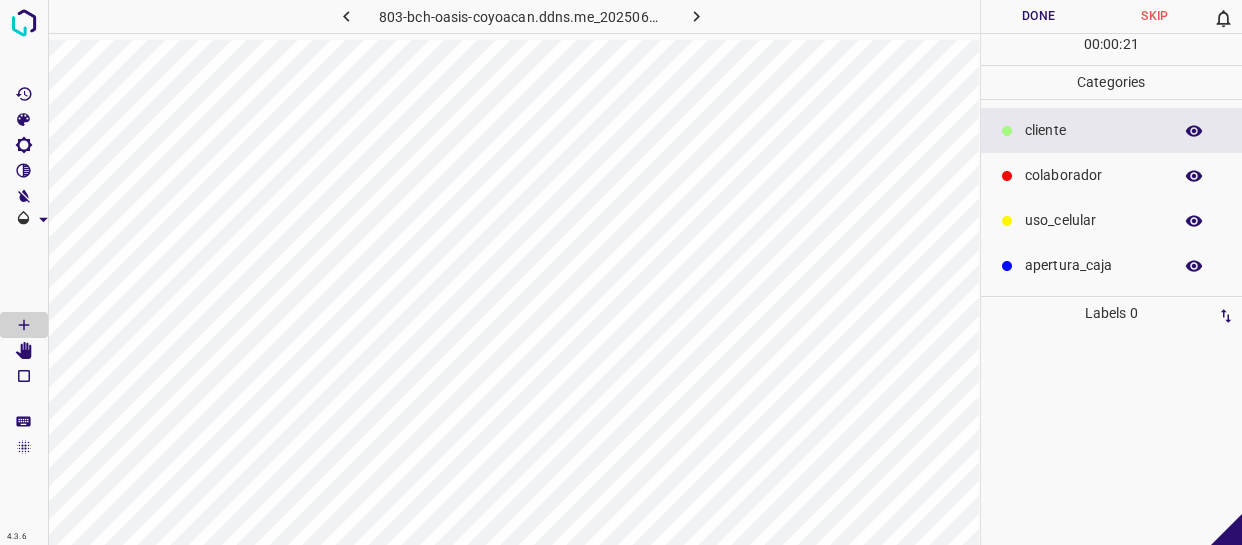 scroll, scrollTop: 0, scrollLeft: 0, axis: both 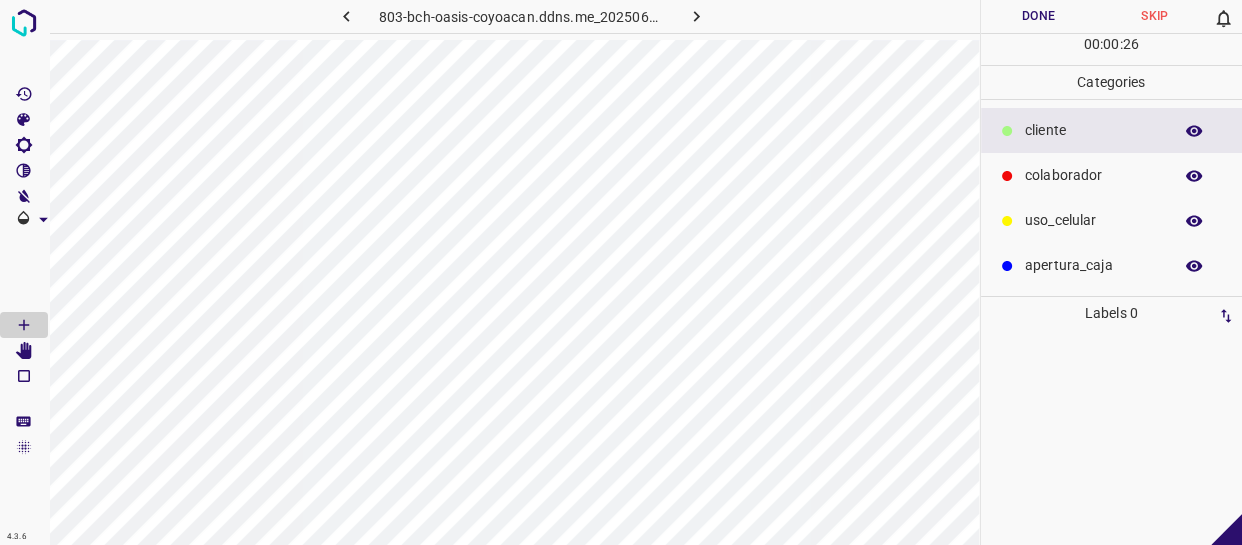 click on "colaborador" at bounding box center [1093, 130] 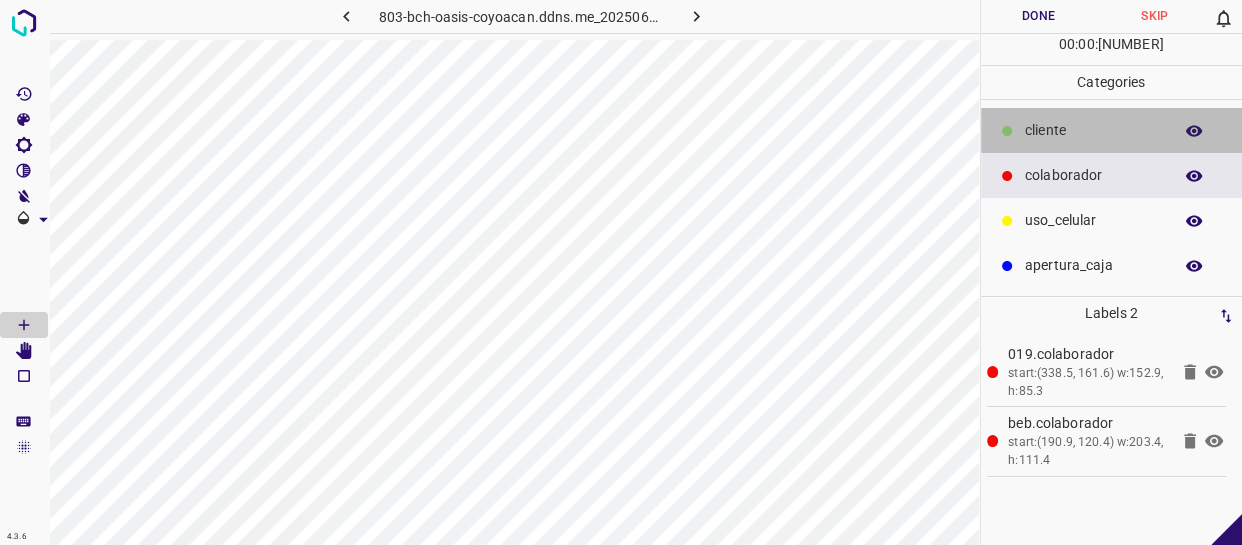 click on "​​cliente" at bounding box center [1093, 130] 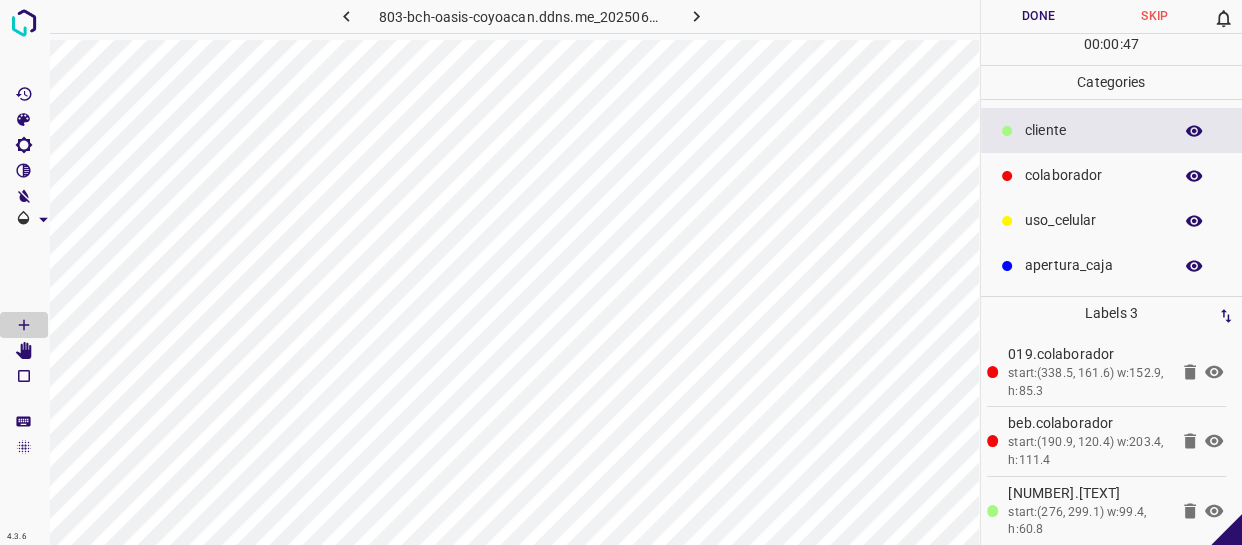 click on "Done" at bounding box center [1039, 16] 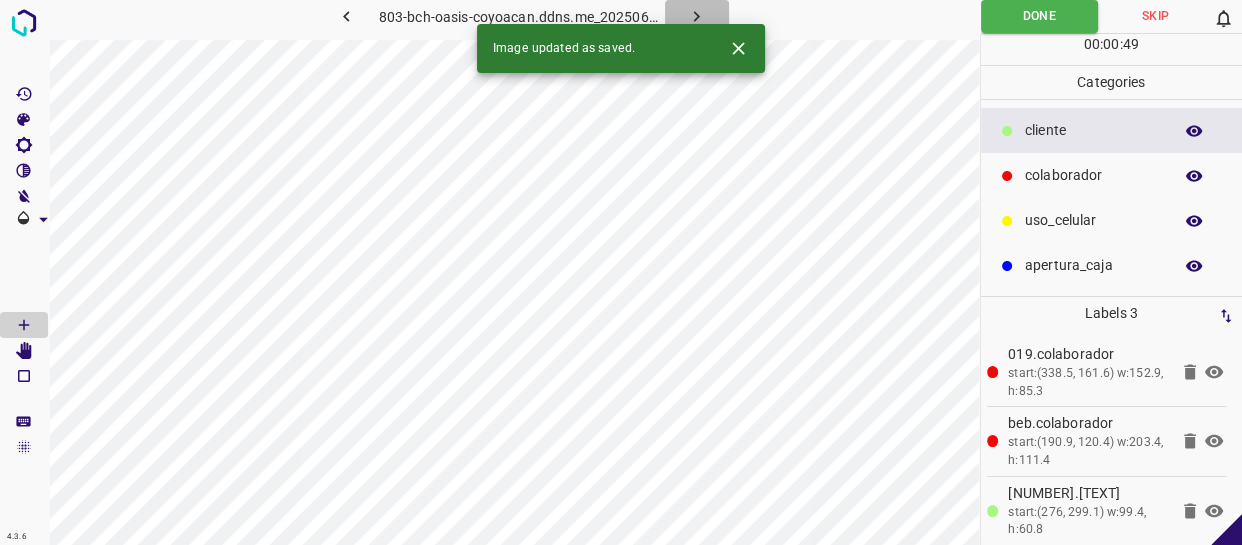 click at bounding box center [696, 16] 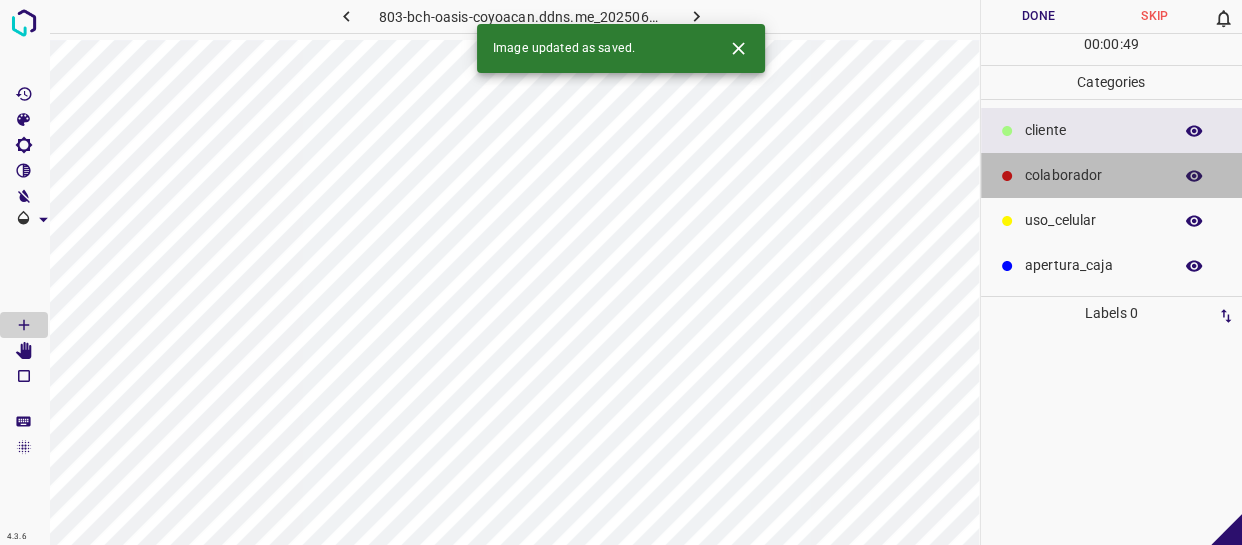 click on "colaborador" at bounding box center (1093, 130) 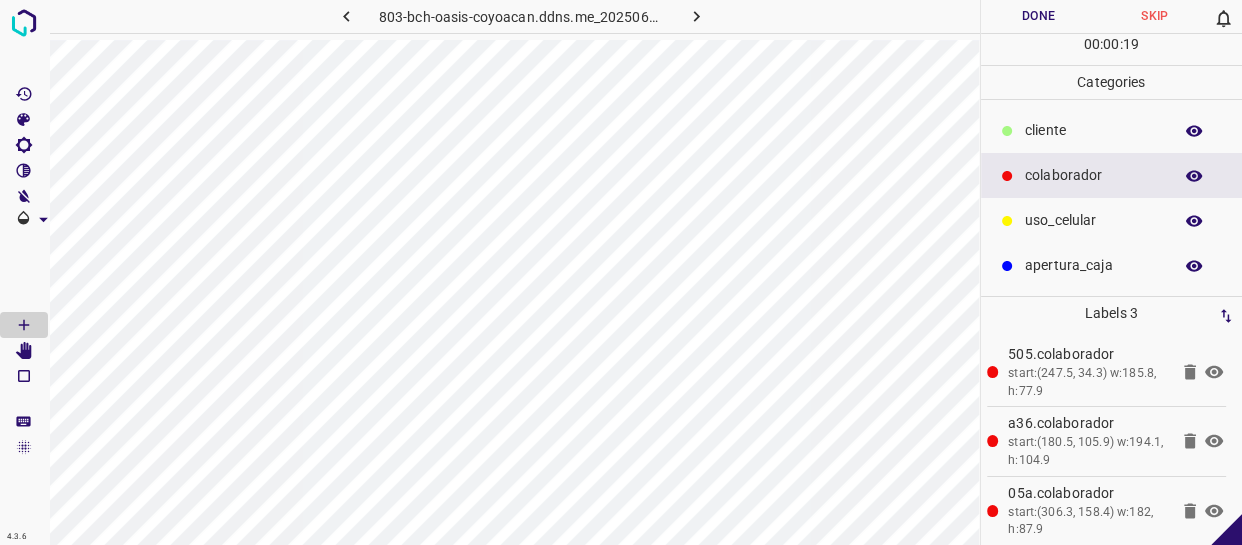 click on "​​cliente" at bounding box center [1093, 130] 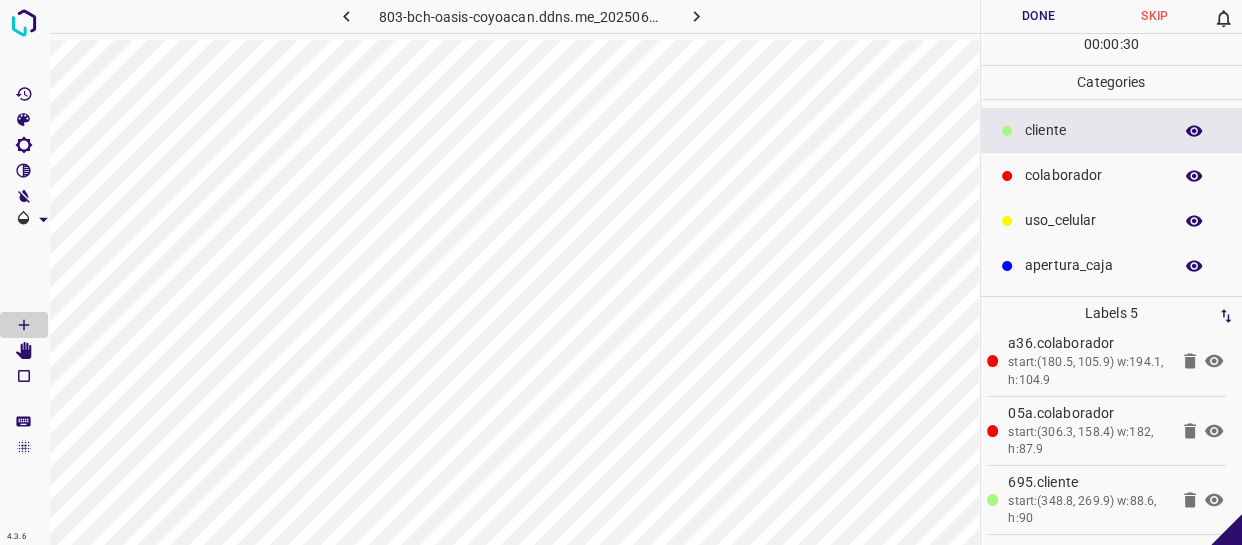 scroll, scrollTop: 146, scrollLeft: 0, axis: vertical 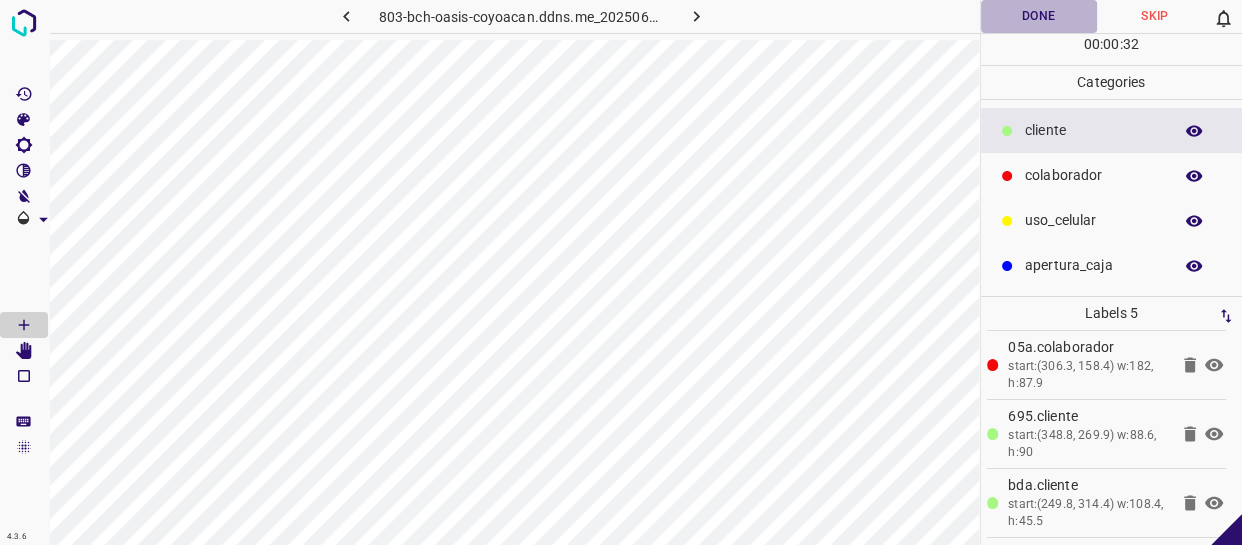 click on "Done" at bounding box center [1039, 16] 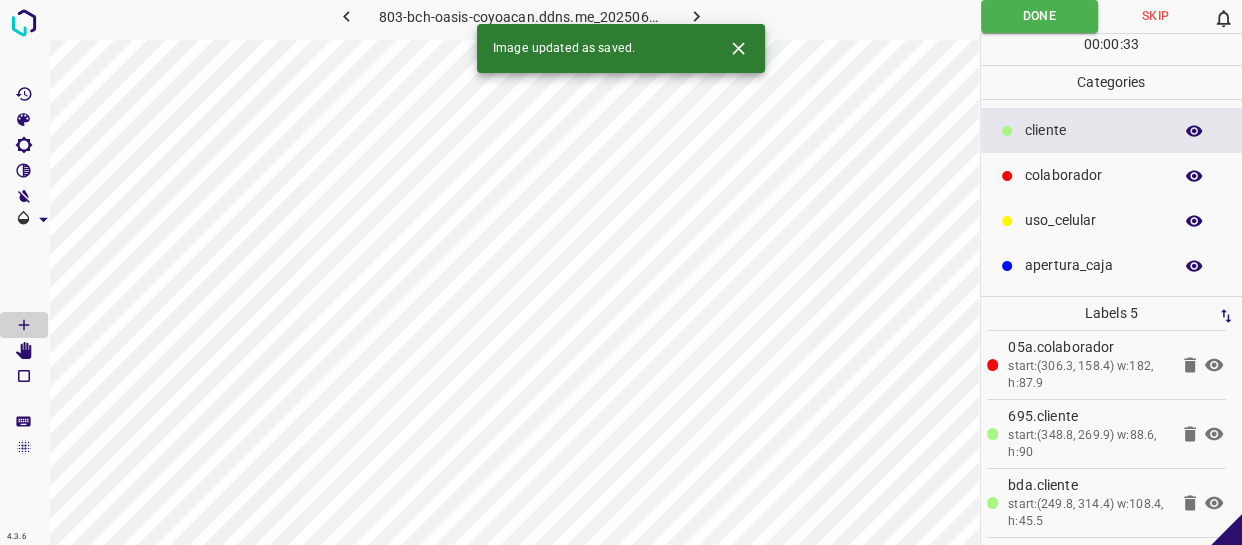 type 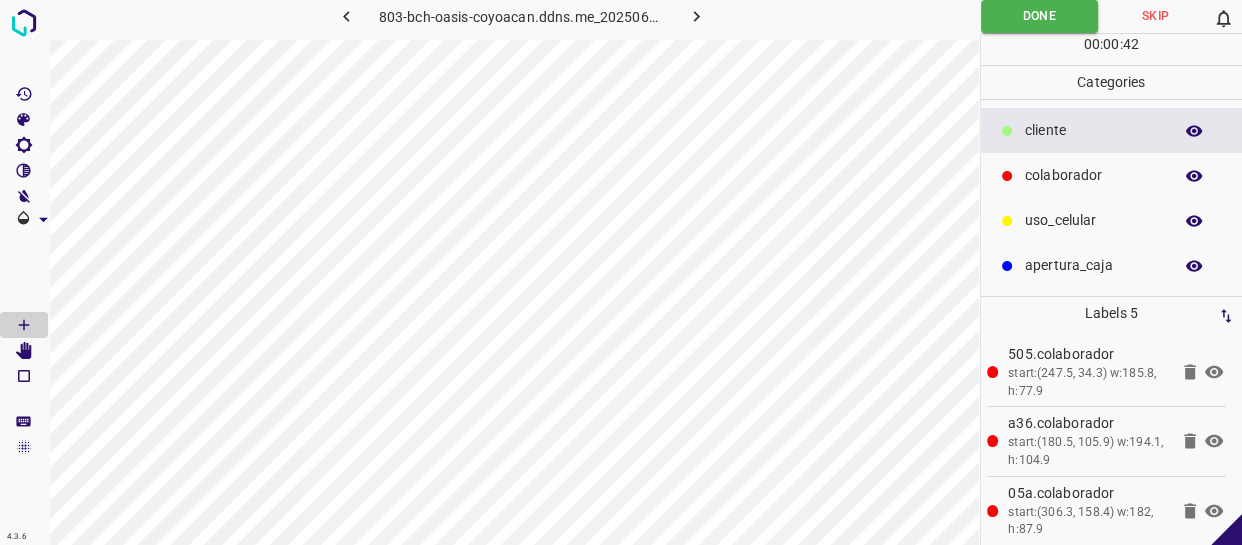scroll, scrollTop: 146, scrollLeft: 0, axis: vertical 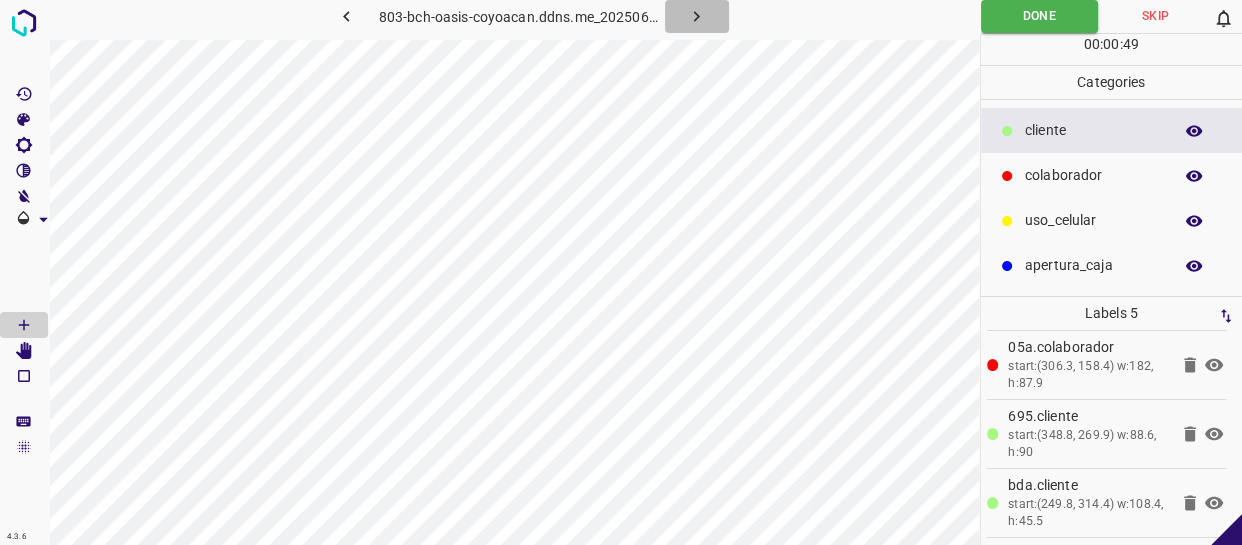 click at bounding box center (697, 16) 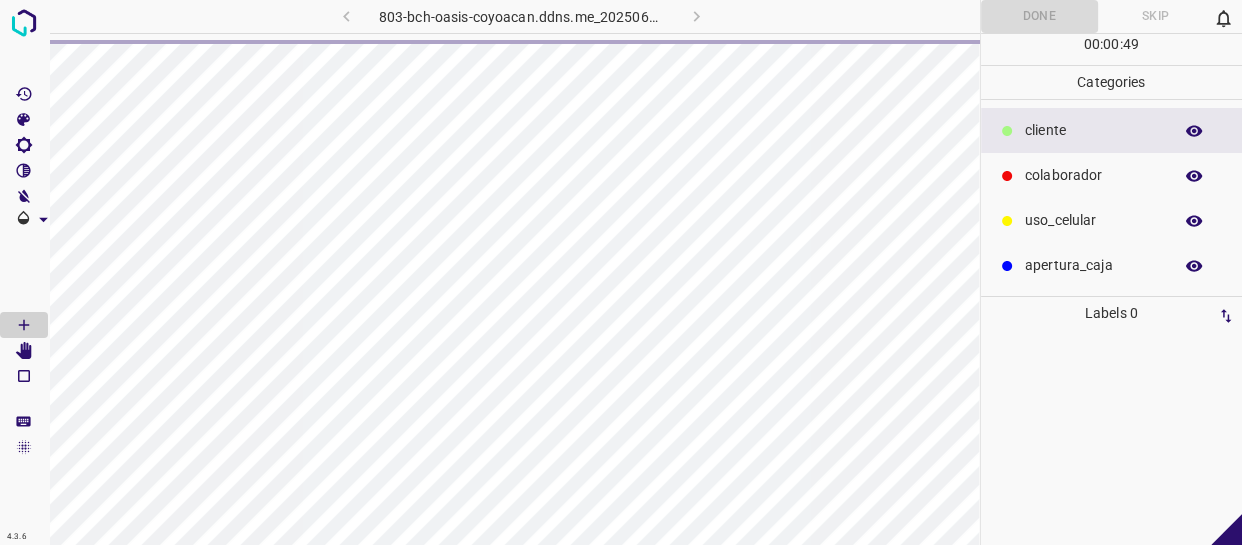 scroll, scrollTop: 0, scrollLeft: 0, axis: both 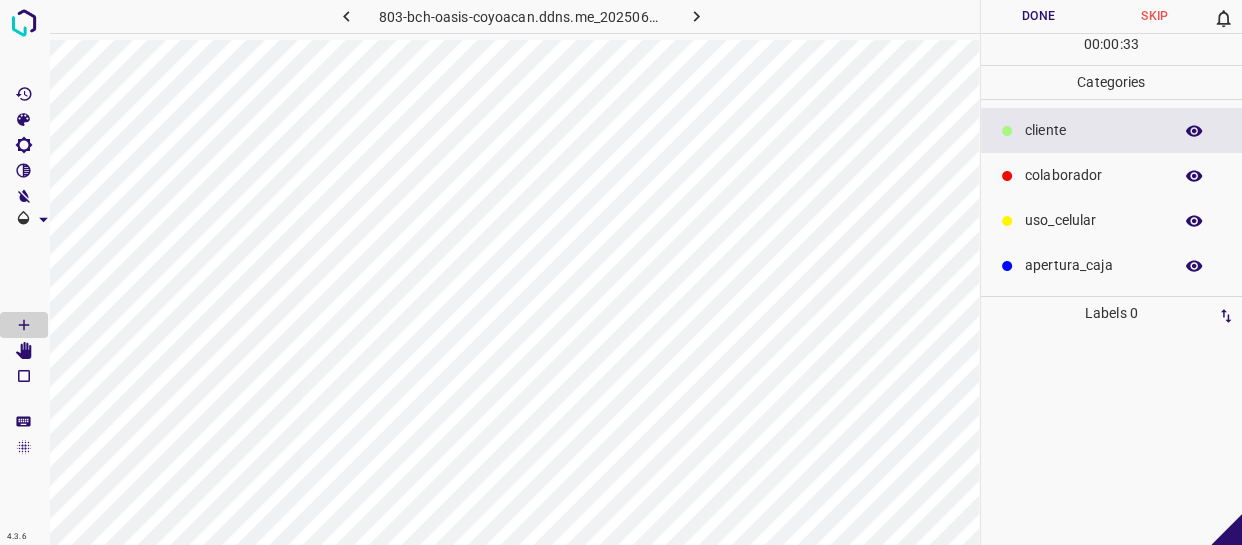 click on "colaborador" at bounding box center [1112, 175] 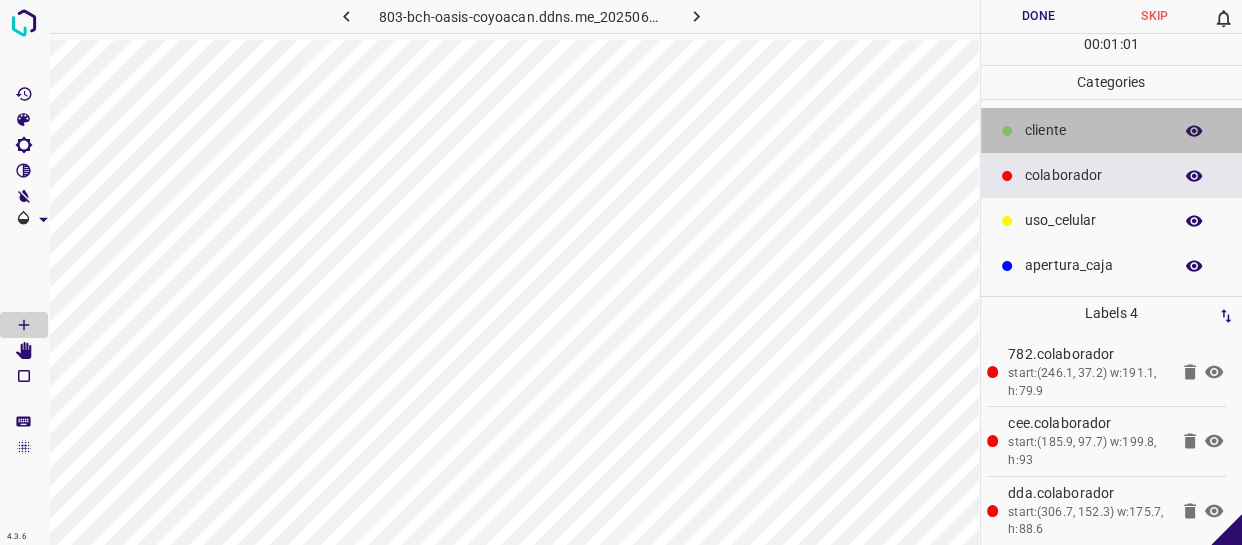 click on "​​cliente" at bounding box center [1093, 130] 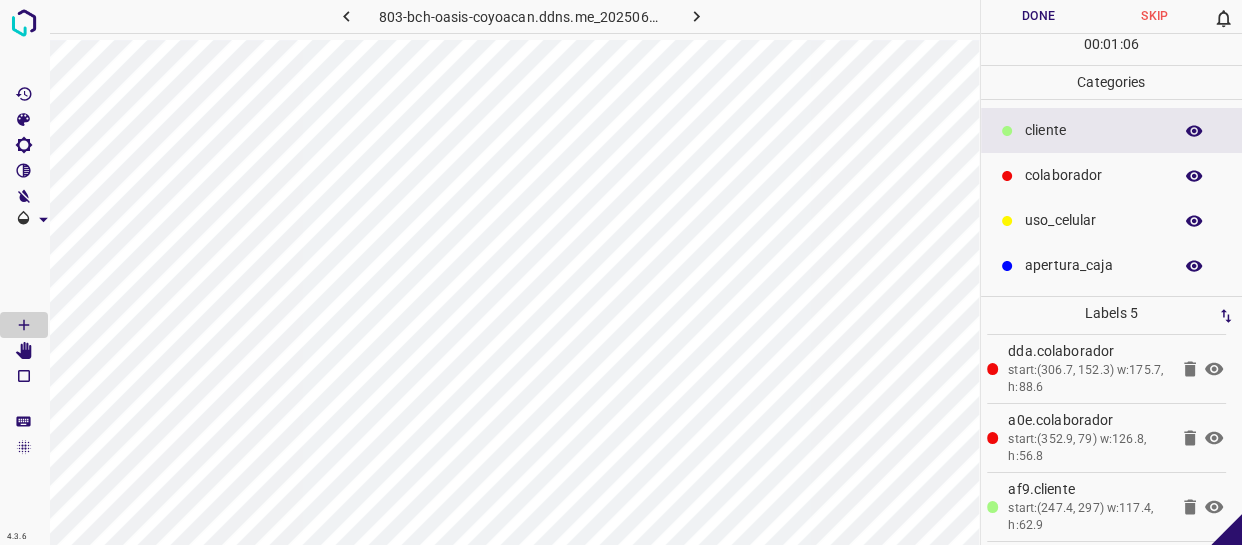 scroll, scrollTop: 146, scrollLeft: 0, axis: vertical 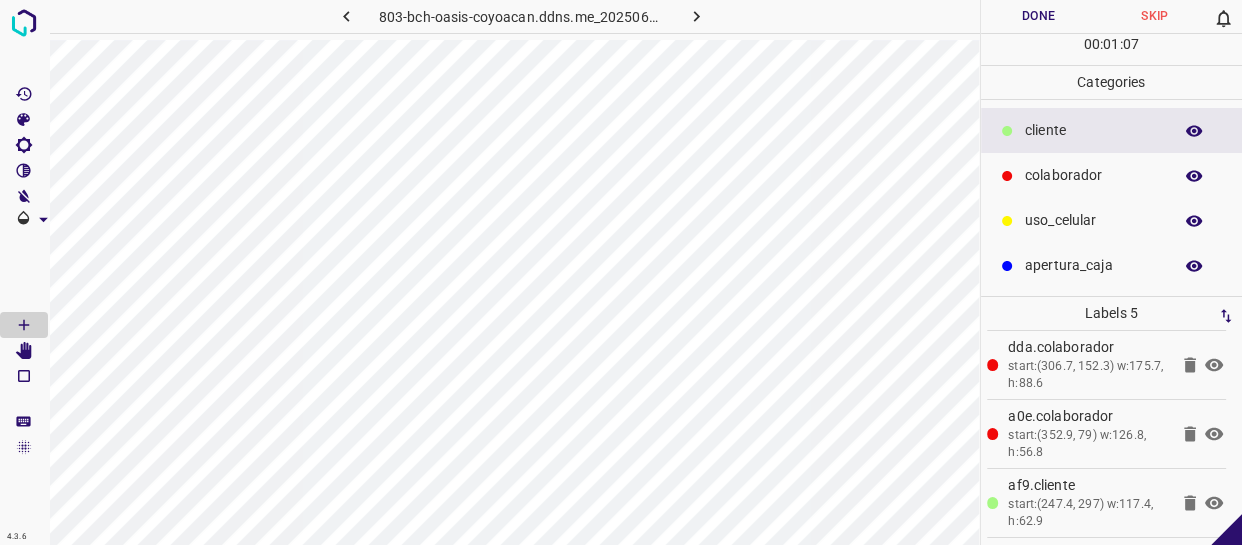 click on "Done" at bounding box center [1039, 16] 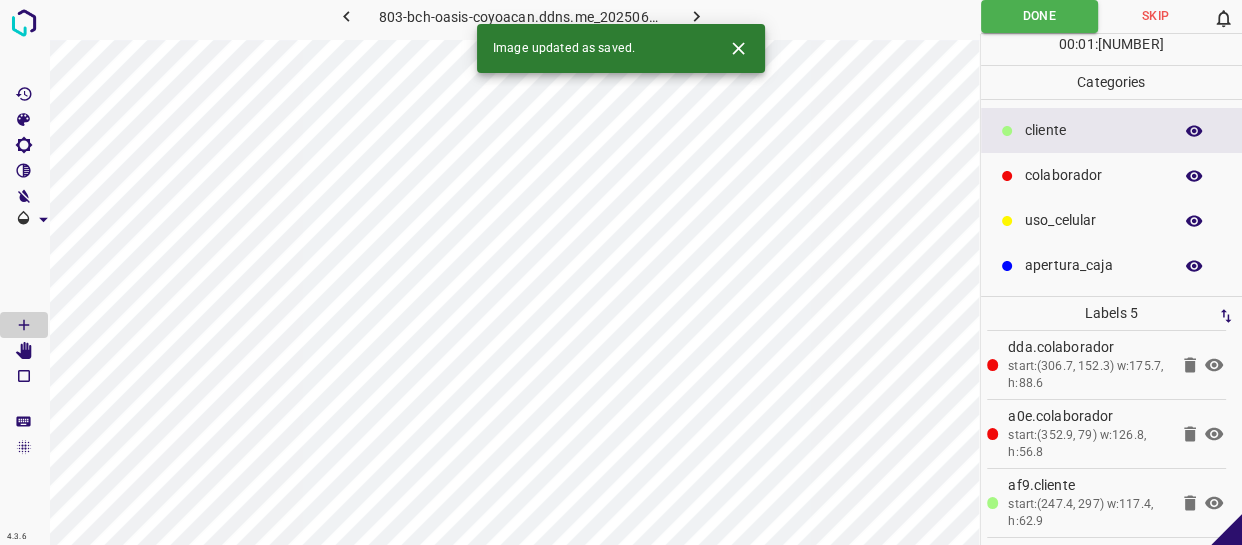 click at bounding box center [696, 16] 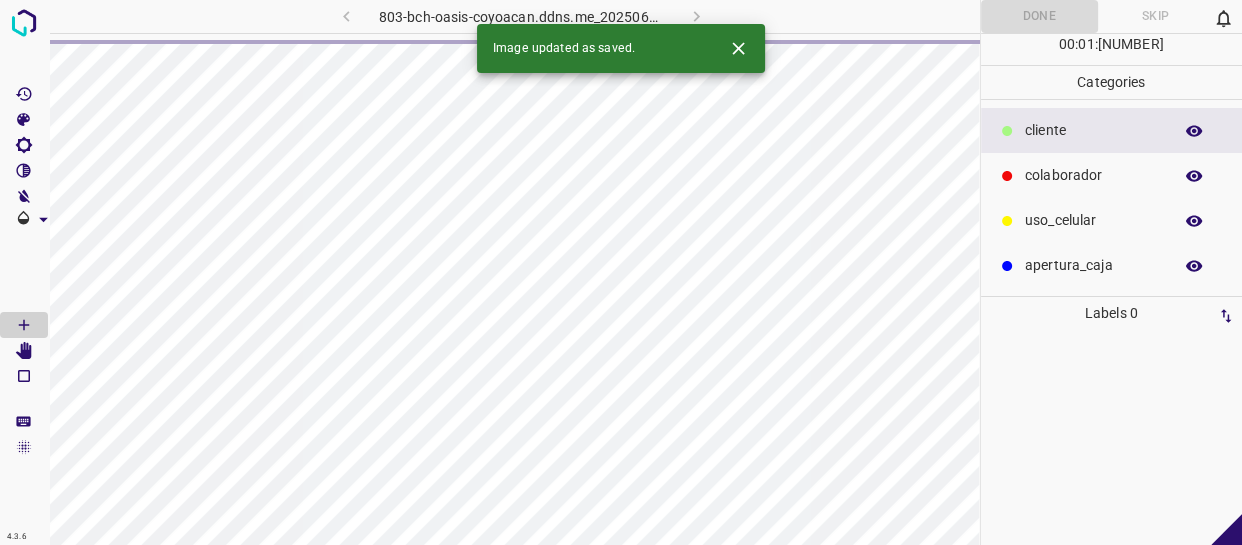 scroll, scrollTop: 0, scrollLeft: 0, axis: both 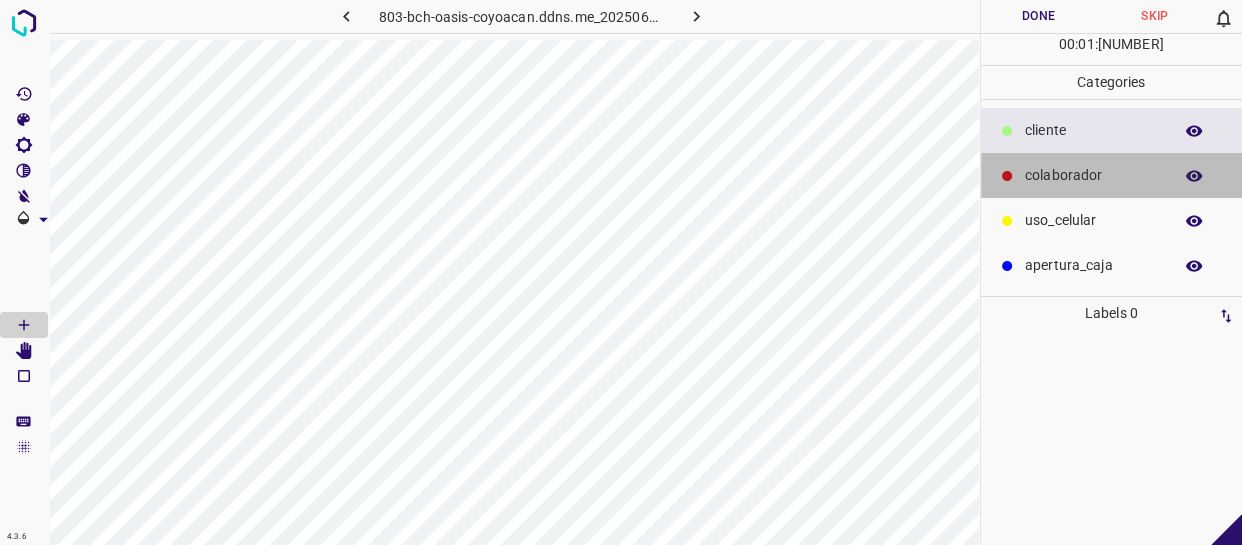 click on "colaborador" at bounding box center [1093, 130] 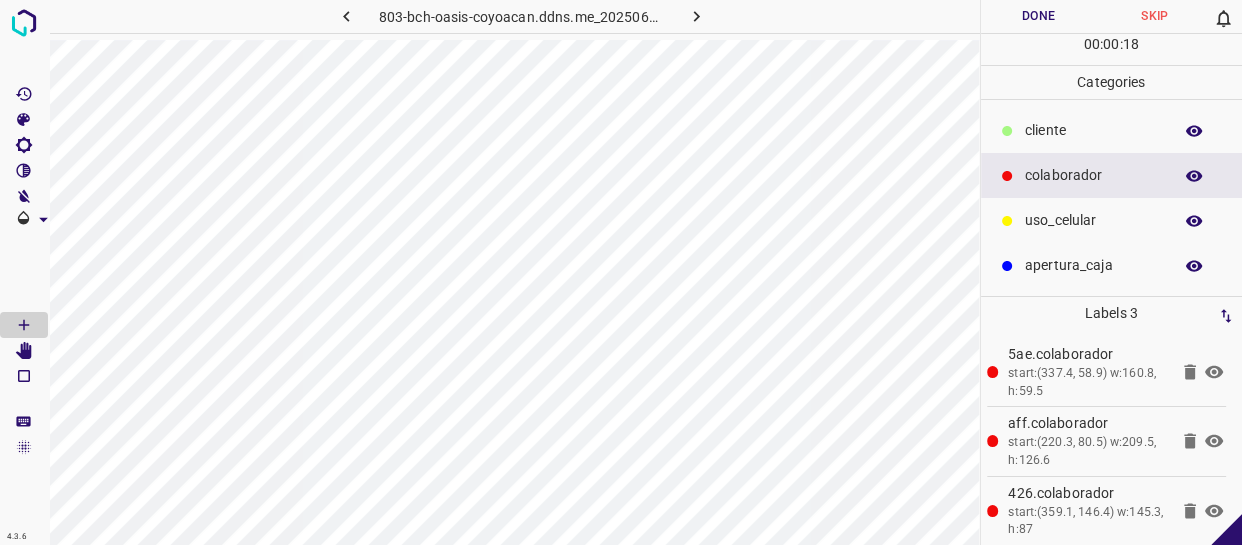 click on "​​cliente" at bounding box center (1093, 130) 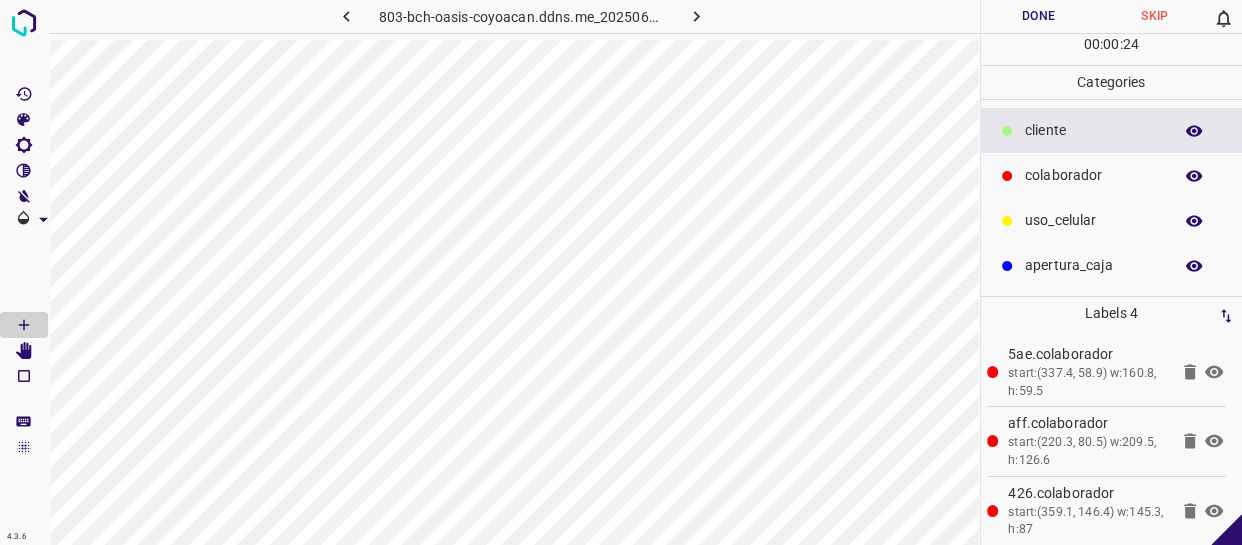 click on "Done" at bounding box center [1039, 16] 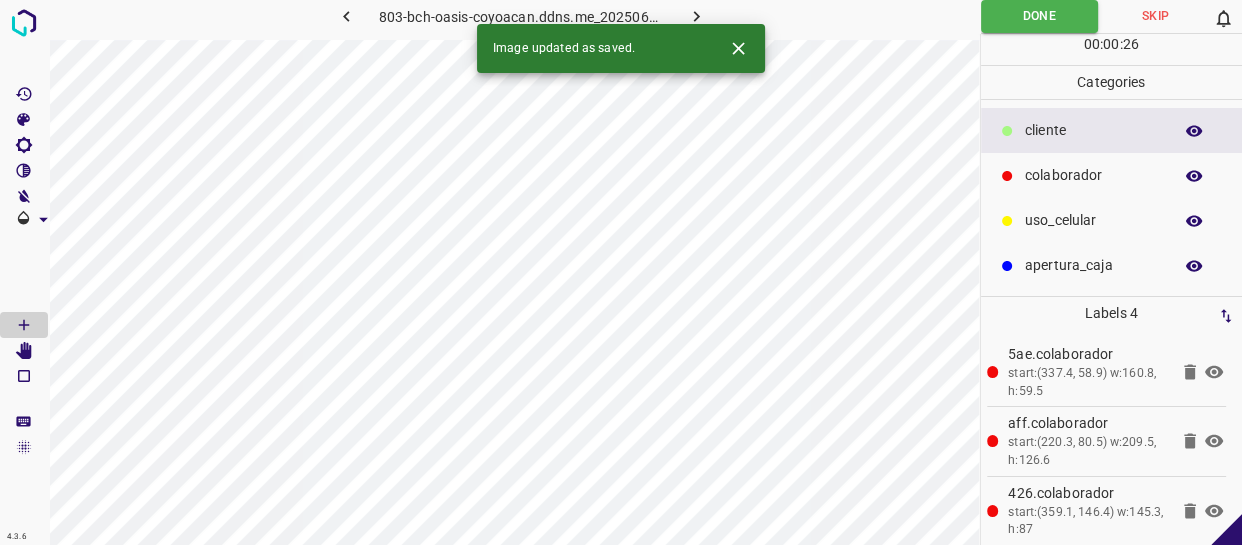 click at bounding box center (696, 16) 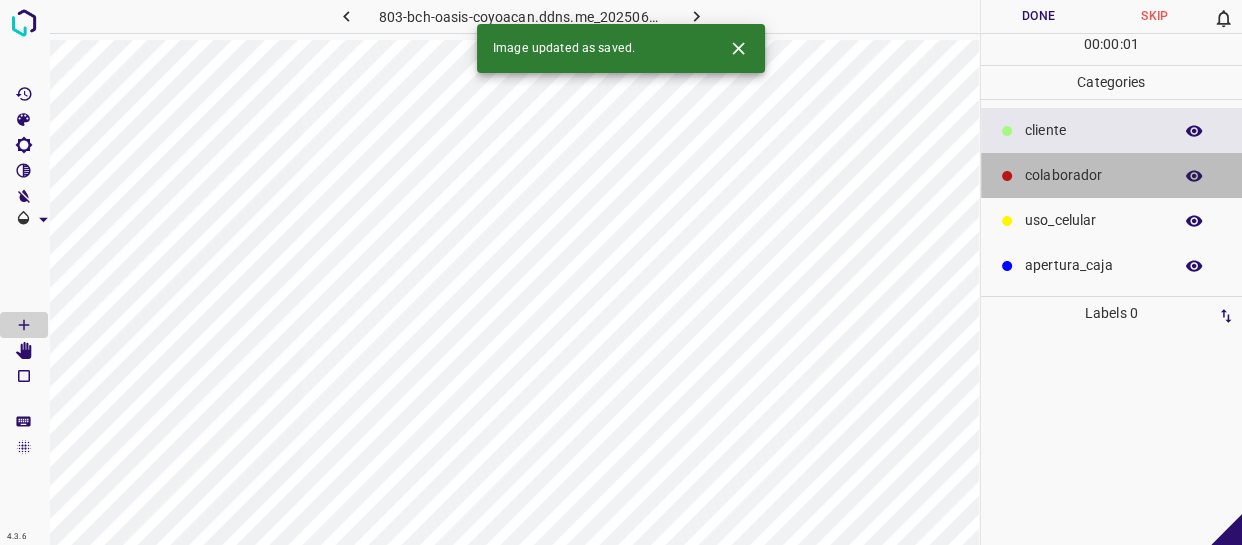 click on "colaborador" at bounding box center (1093, 130) 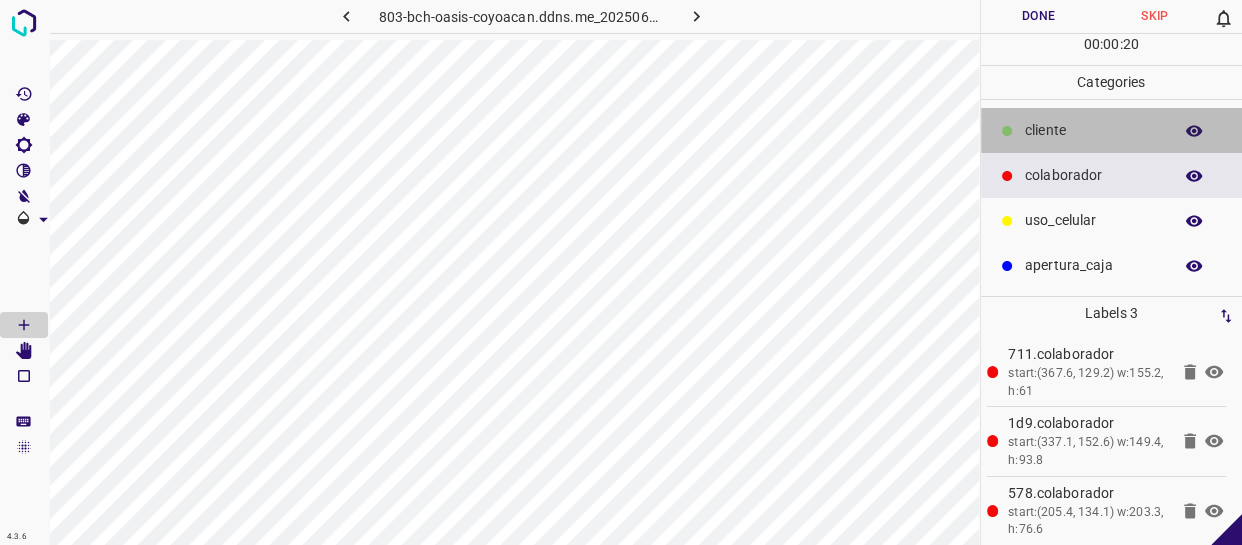click on "​​cliente" at bounding box center (1112, 130) 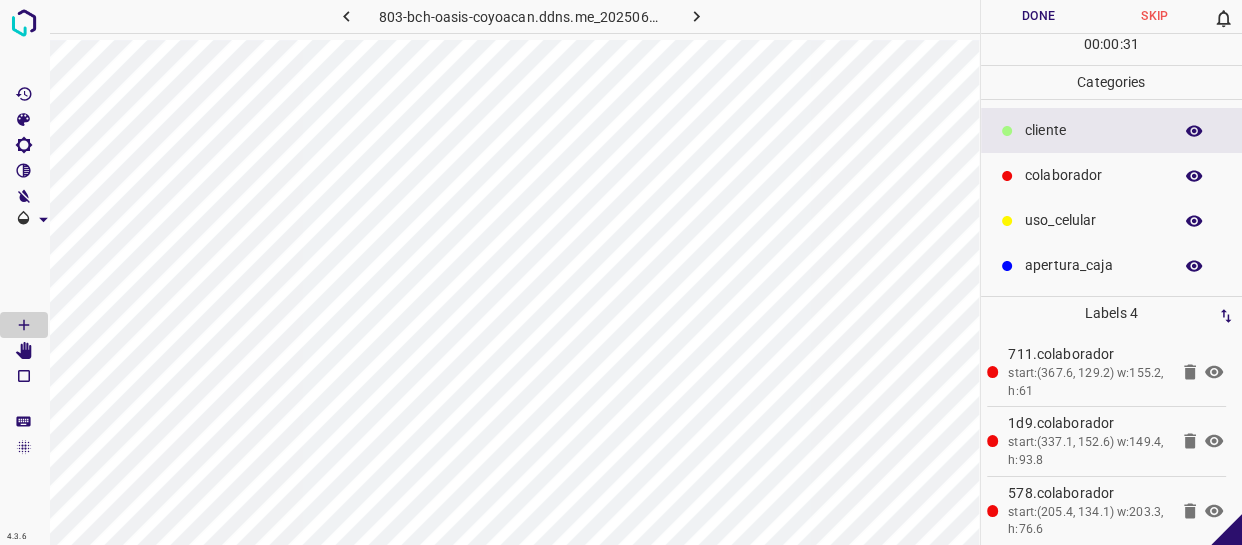 click on "Done" at bounding box center (1039, 16) 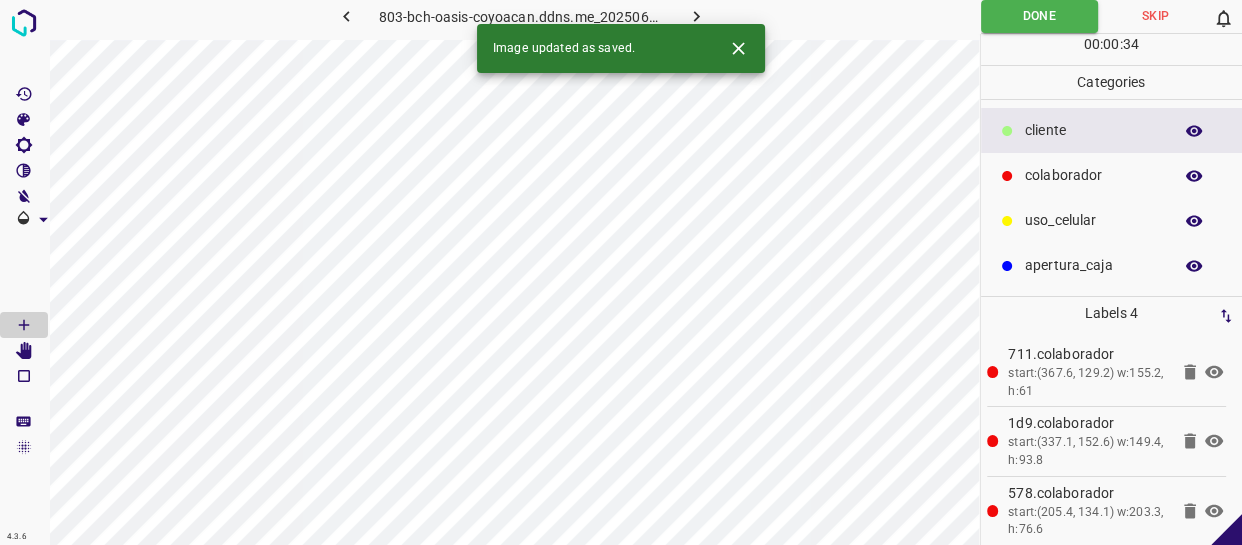 click at bounding box center [696, 16] 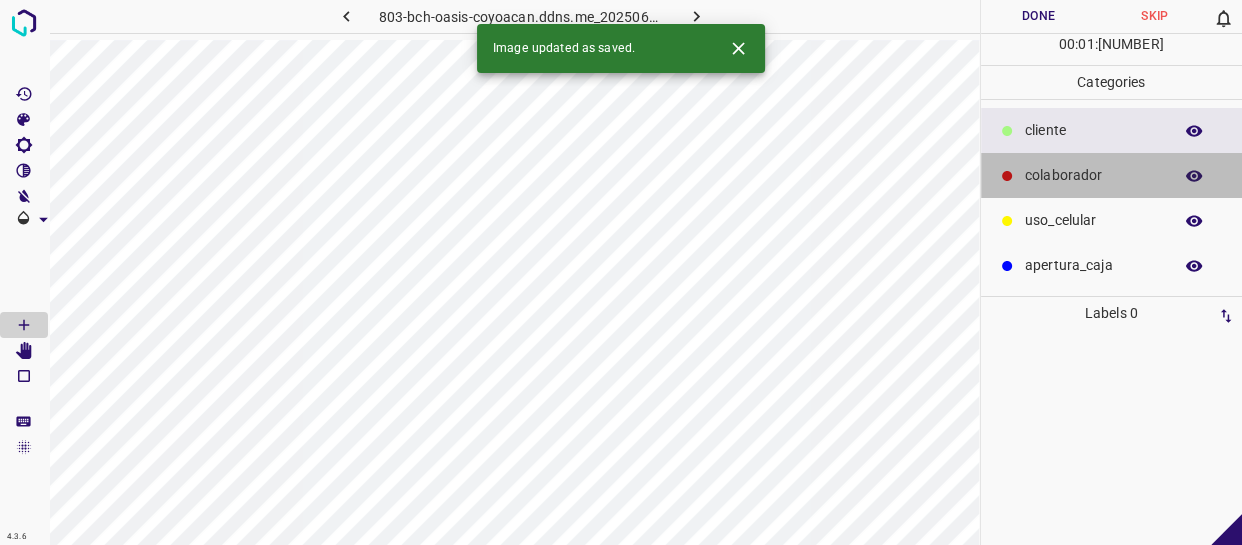 drag, startPoint x: 1097, startPoint y: 166, endPoint x: 1020, endPoint y: 170, distance: 77.10383 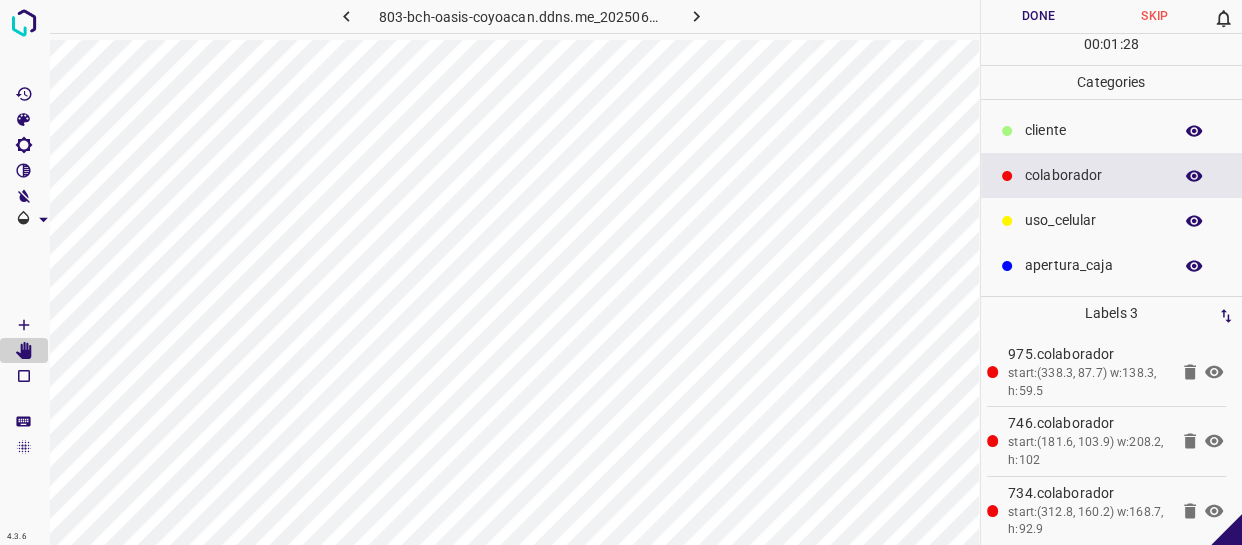 click on "​​cliente" at bounding box center (1093, 130) 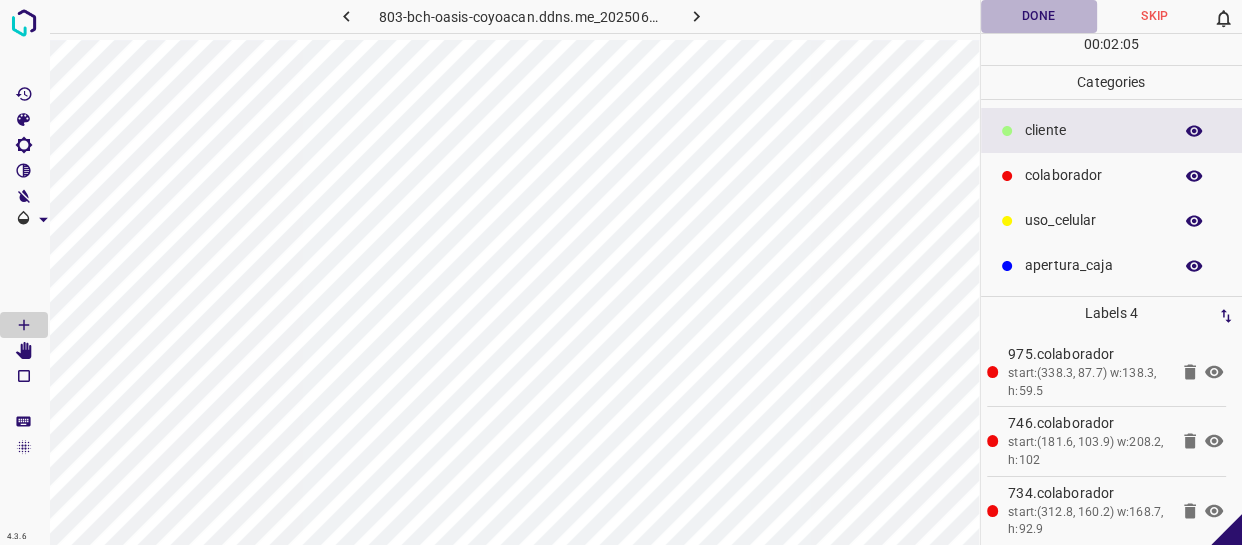 click on "Done" at bounding box center (1039, 16) 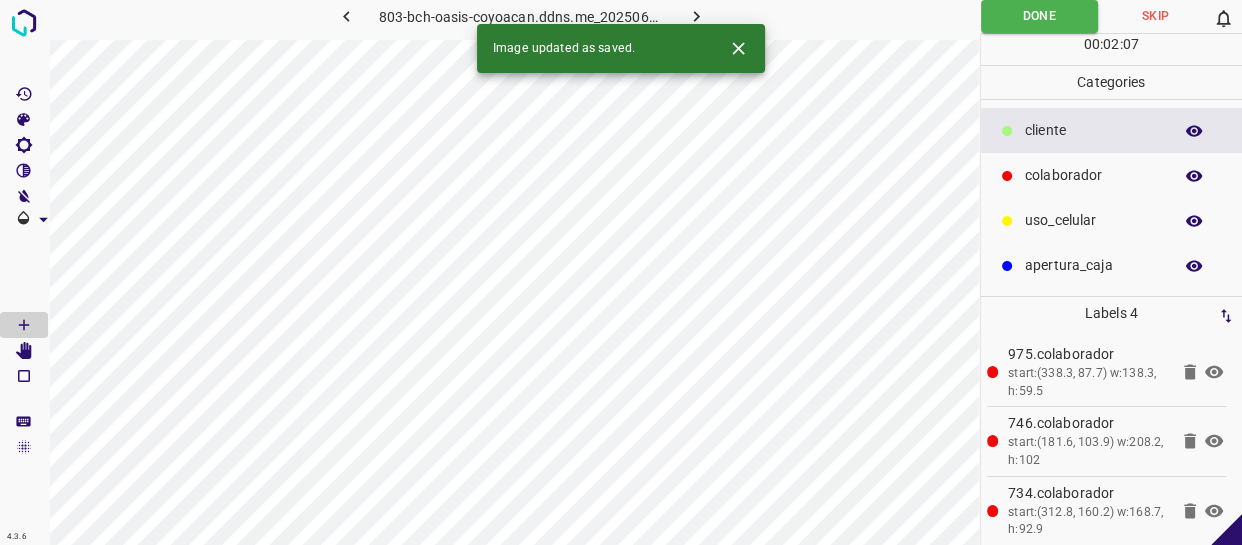 click at bounding box center (696, 16) 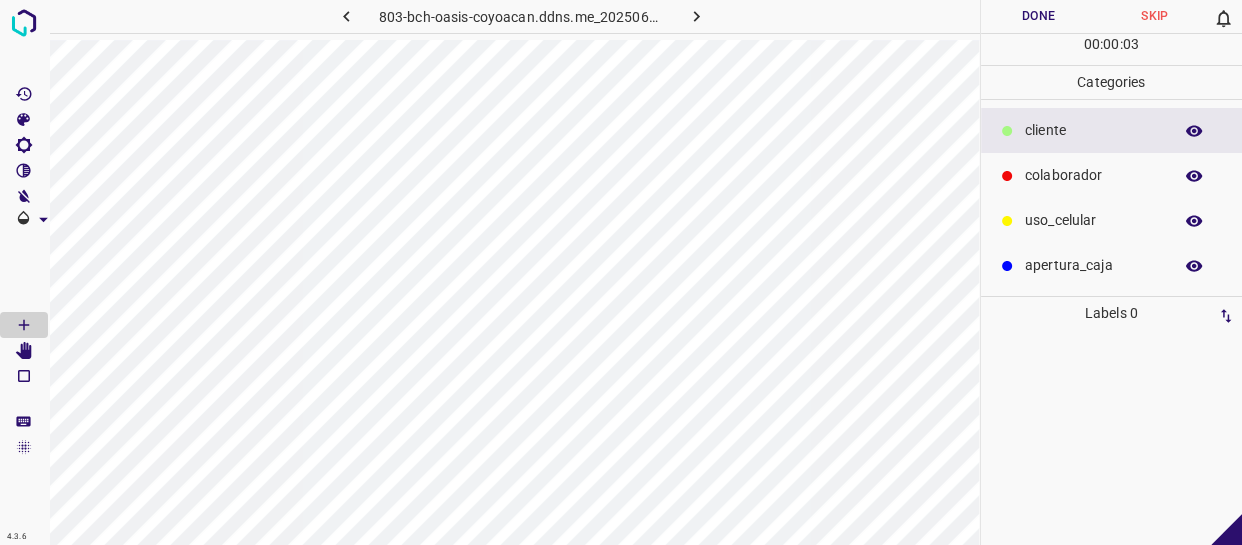 drag, startPoint x: 1049, startPoint y: 171, endPoint x: 1036, endPoint y: 180, distance: 15.811388 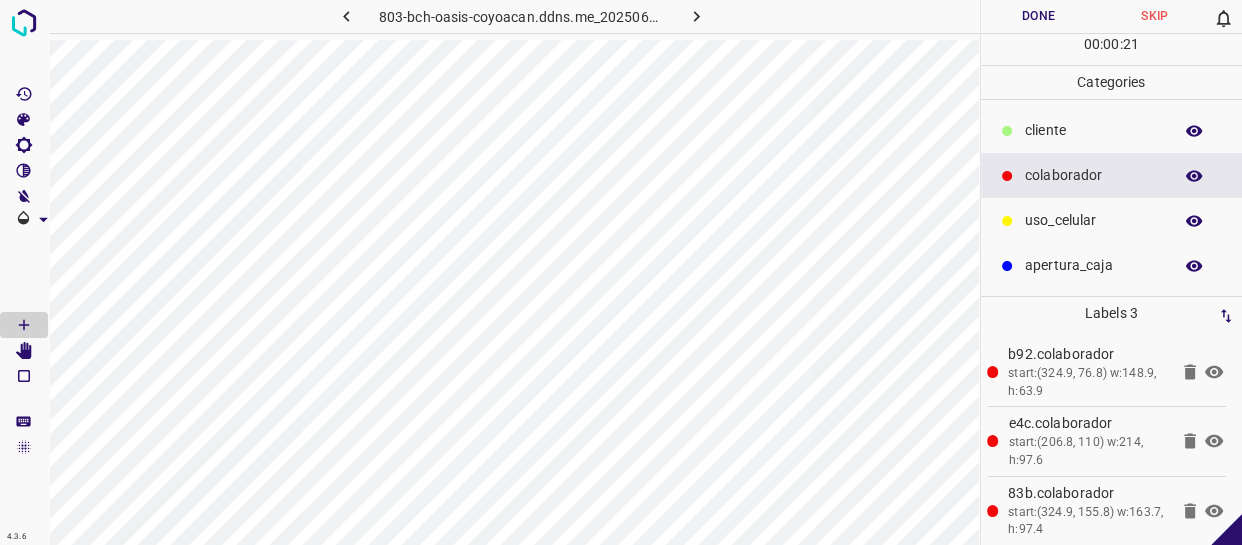click on "​​cliente" at bounding box center (1093, 130) 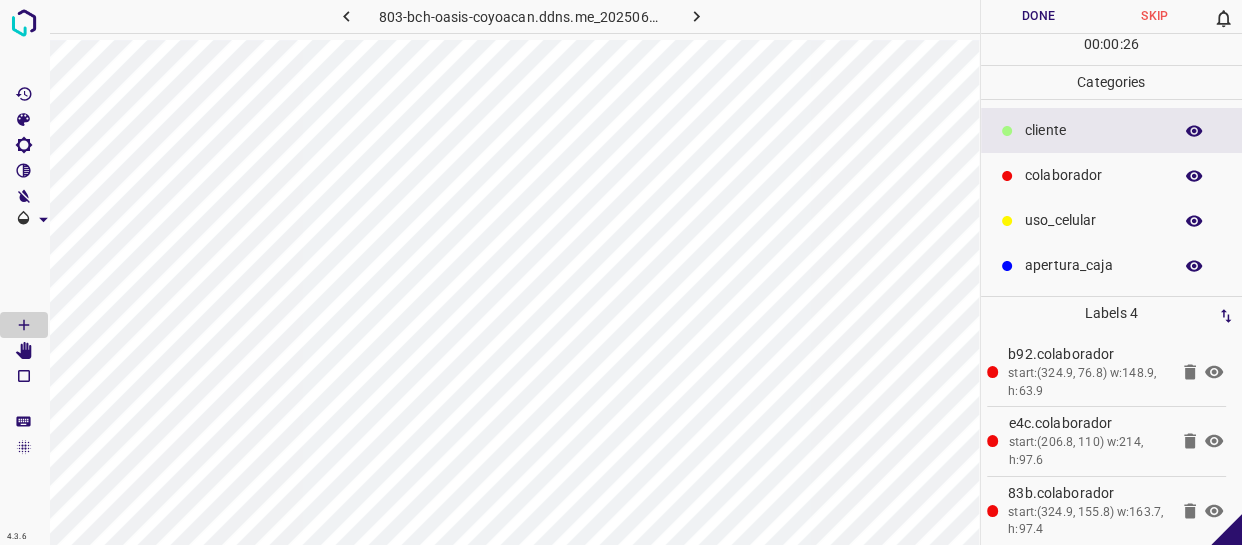 click on "Done" at bounding box center [1039, 16] 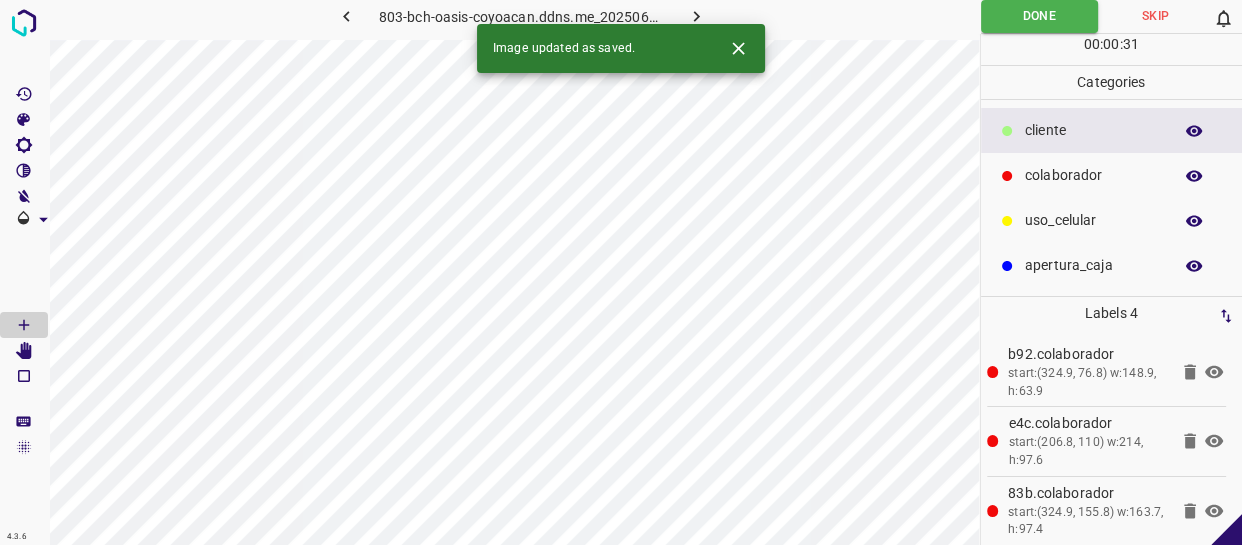 click at bounding box center [696, 16] 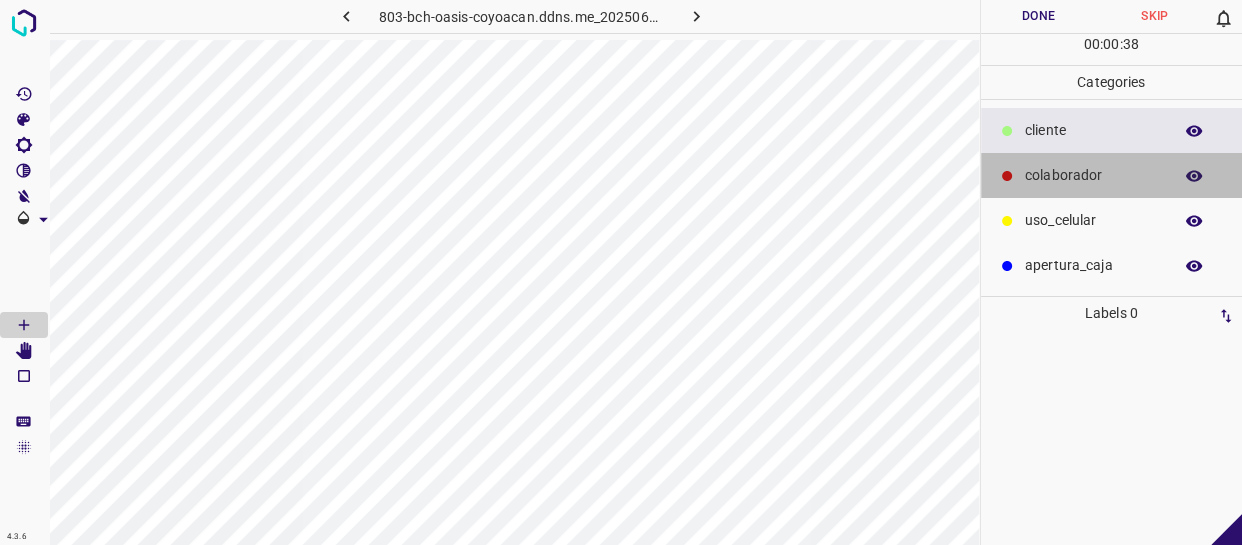 drag, startPoint x: 1030, startPoint y: 170, endPoint x: 1018, endPoint y: 170, distance: 12 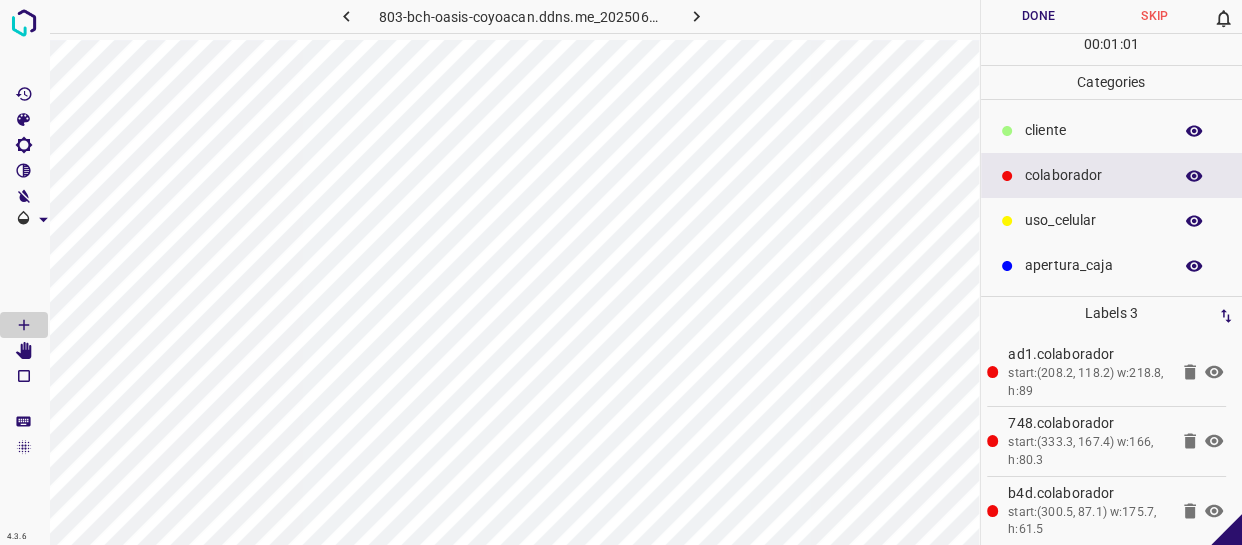 click on "​​cliente" at bounding box center [1112, 130] 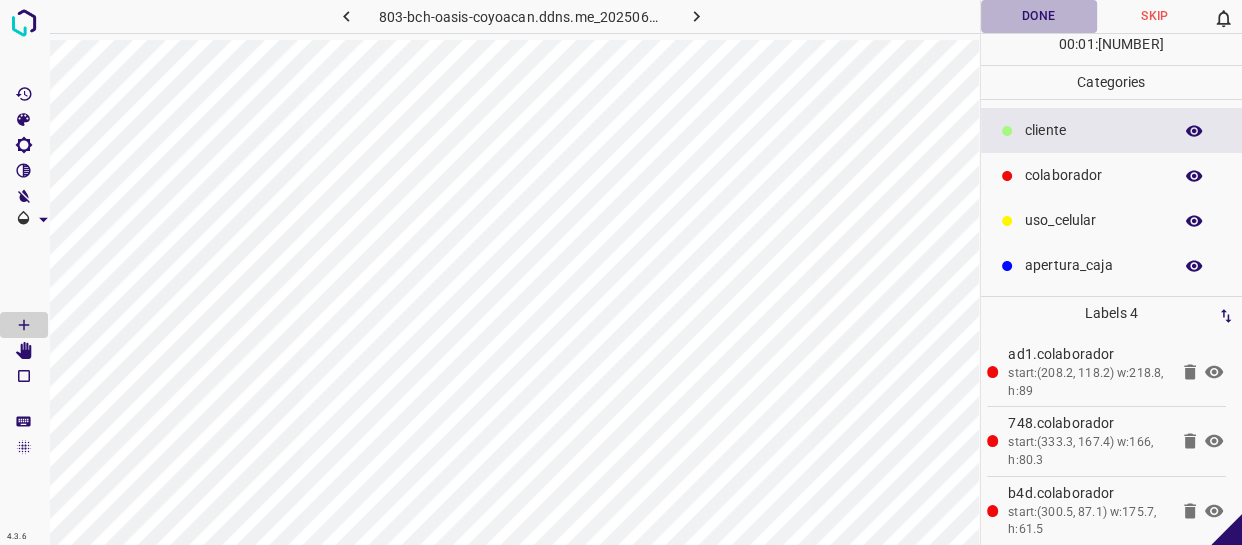 click on "Done" at bounding box center (1039, 16) 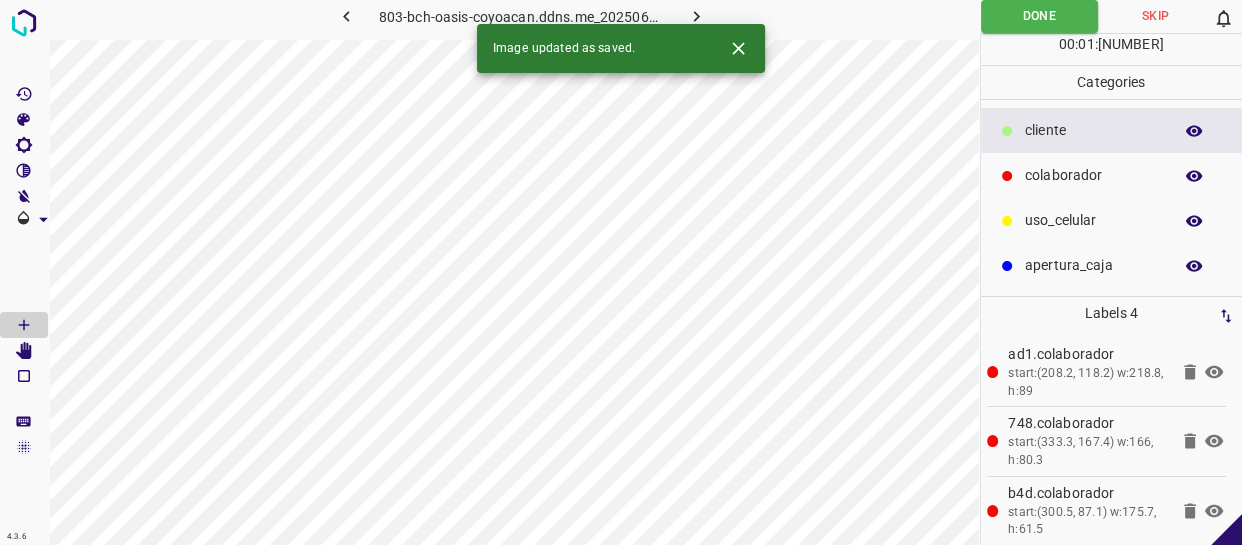 click at bounding box center [696, 16] 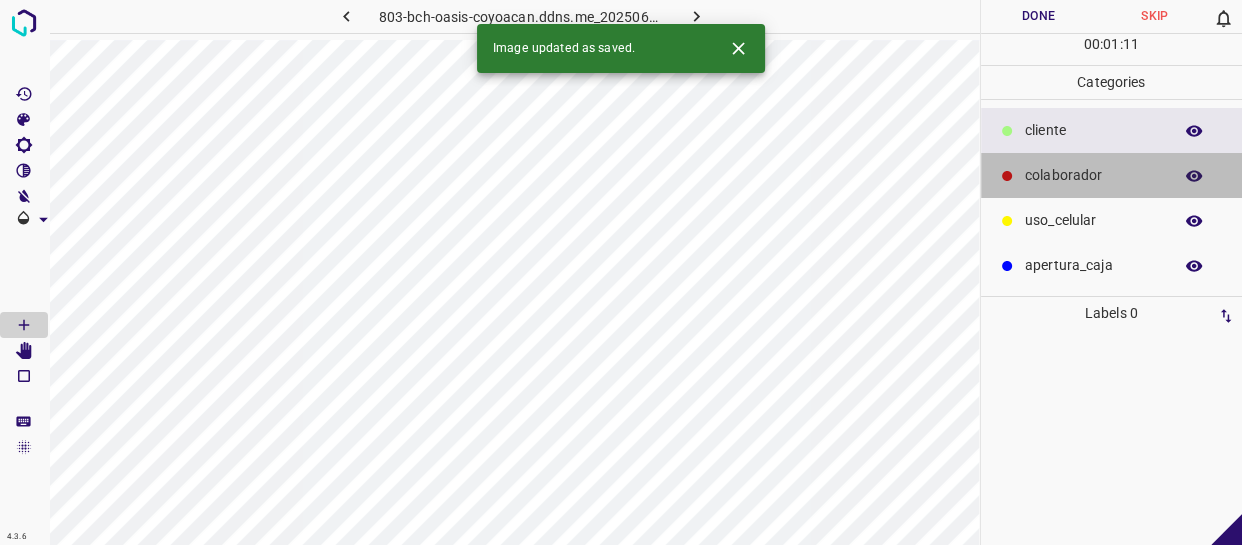 click on "colaborador" at bounding box center [1112, 175] 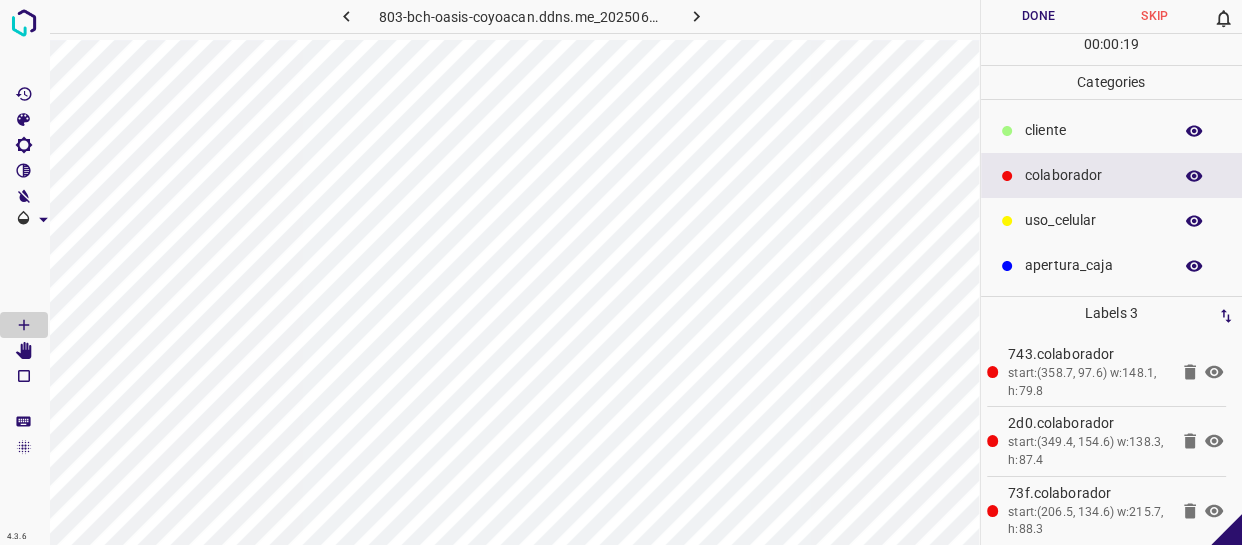 click on "​​cliente" at bounding box center [1093, 130] 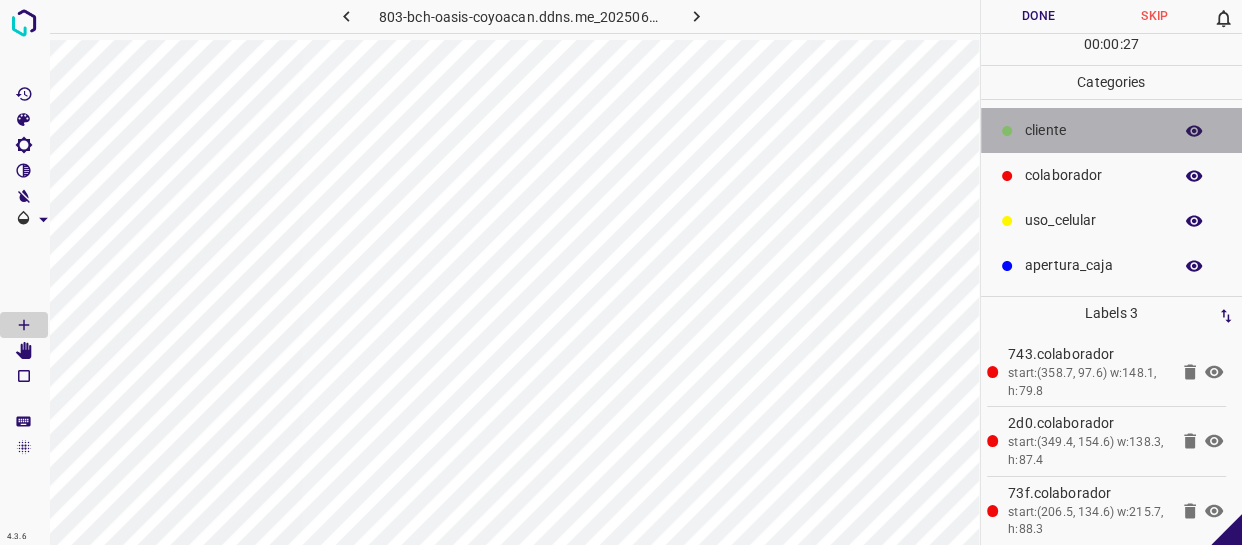 click on "​​cliente" at bounding box center [1112, 130] 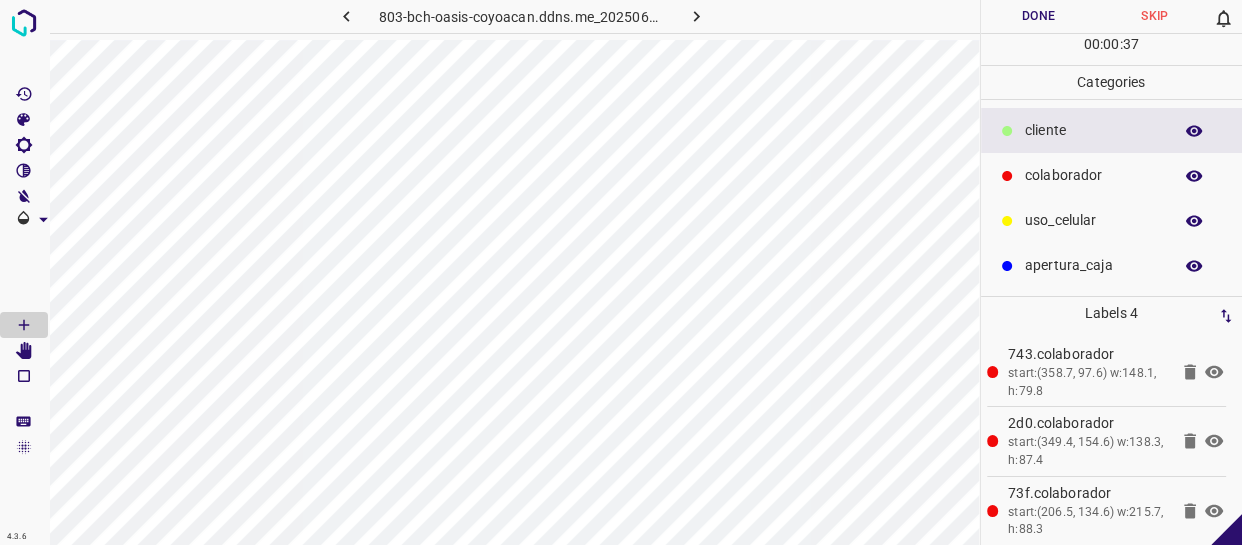 scroll, scrollTop: 77, scrollLeft: 0, axis: vertical 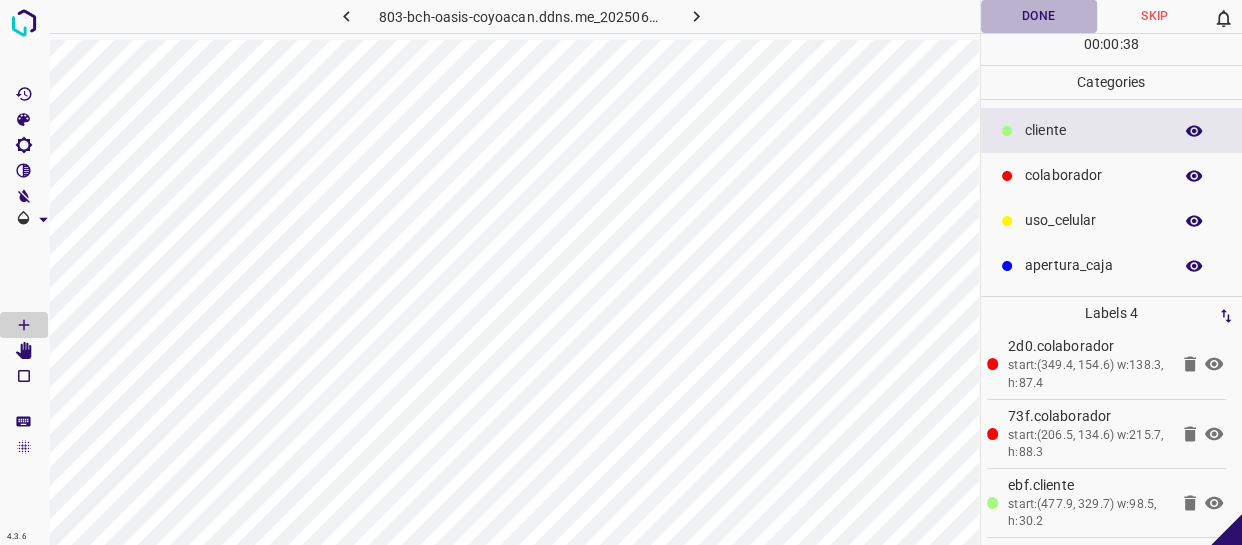 click on "Done" at bounding box center [1039, 16] 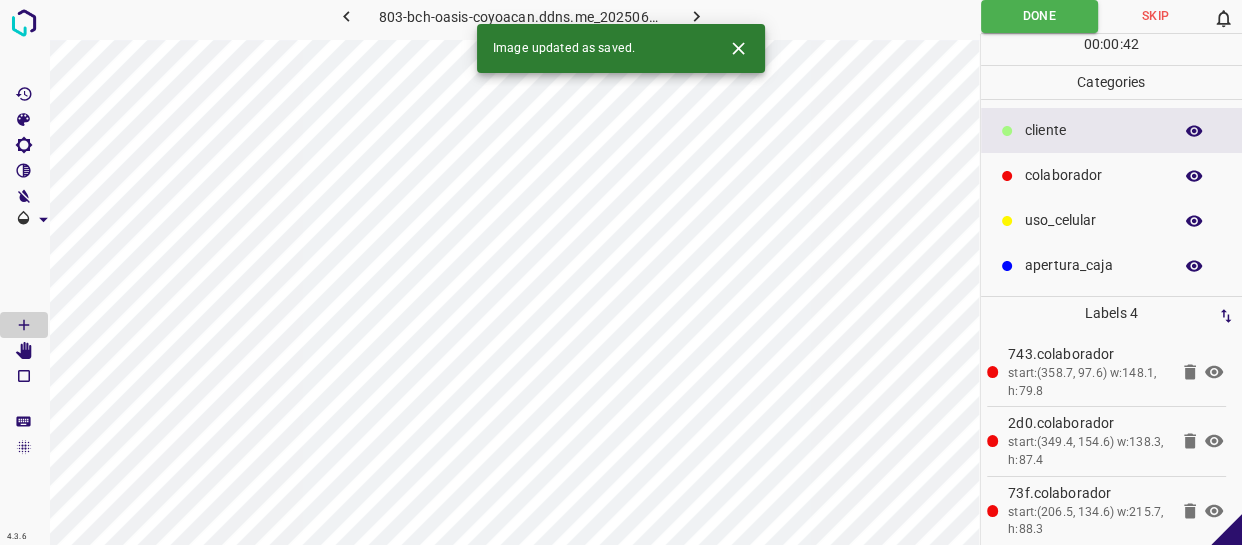 scroll, scrollTop: 77, scrollLeft: 0, axis: vertical 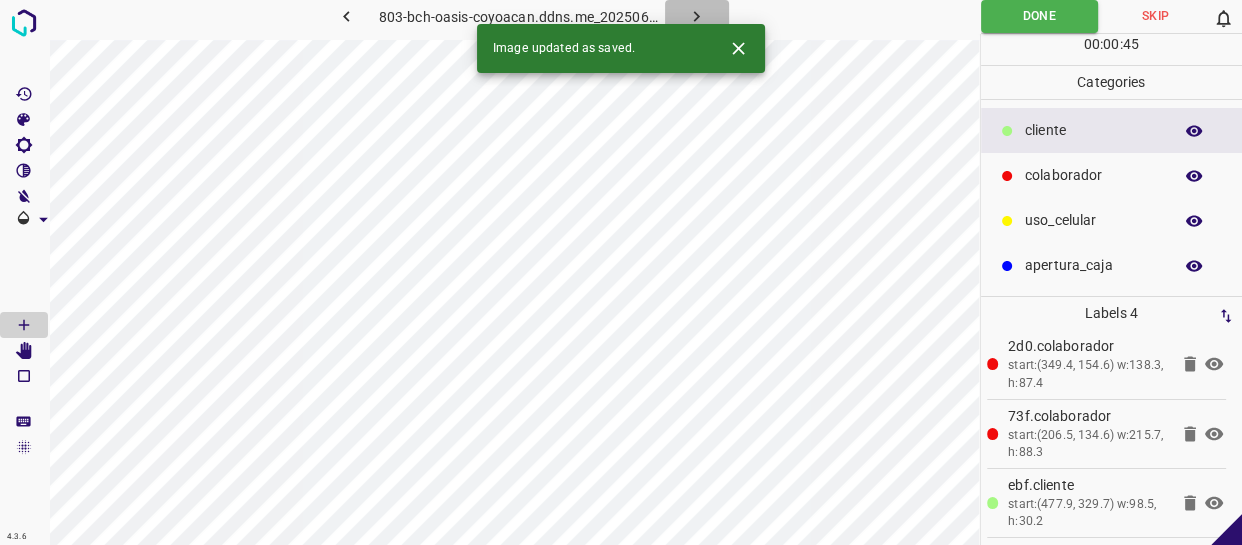 click at bounding box center (696, 16) 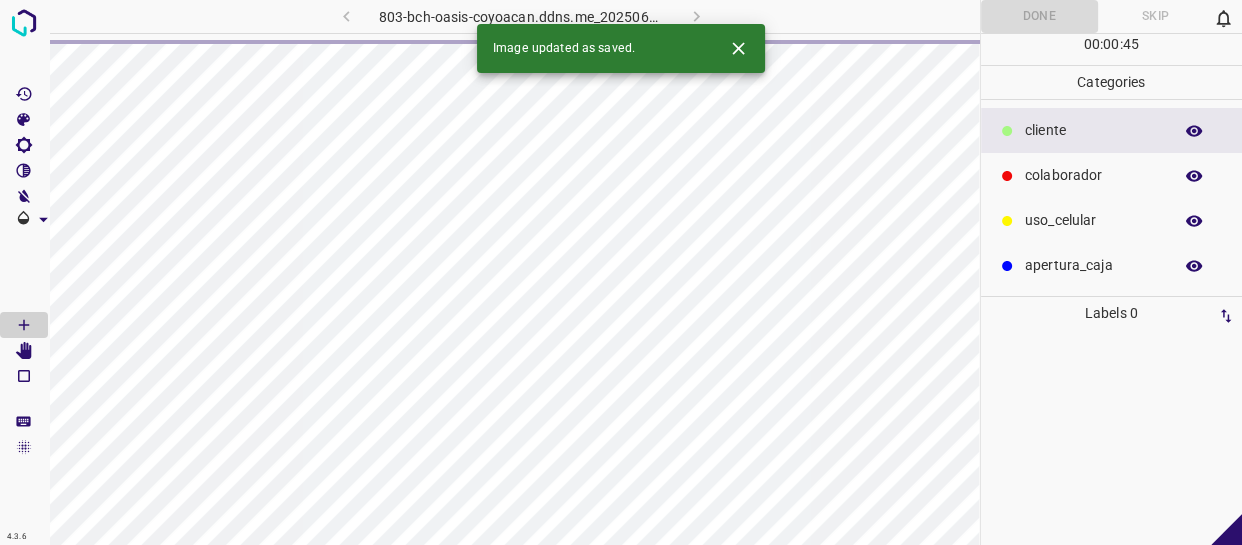 scroll, scrollTop: 0, scrollLeft: 0, axis: both 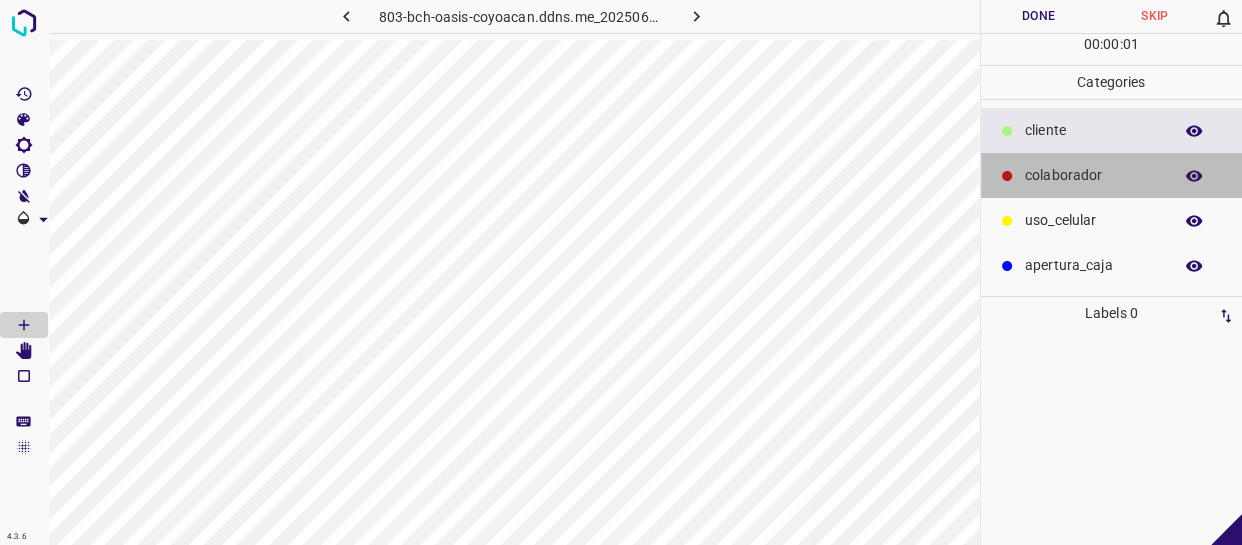 click on "colaborador" at bounding box center [1093, 130] 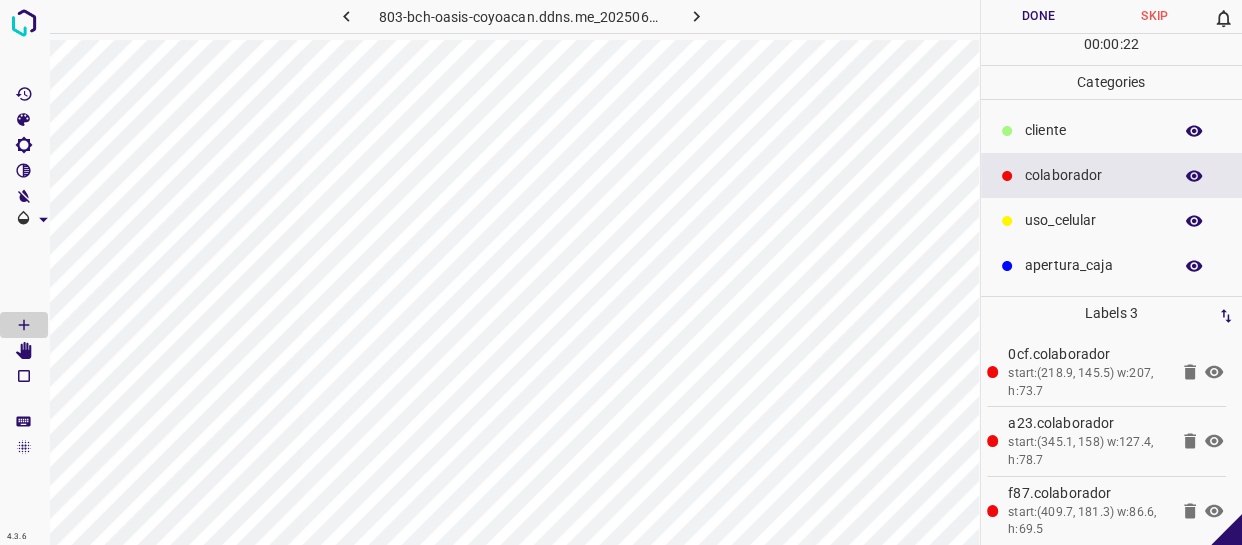 click on "​​cliente" at bounding box center (1093, 130) 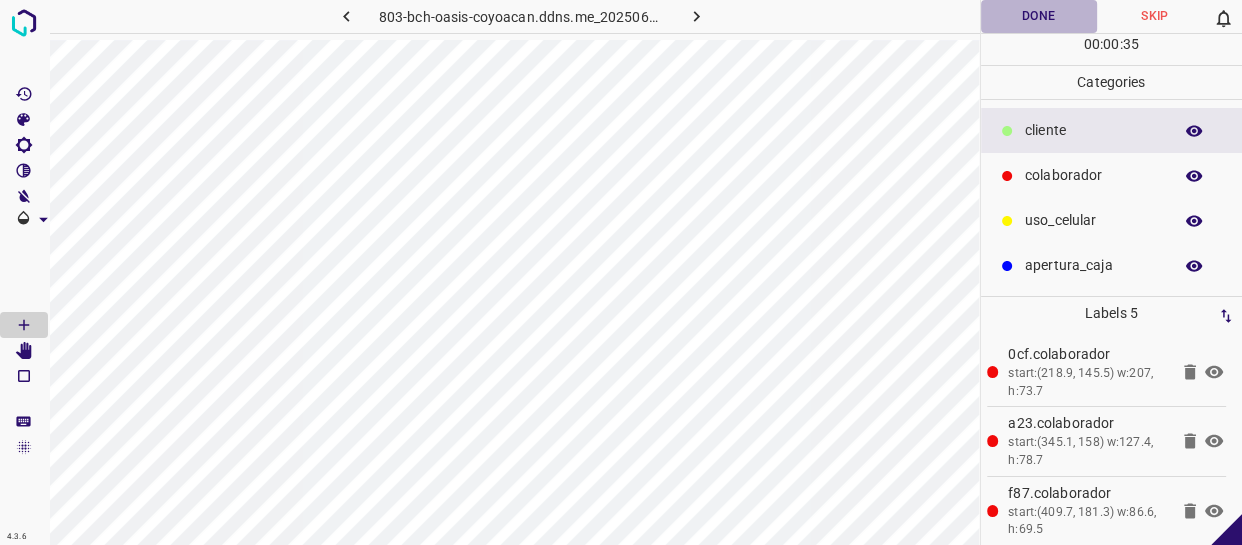 click on "Done" at bounding box center (1039, 16) 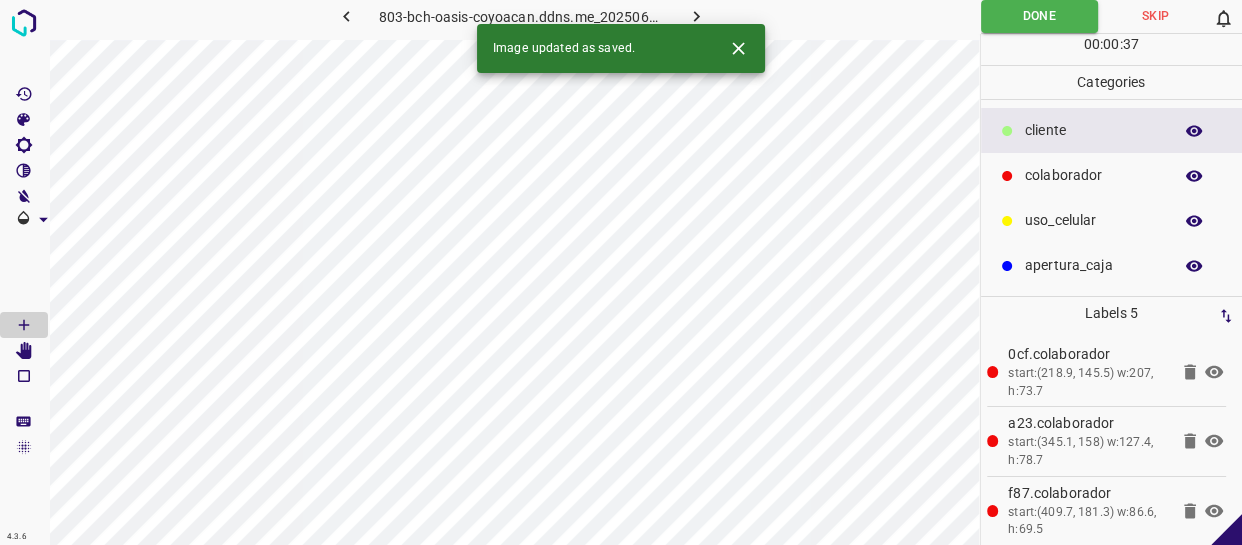 click at bounding box center [696, 16] 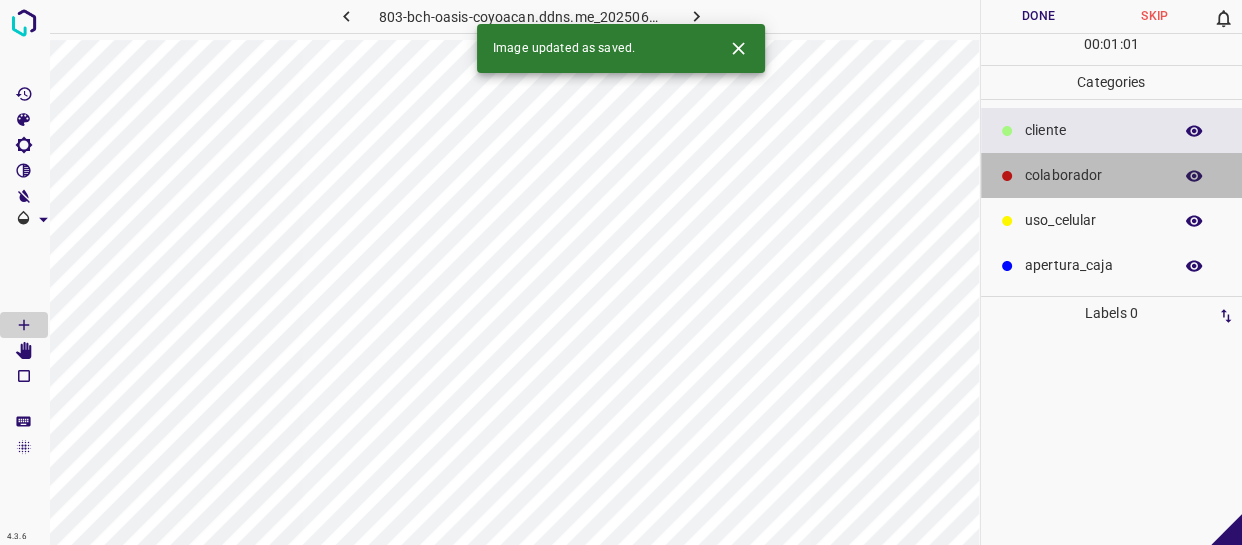 drag, startPoint x: 1110, startPoint y: 193, endPoint x: 1024, endPoint y: 197, distance: 86.09297 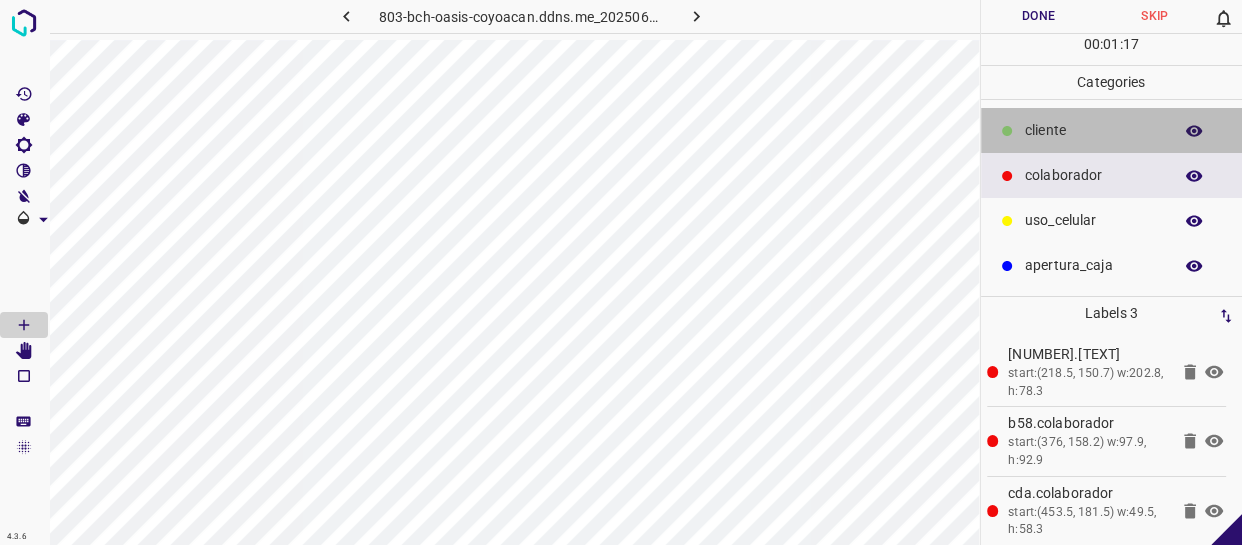 click on "​​cliente" at bounding box center (1093, 130) 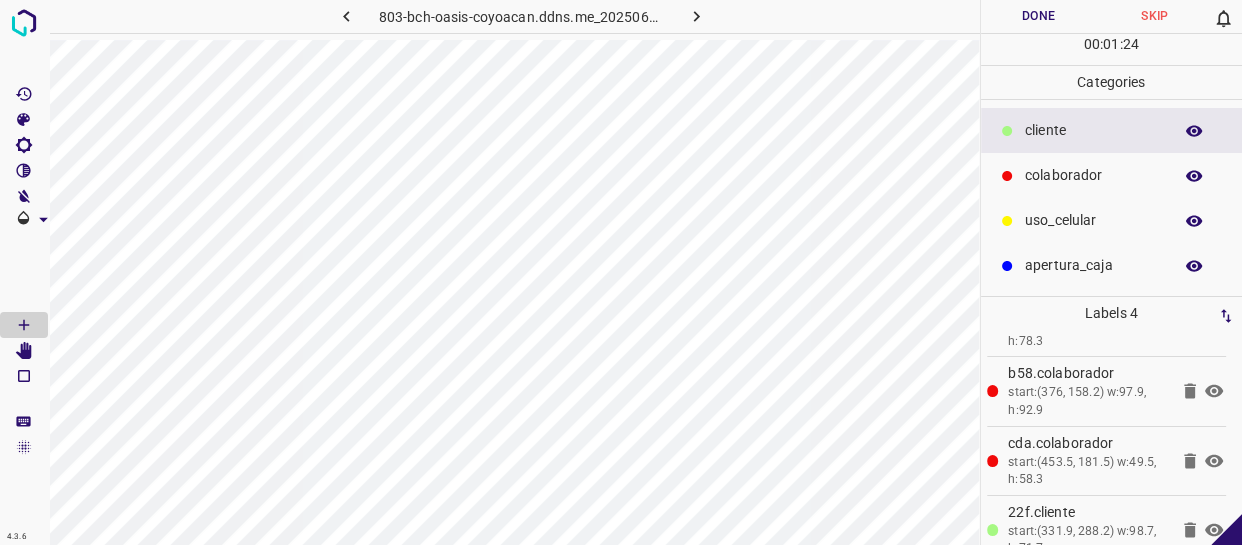 scroll, scrollTop: 77, scrollLeft: 0, axis: vertical 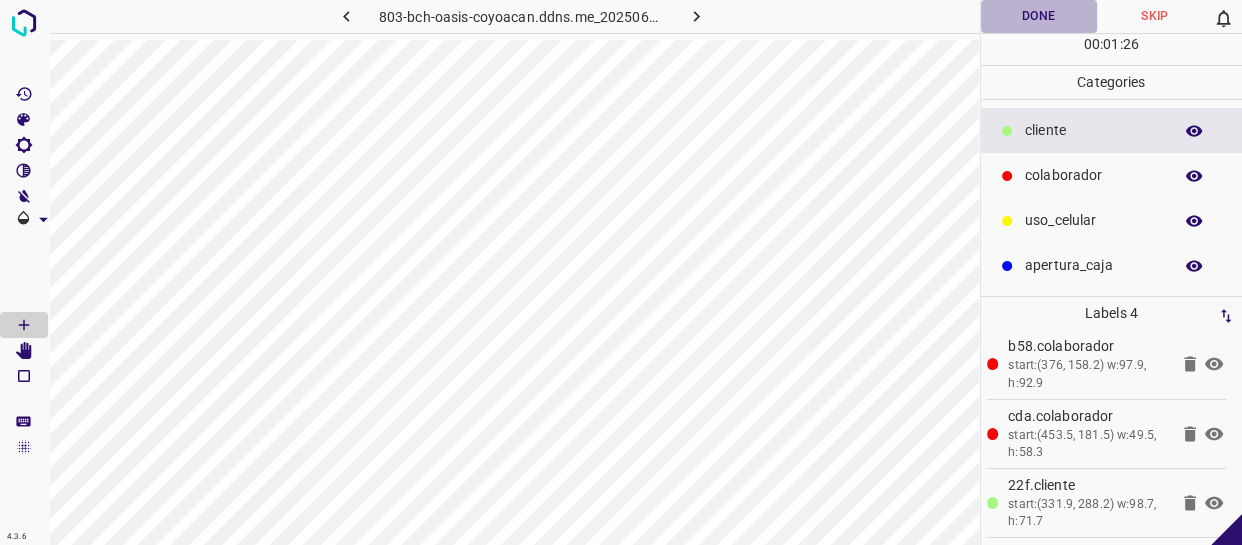 click on "Done" at bounding box center (1039, 16) 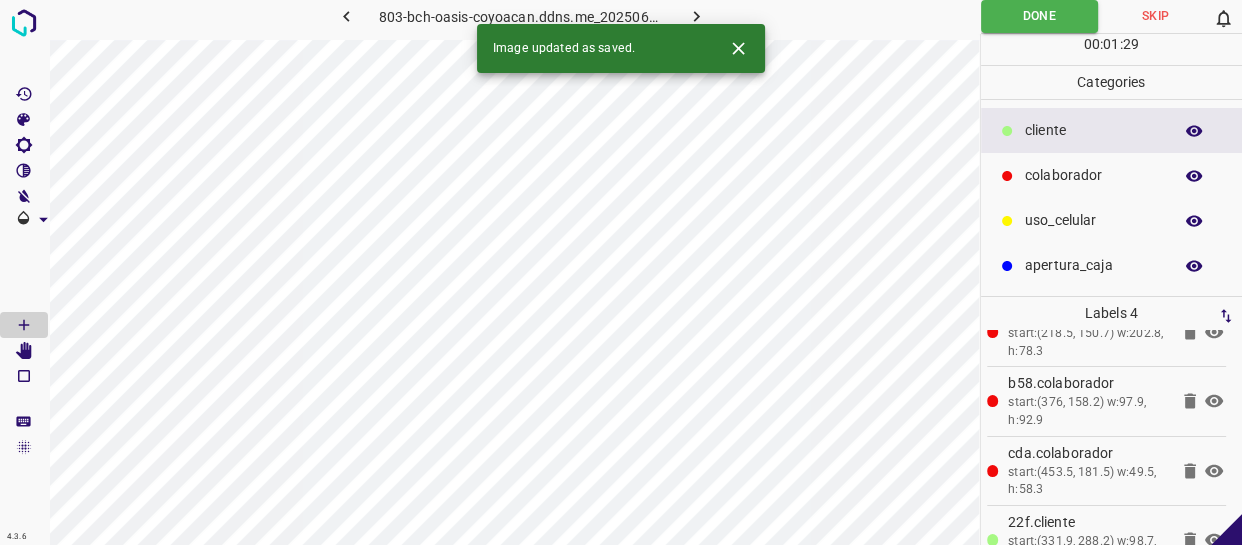 scroll, scrollTop: 77, scrollLeft: 0, axis: vertical 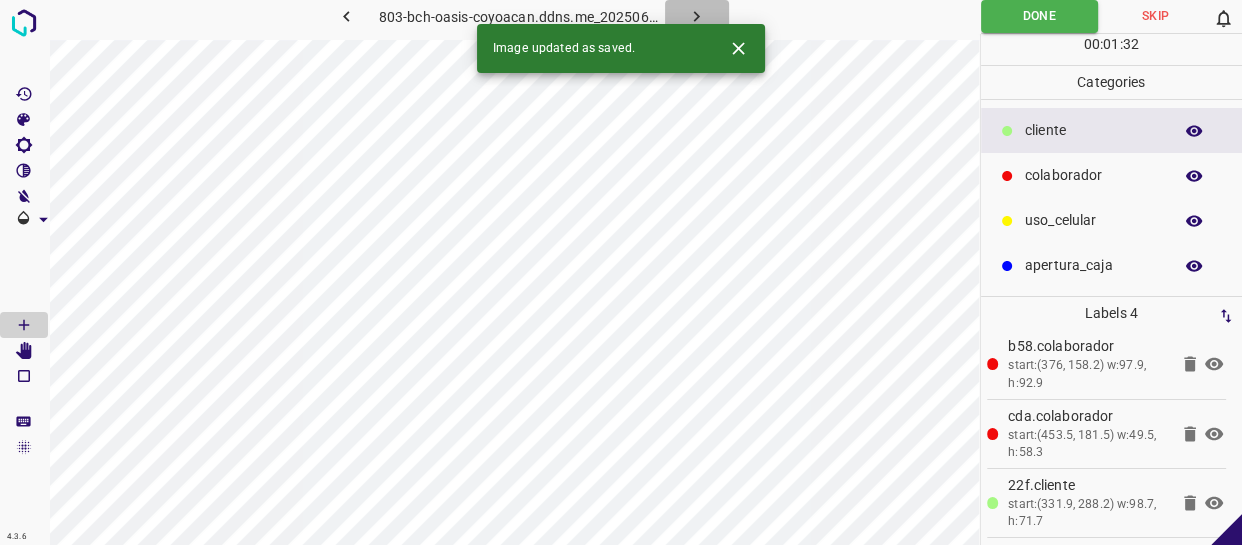 click at bounding box center [696, 16] 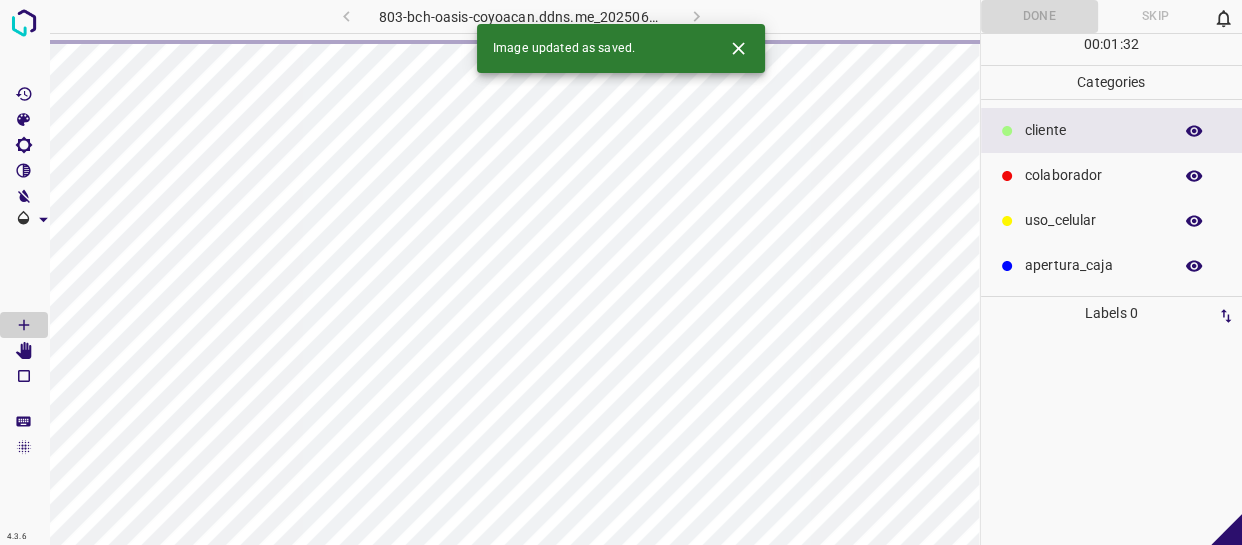 scroll, scrollTop: 0, scrollLeft: 0, axis: both 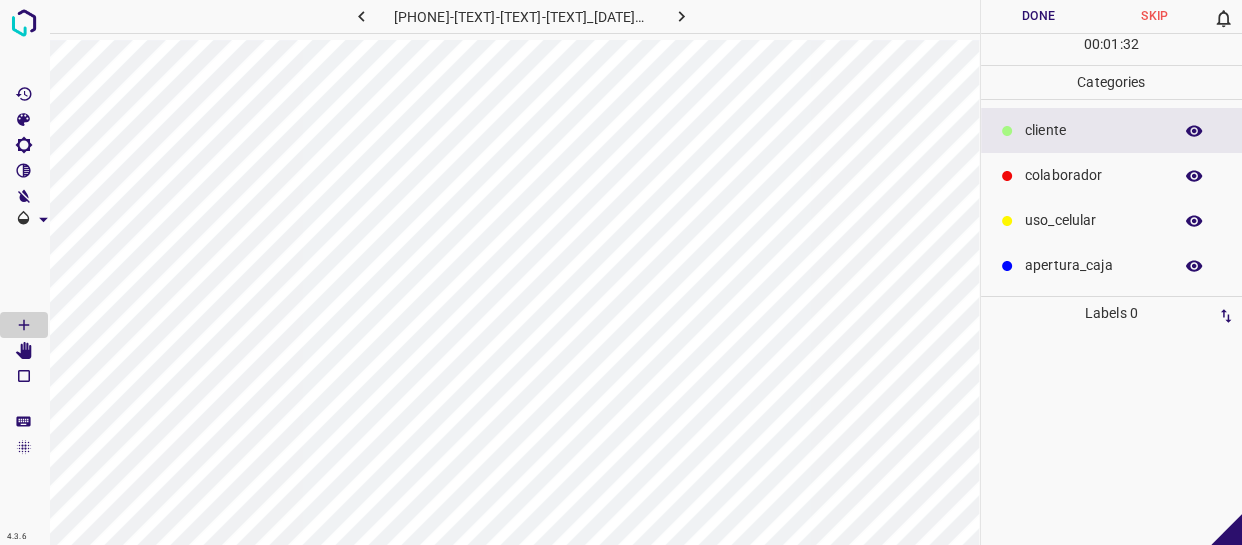 click on "colaborador" at bounding box center (1093, 130) 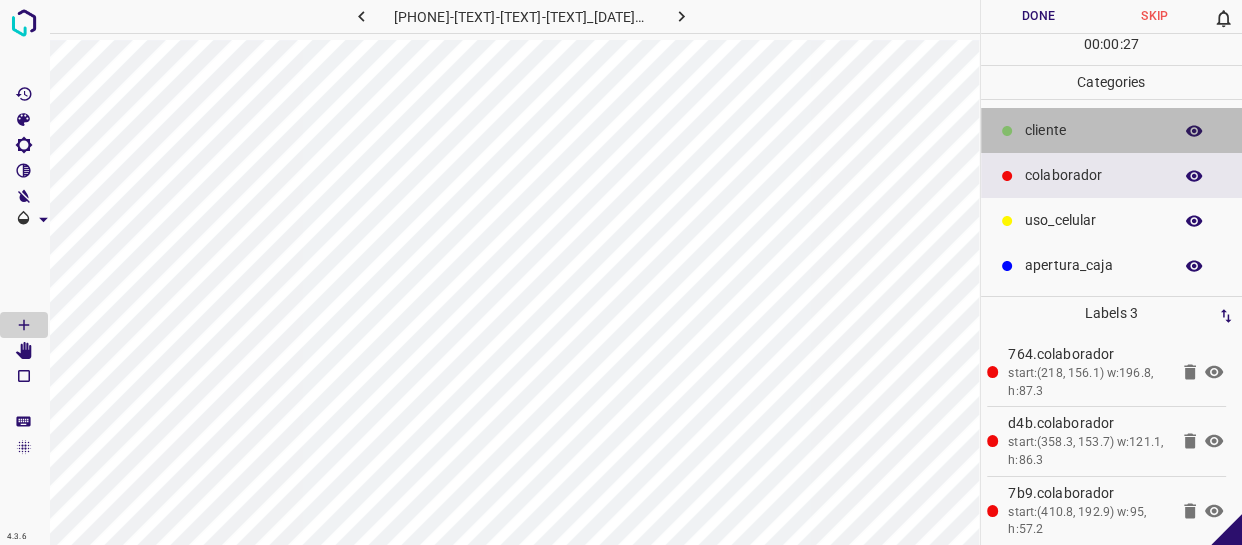 click on "​​cliente" at bounding box center (1093, 130) 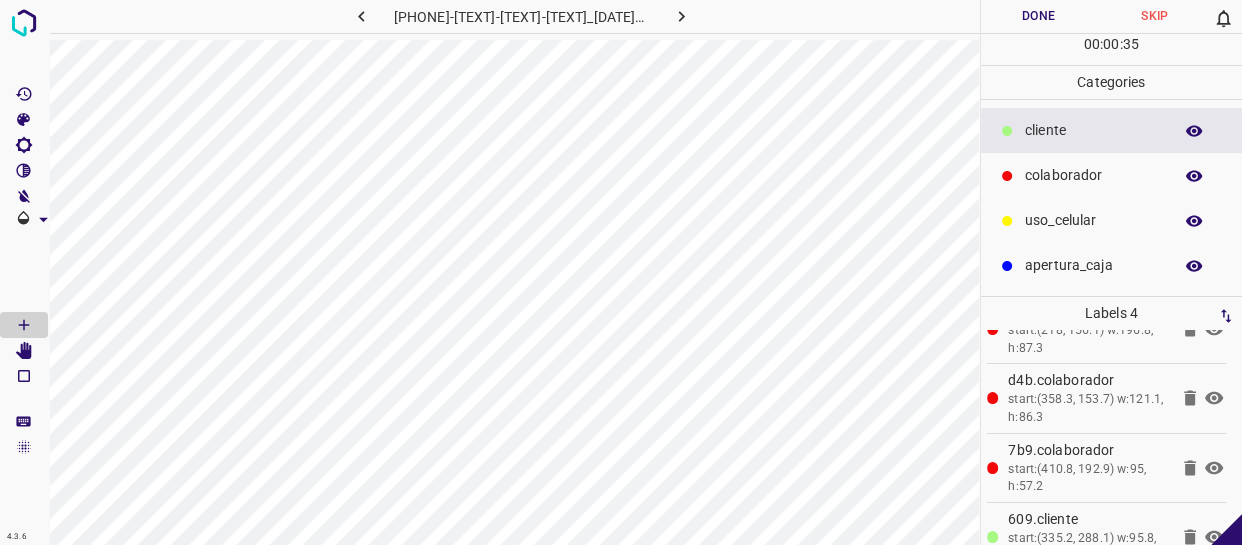 scroll, scrollTop: 77, scrollLeft: 0, axis: vertical 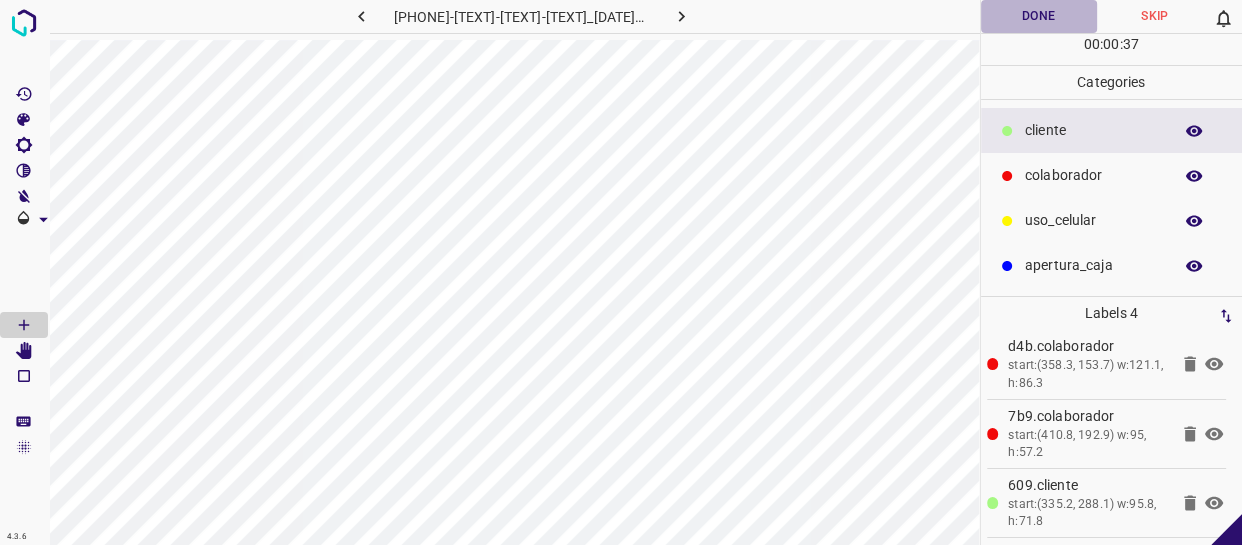click on "Done" at bounding box center (1039, 16) 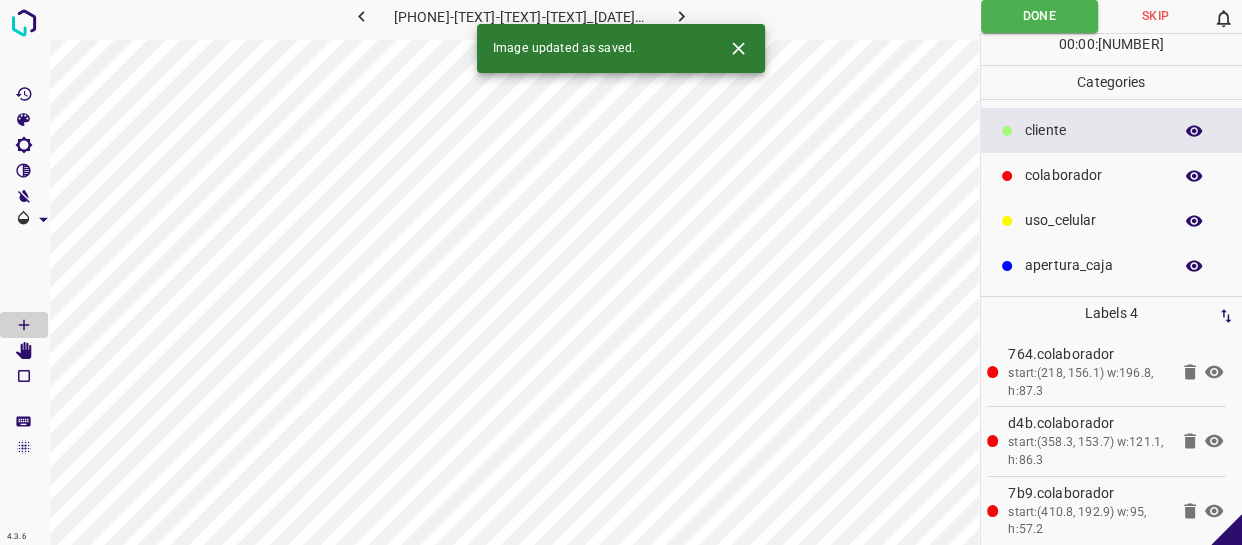 scroll, scrollTop: 77, scrollLeft: 0, axis: vertical 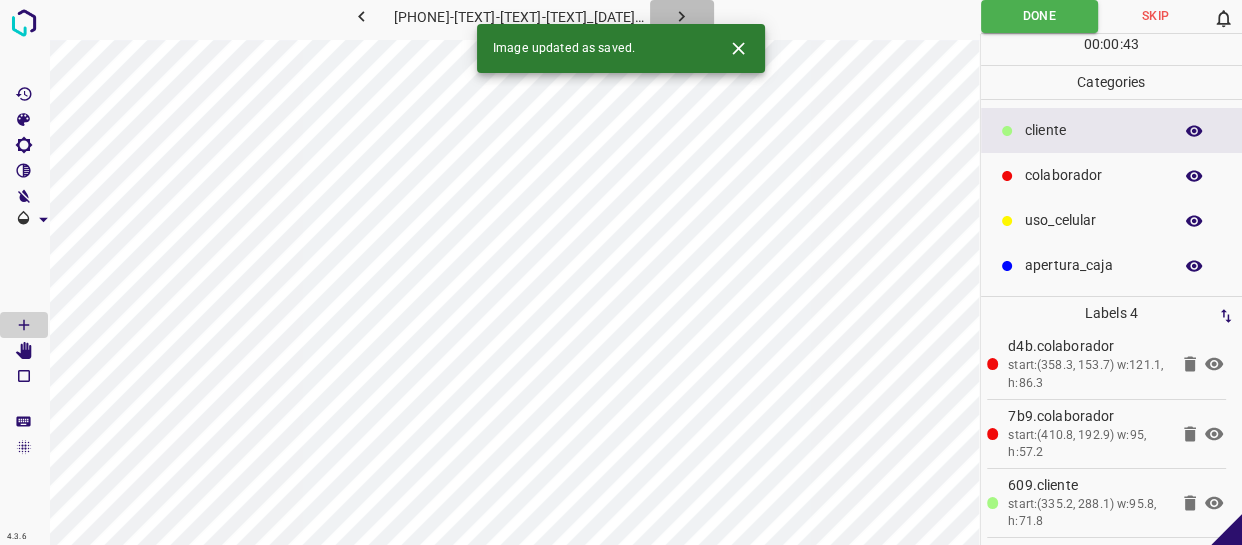 click at bounding box center [681, 16] 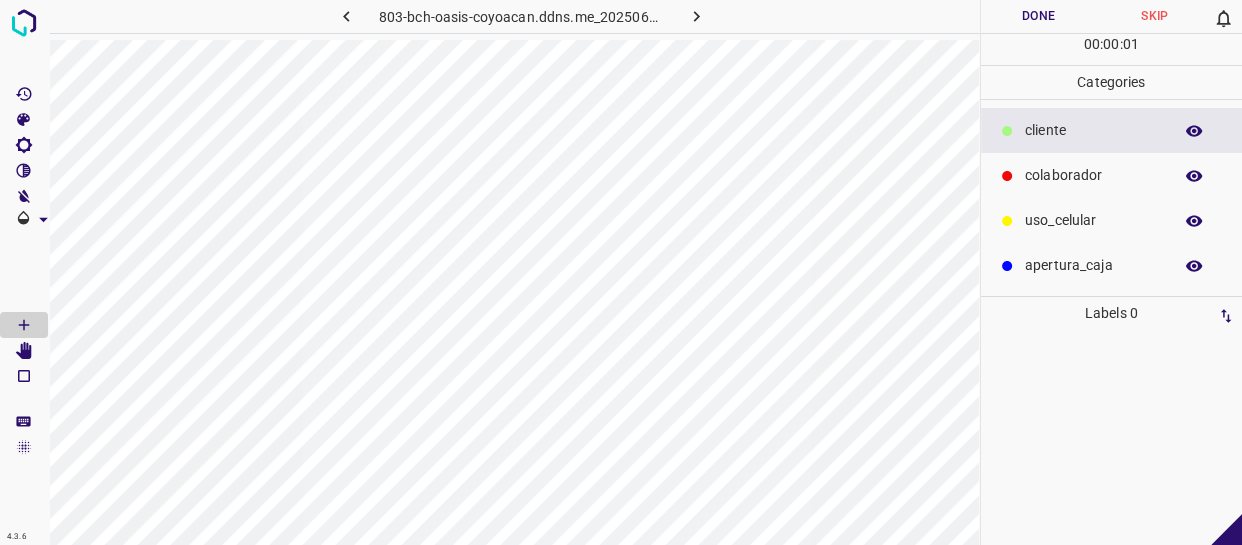 click on "colaborador" at bounding box center (1112, 175) 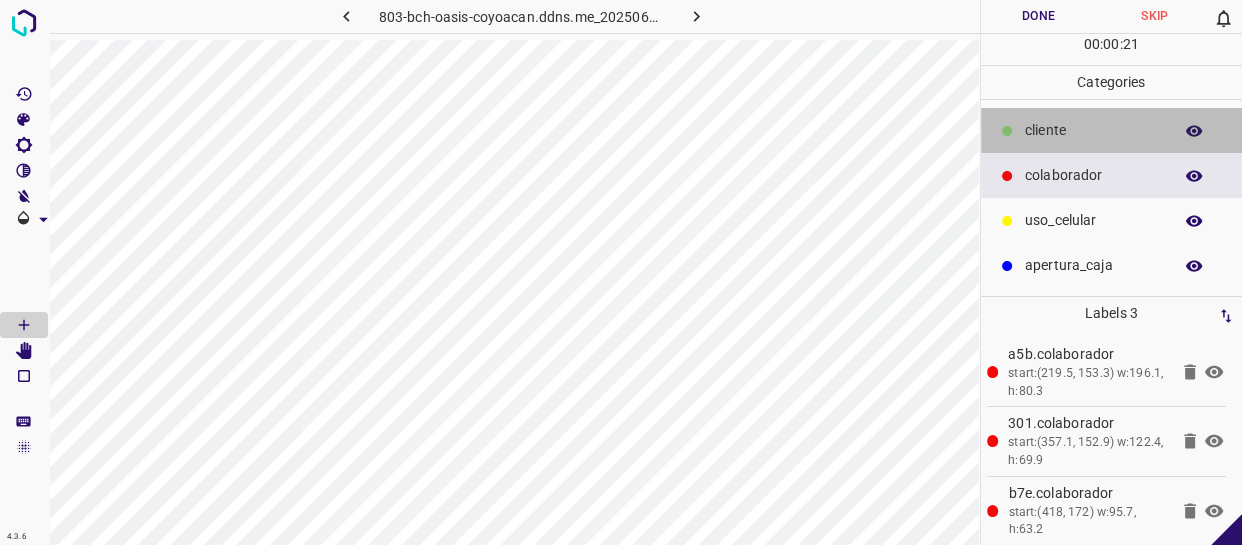 click on "​​cliente" at bounding box center [1093, 130] 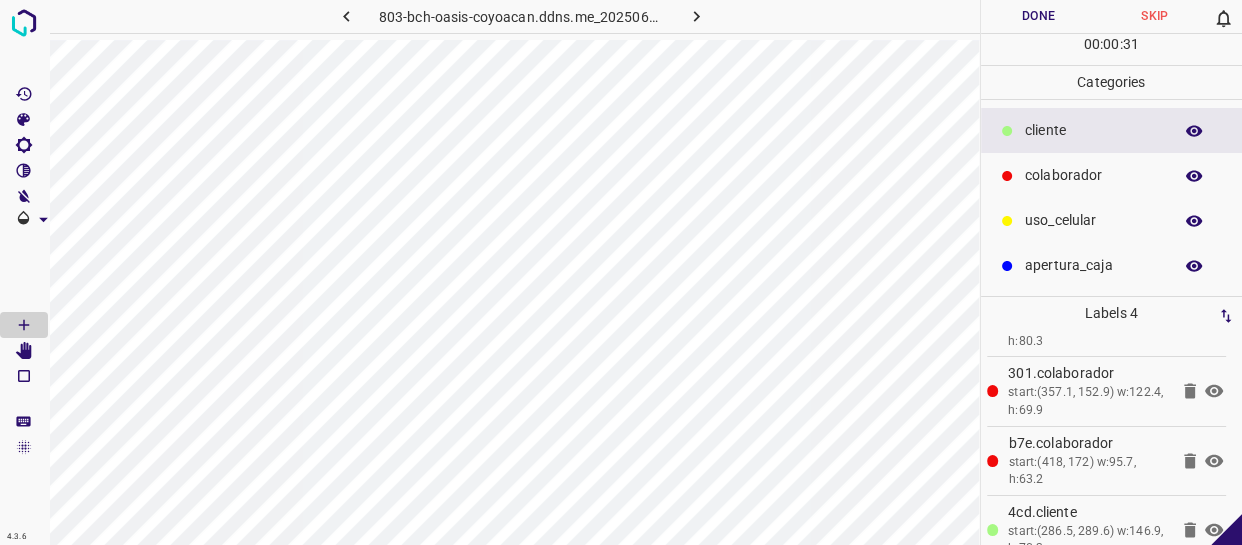 scroll, scrollTop: 77, scrollLeft: 0, axis: vertical 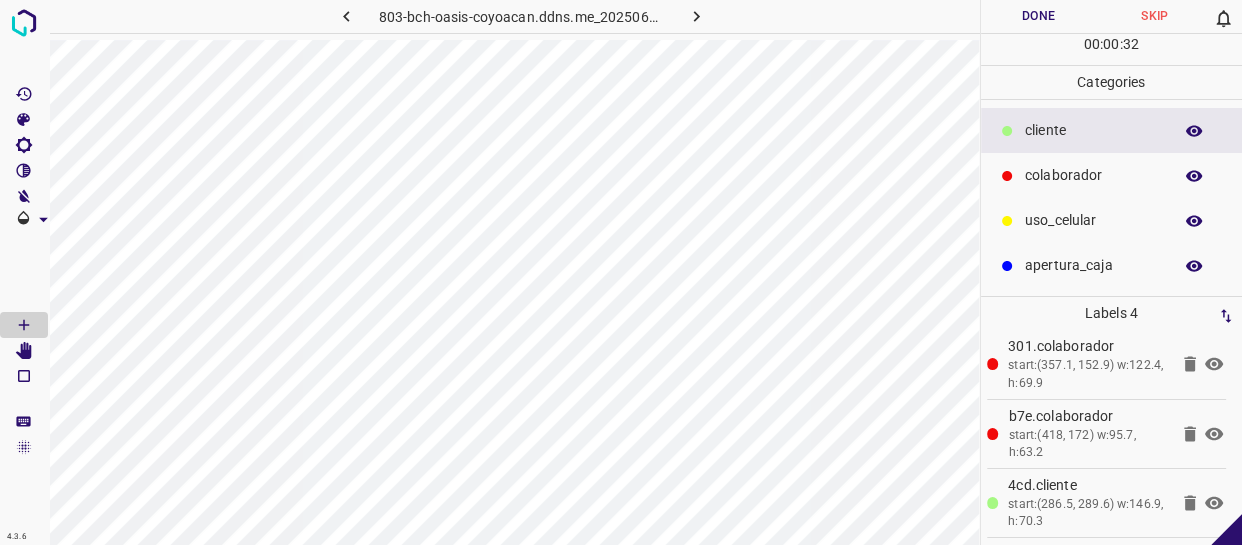 click on "Done" at bounding box center [1039, 16] 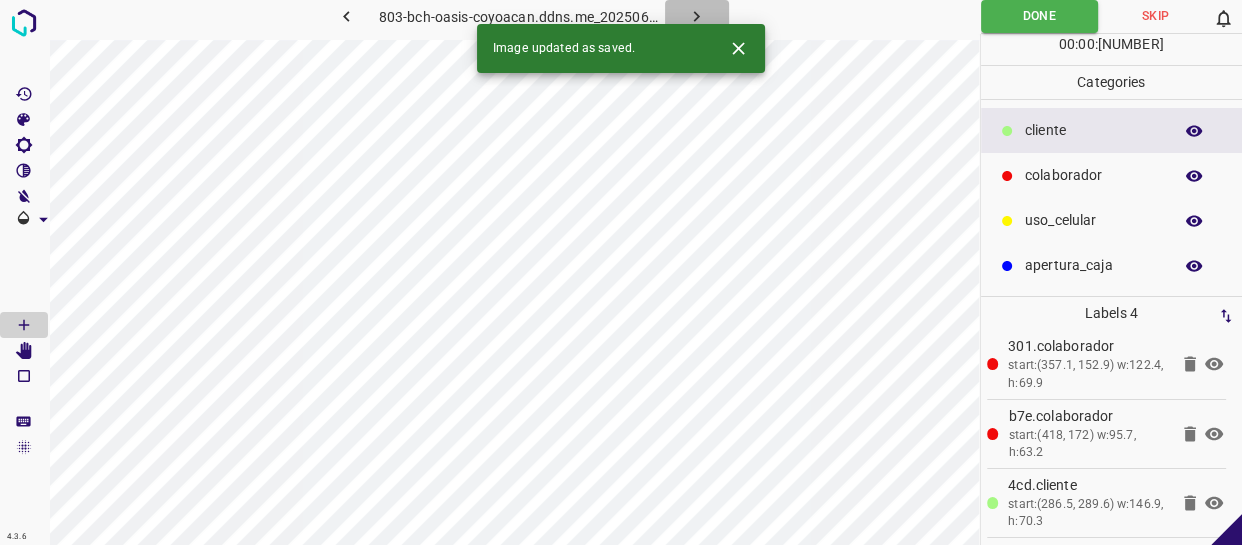 click at bounding box center [696, 16] 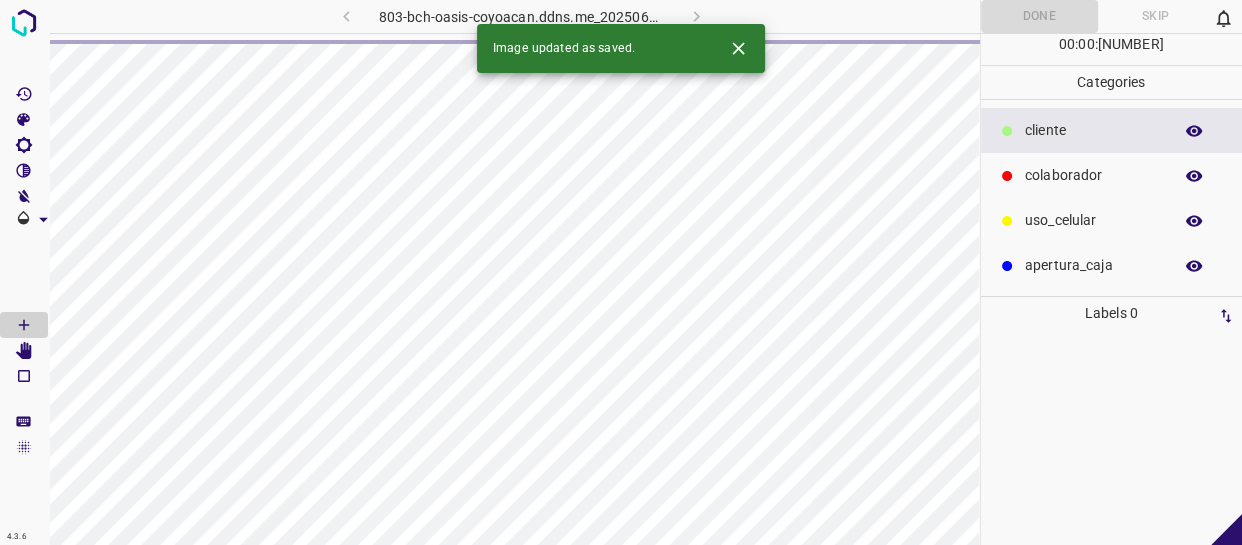 scroll, scrollTop: 0, scrollLeft: 0, axis: both 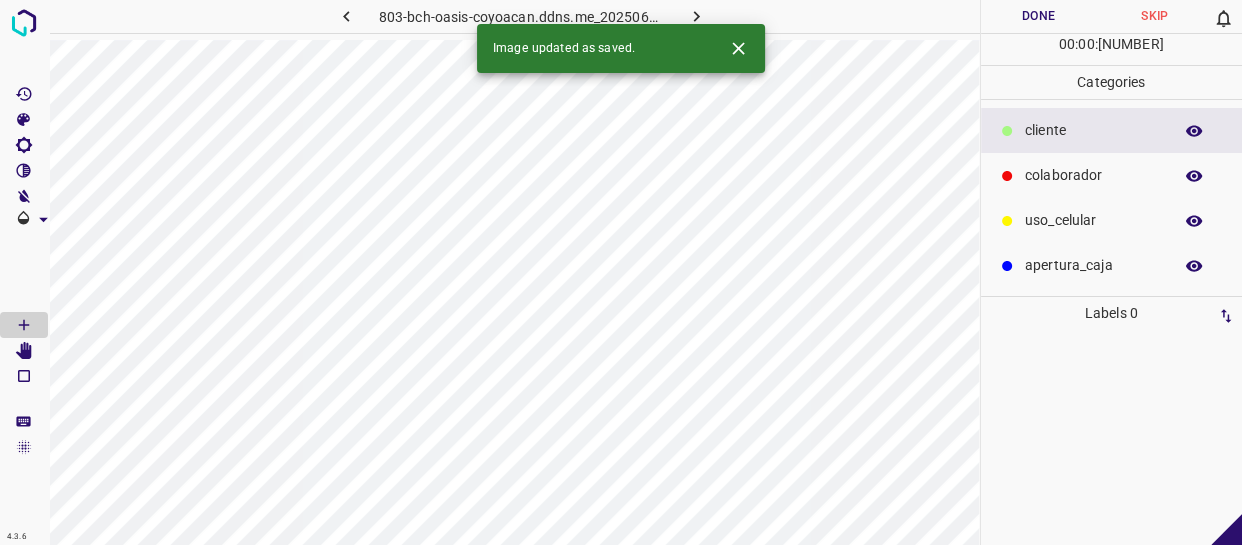click on "colaborador" at bounding box center (1093, 130) 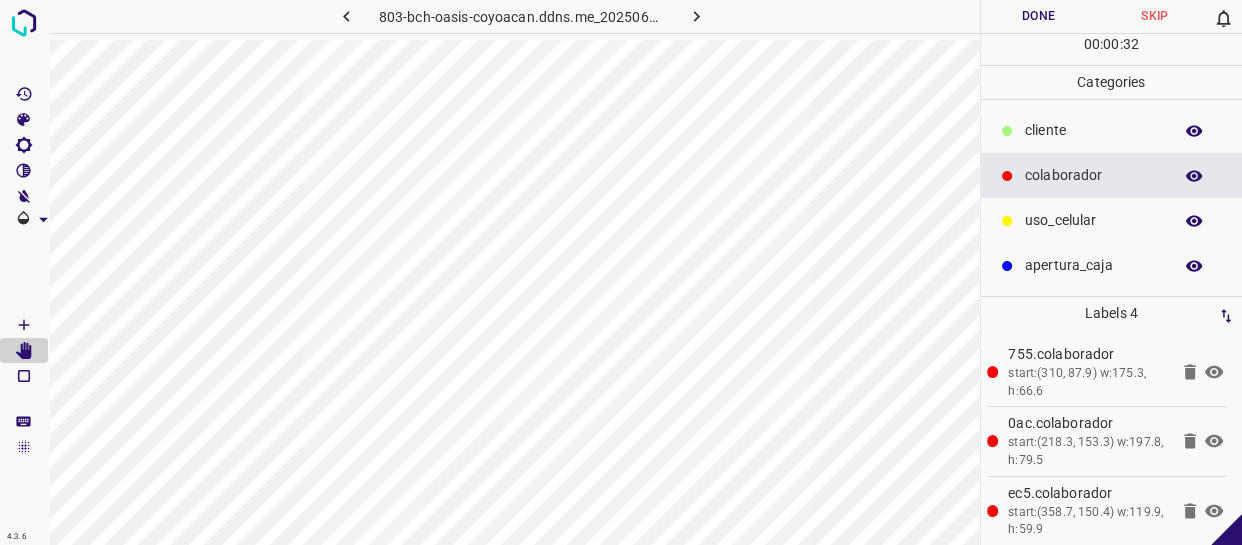 click on "colaborador" at bounding box center (1112, 175) 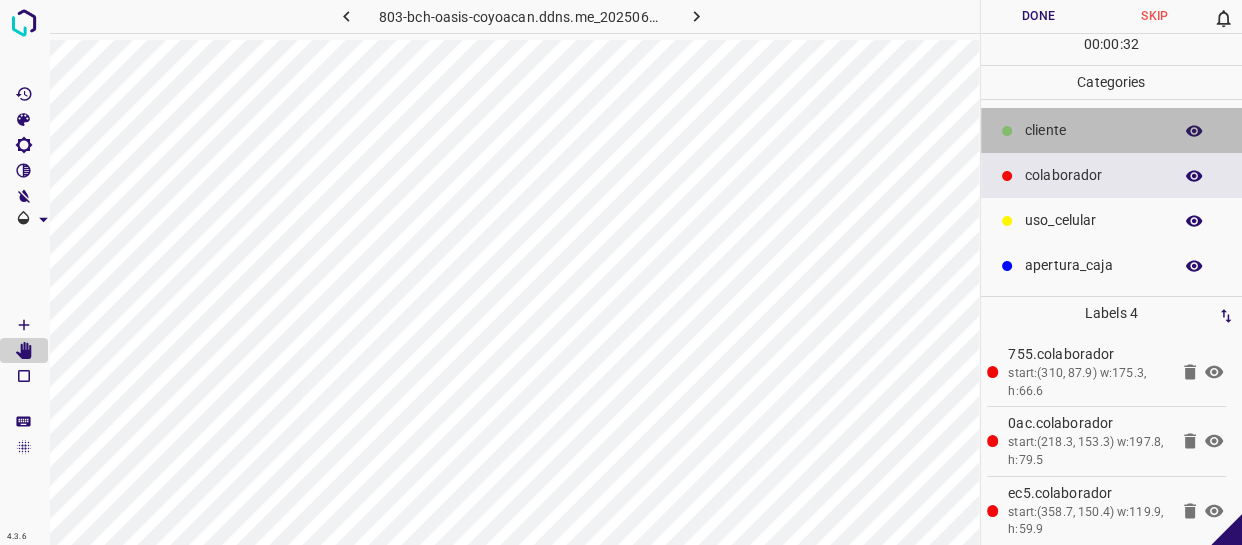 click on "​​cliente" at bounding box center [1093, 130] 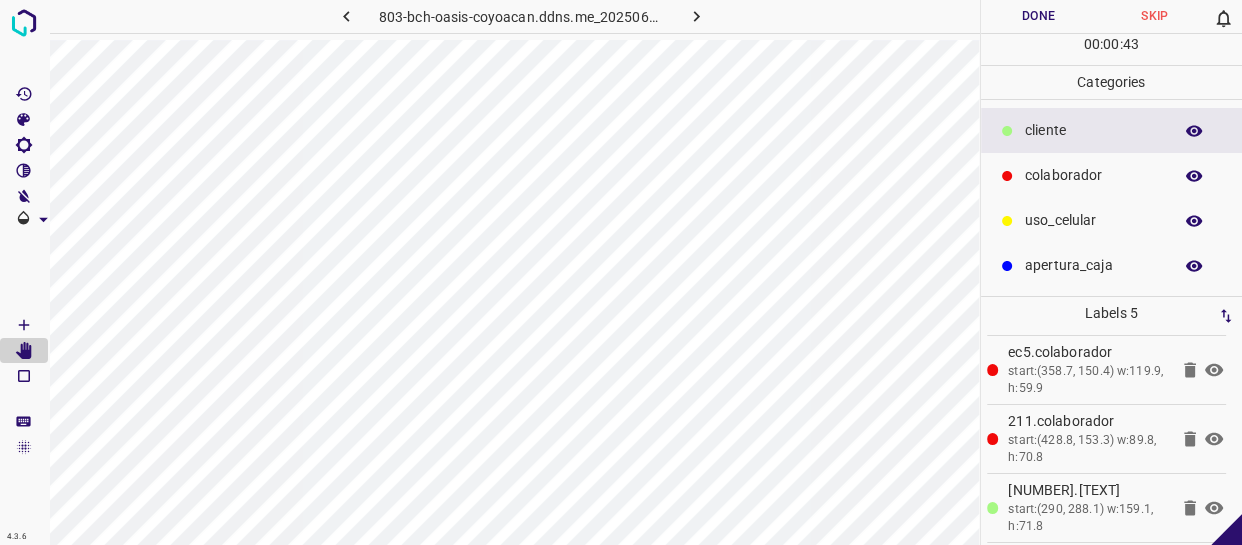 scroll, scrollTop: 146, scrollLeft: 0, axis: vertical 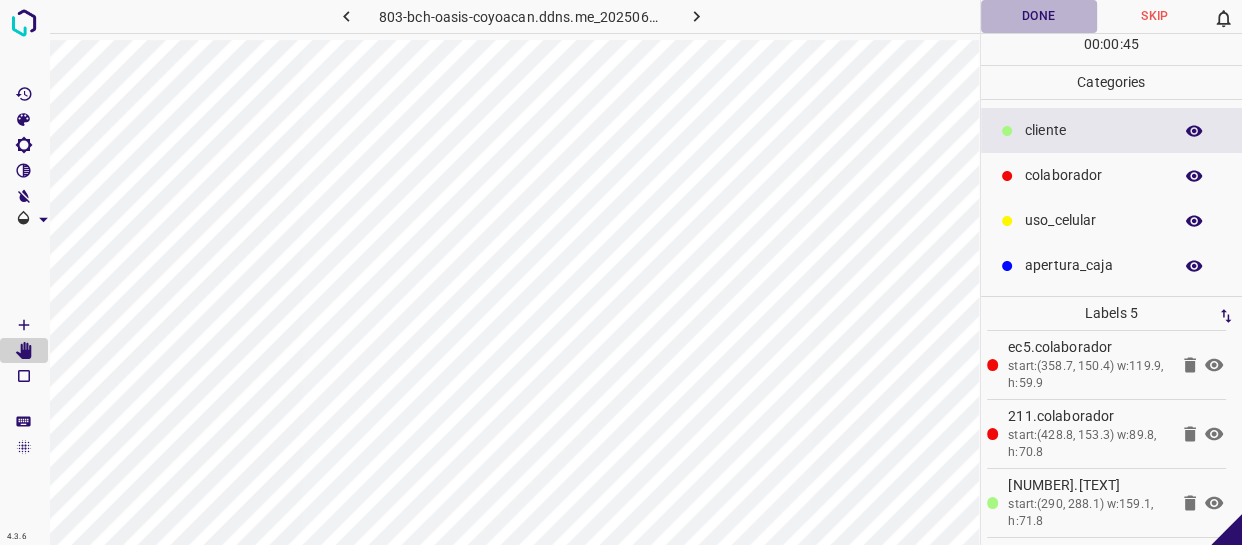 click on "Done" at bounding box center (1039, 16) 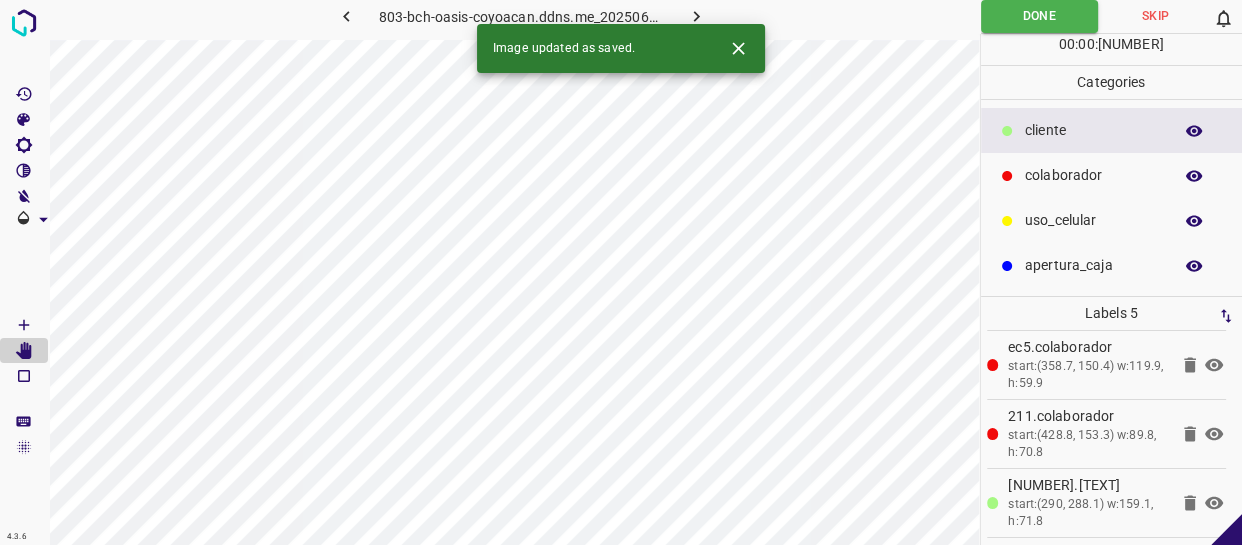 click at bounding box center (696, 16) 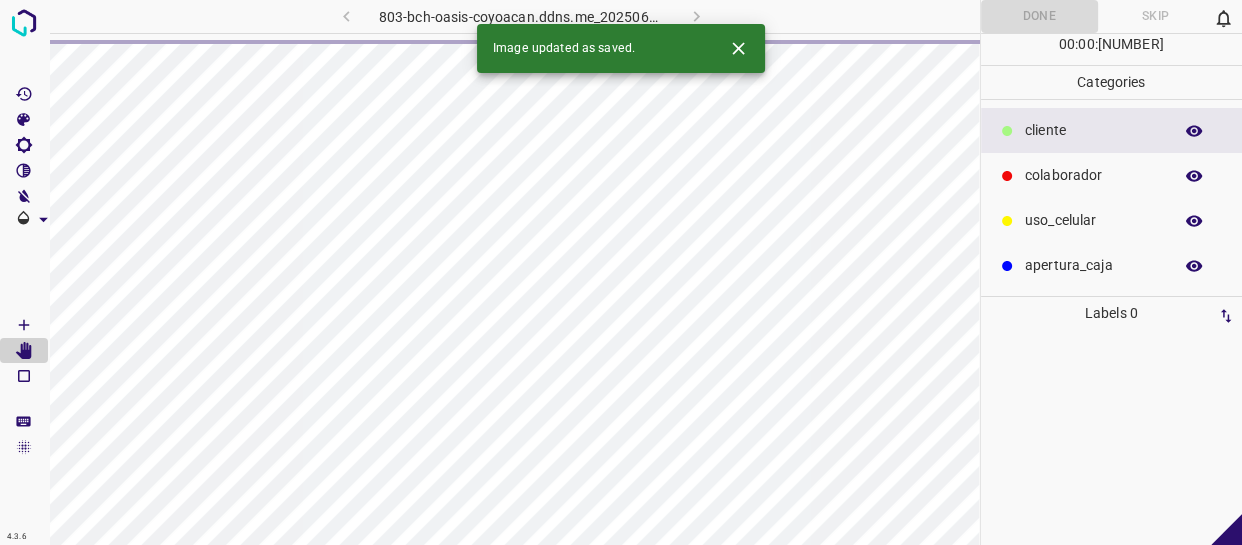 scroll, scrollTop: 0, scrollLeft: 0, axis: both 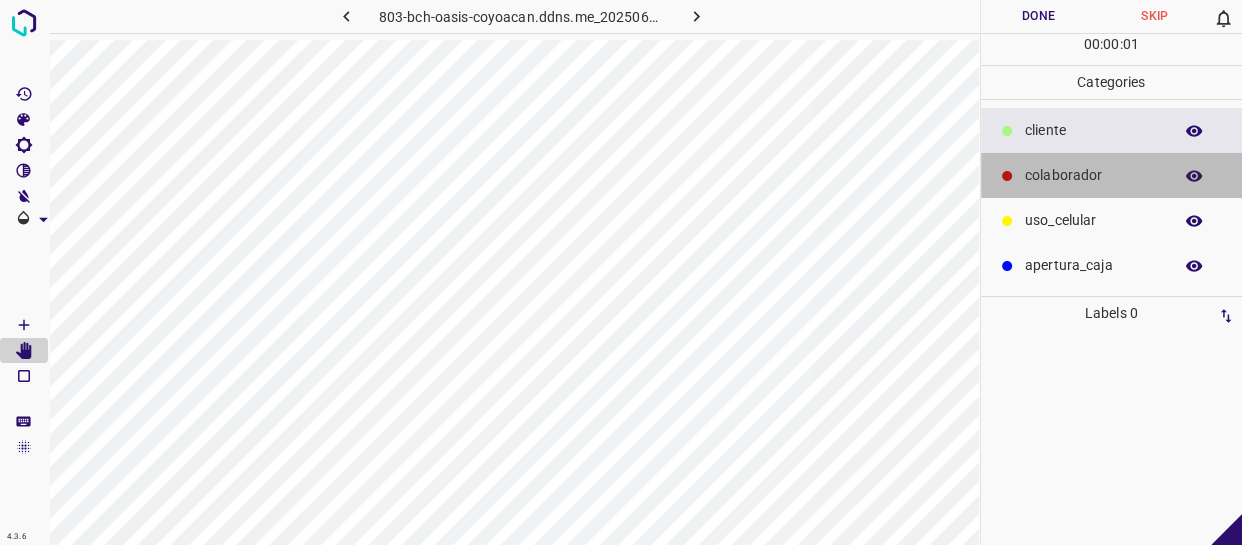 drag, startPoint x: 1075, startPoint y: 168, endPoint x: 990, endPoint y: 176, distance: 85.37564 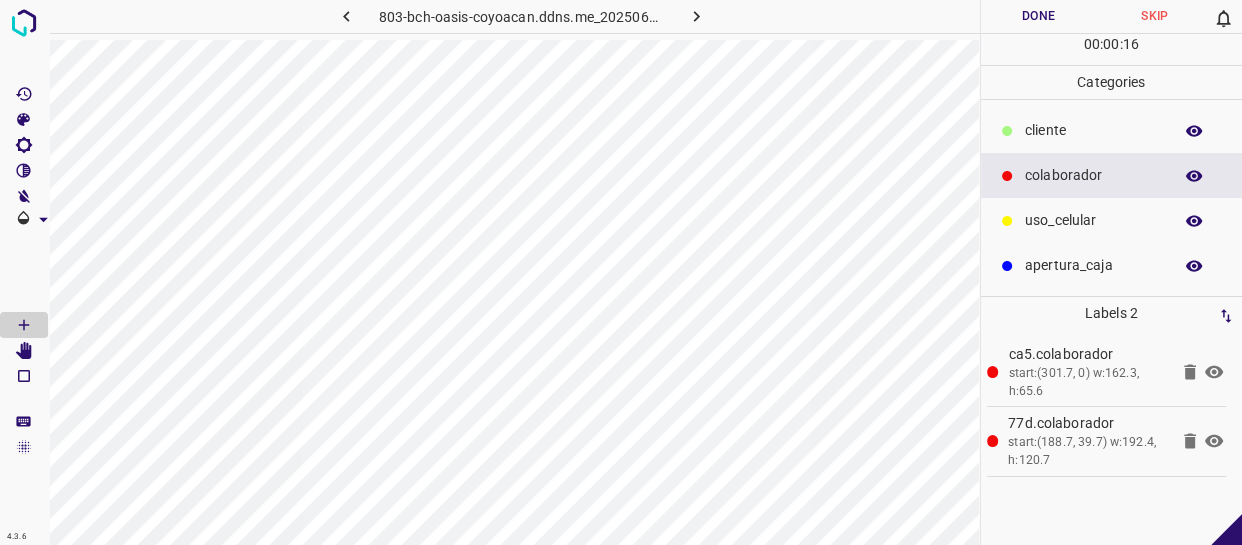 click on "Done" at bounding box center [1039, 16] 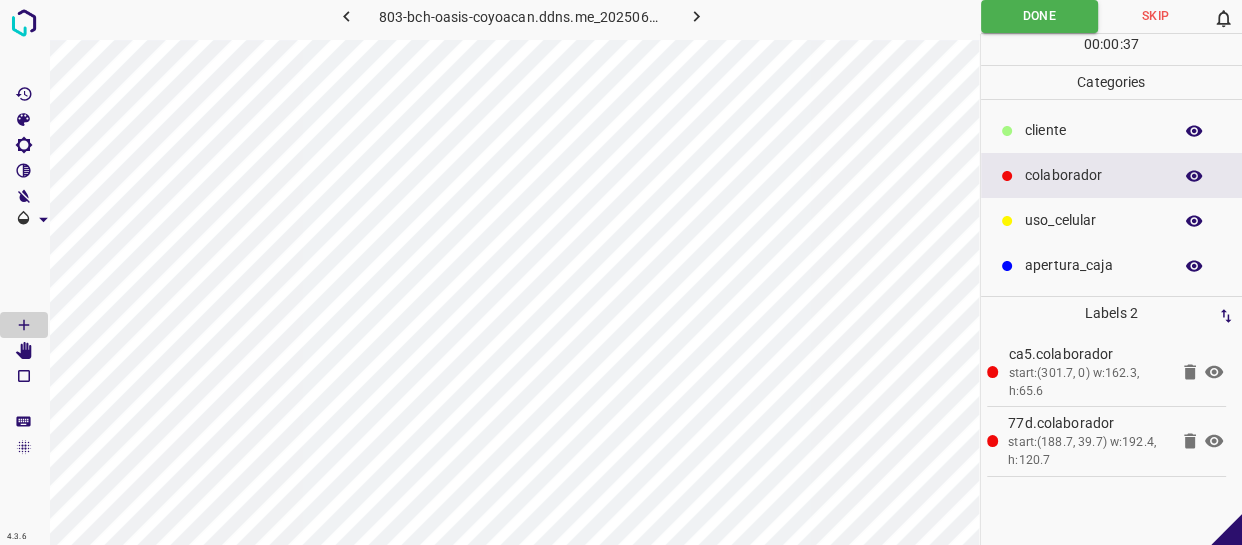 click on "​​cliente" at bounding box center [1112, 130] 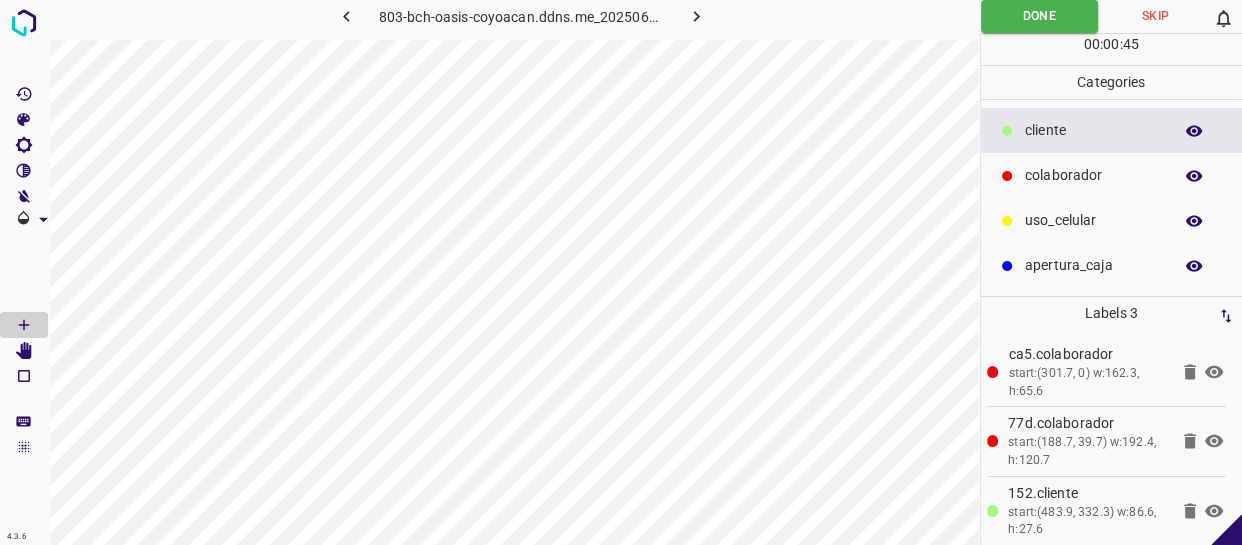 scroll, scrollTop: 8, scrollLeft: 0, axis: vertical 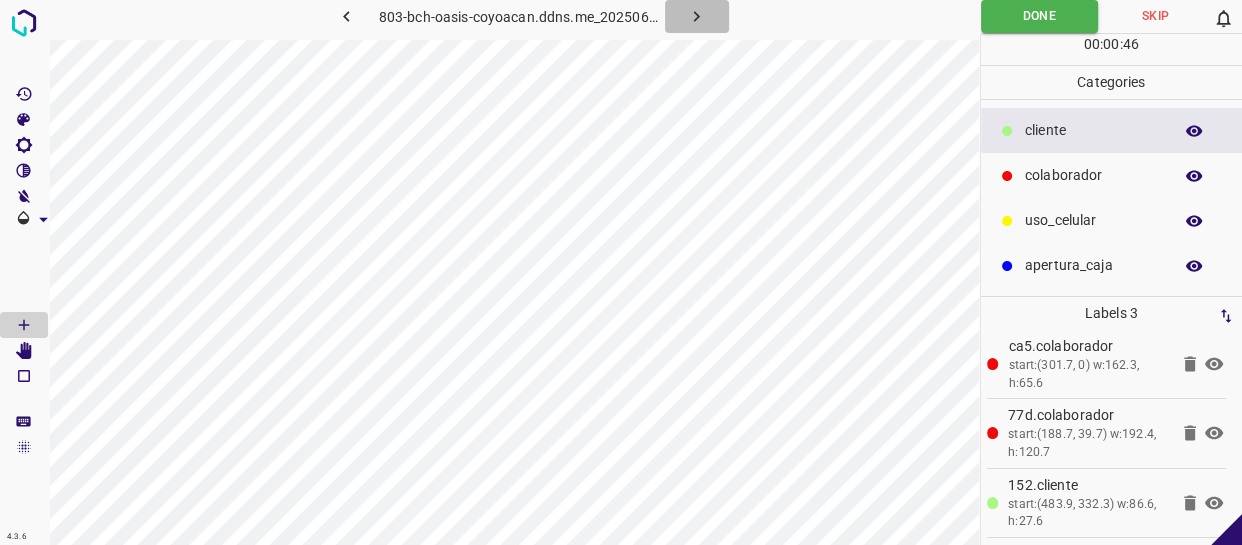 click at bounding box center [696, 16] 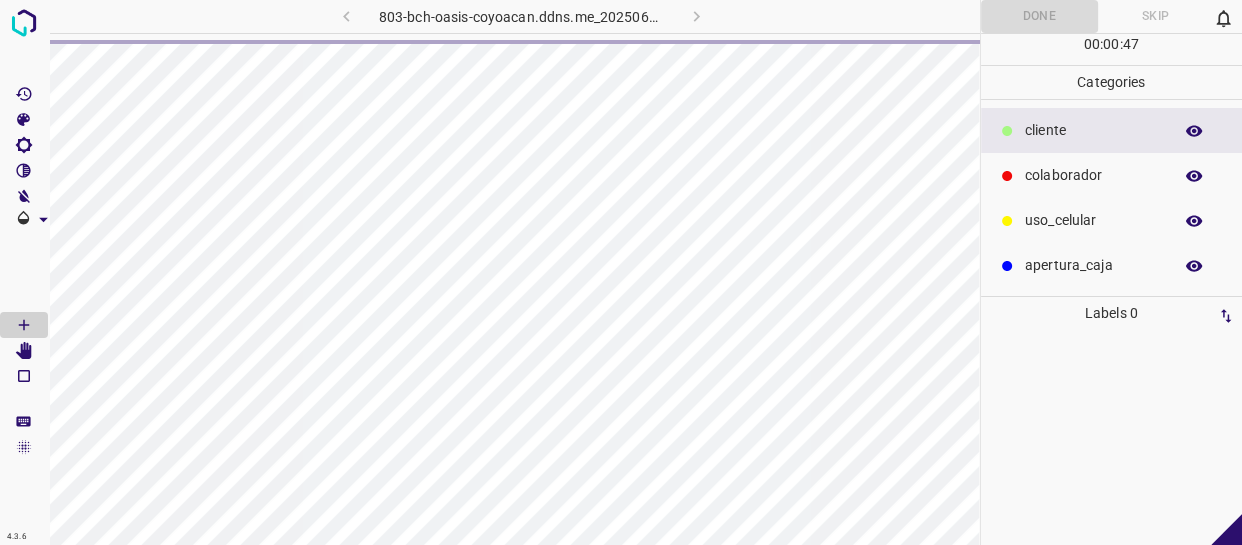 scroll, scrollTop: 0, scrollLeft: 0, axis: both 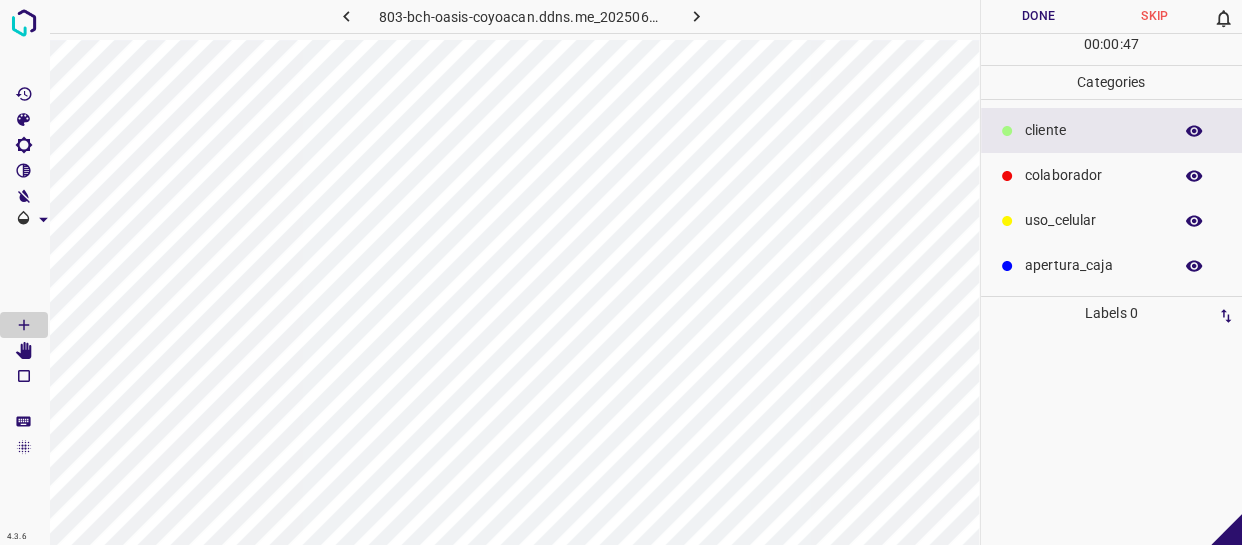 click on "colaborador" at bounding box center [1093, 130] 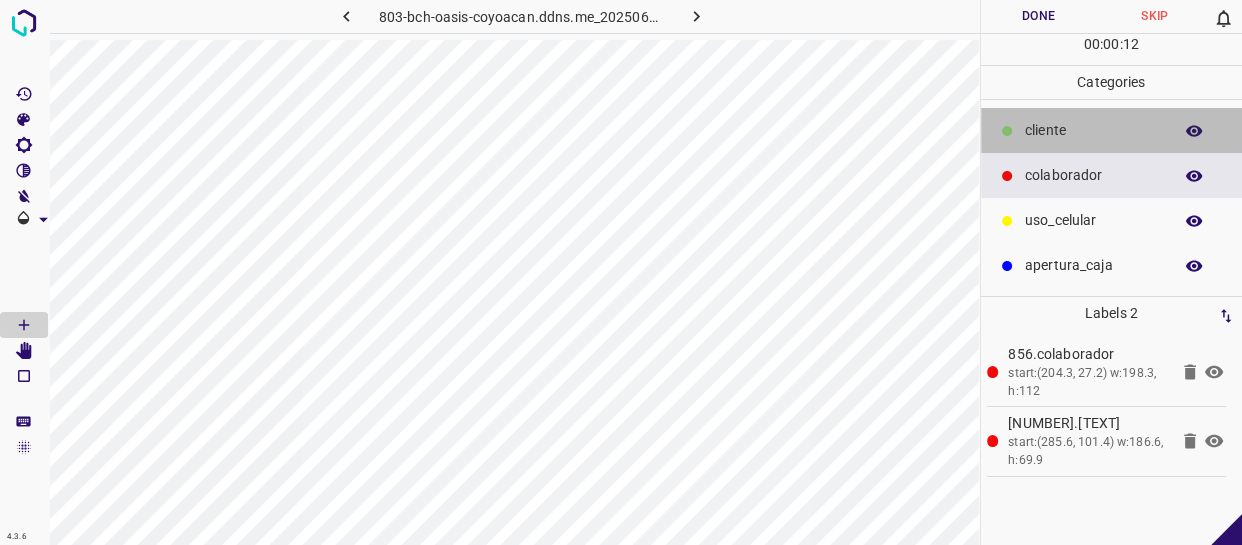 click on "​​cliente" at bounding box center (1093, 130) 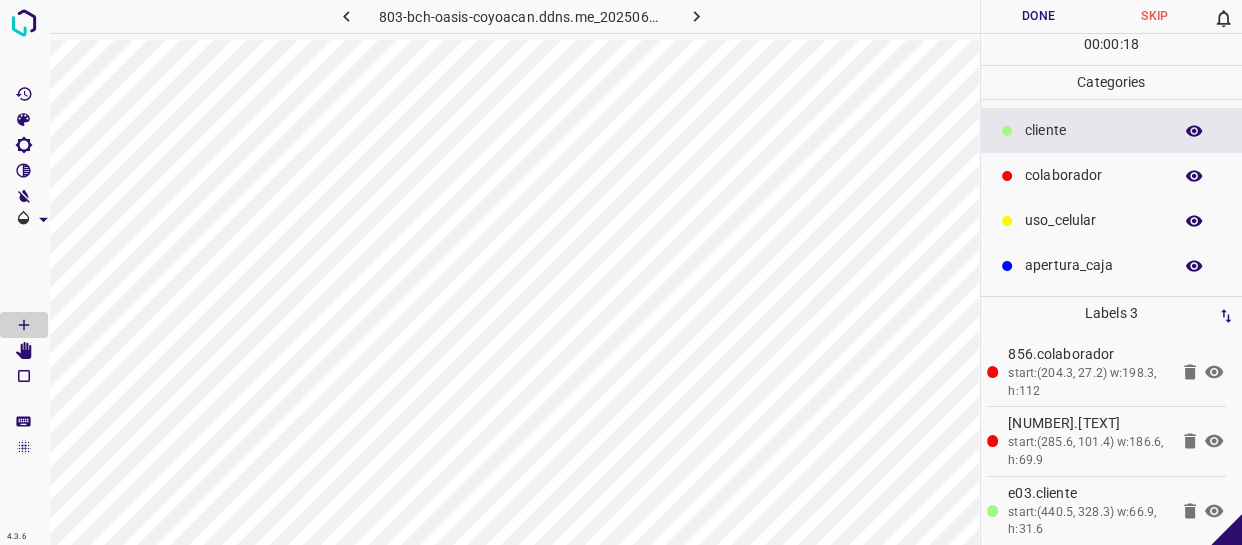 click on "Done" at bounding box center (1039, 16) 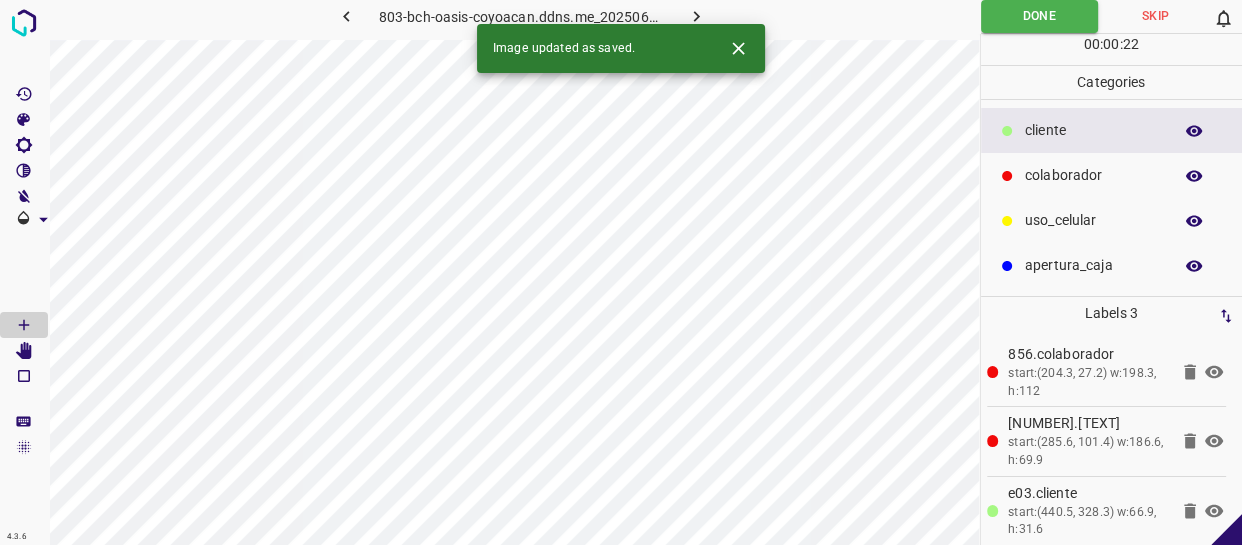 click at bounding box center [696, 16] 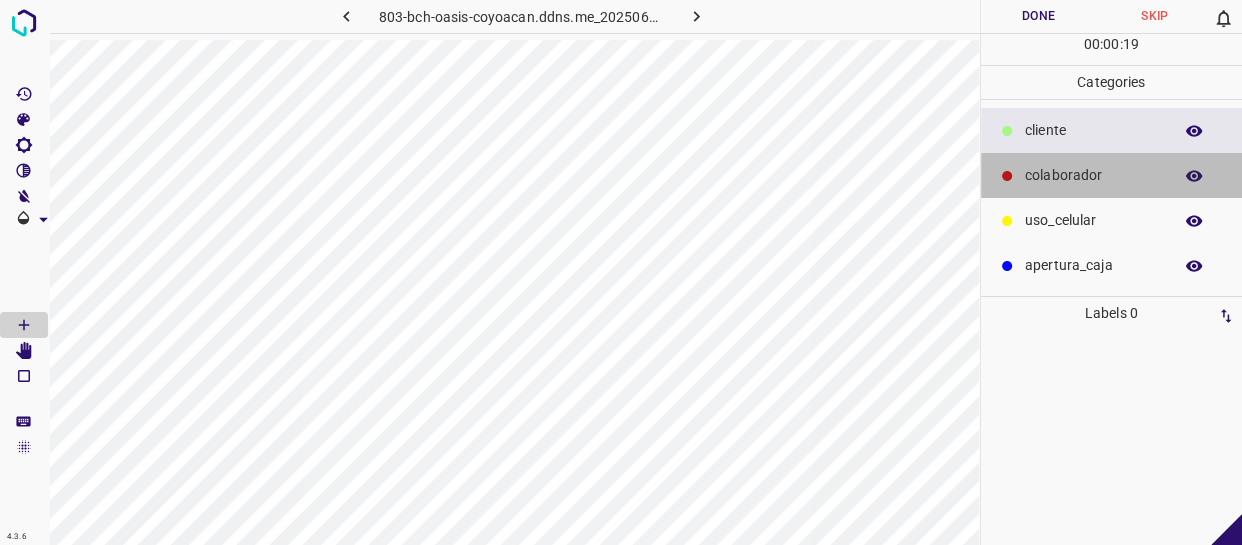 drag, startPoint x: 1100, startPoint y: 190, endPoint x: 1083, endPoint y: 189, distance: 17.029387 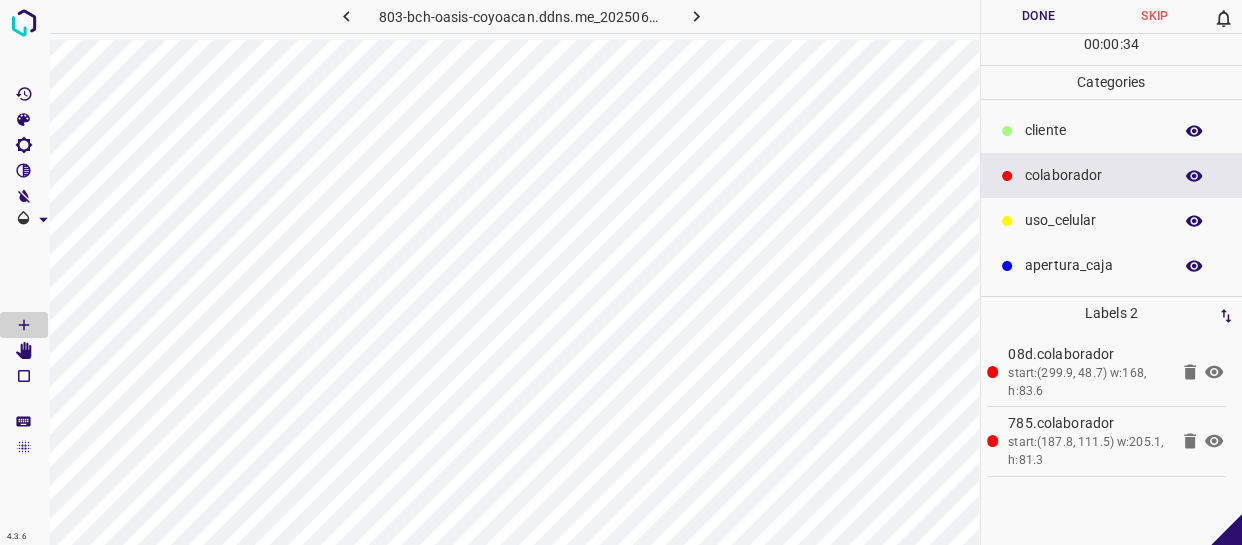 click on "​​cliente" at bounding box center (1093, 130) 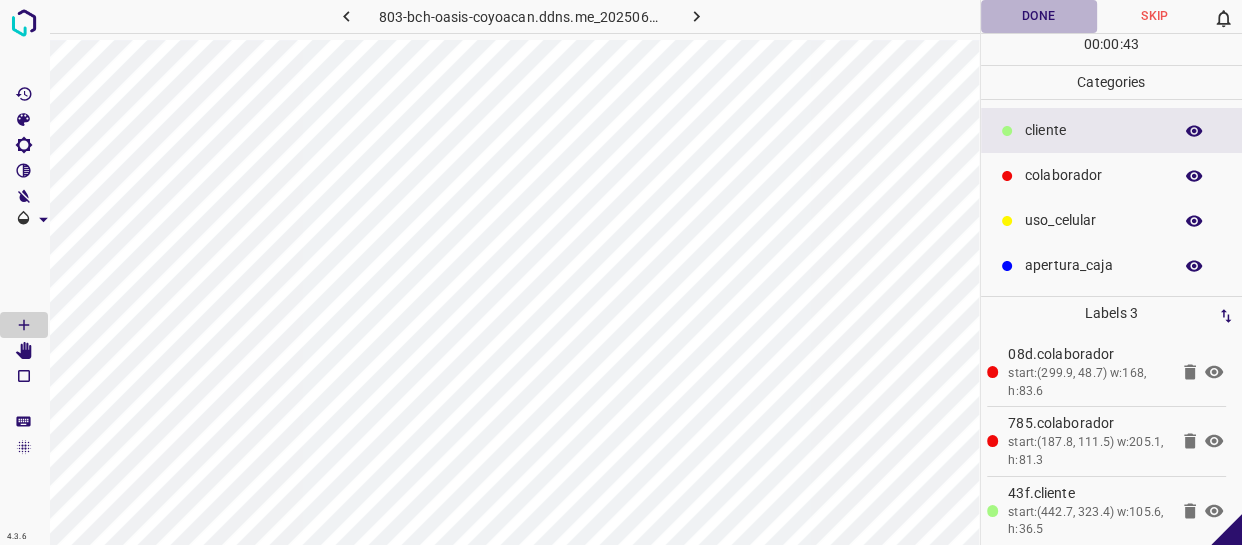 click on "Done" at bounding box center [1039, 16] 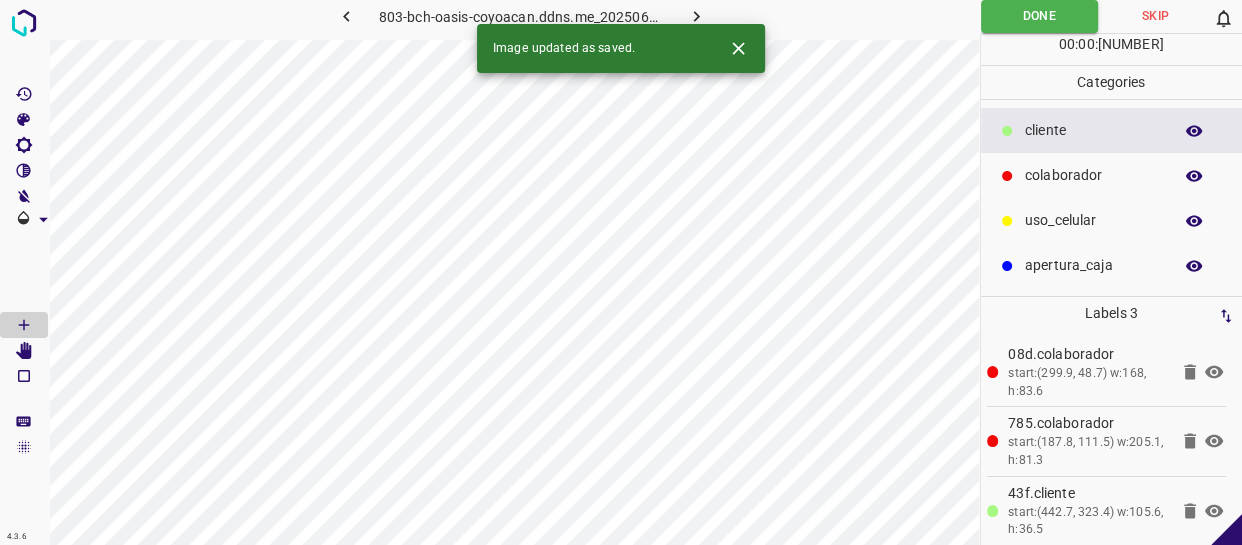click at bounding box center [696, 16] 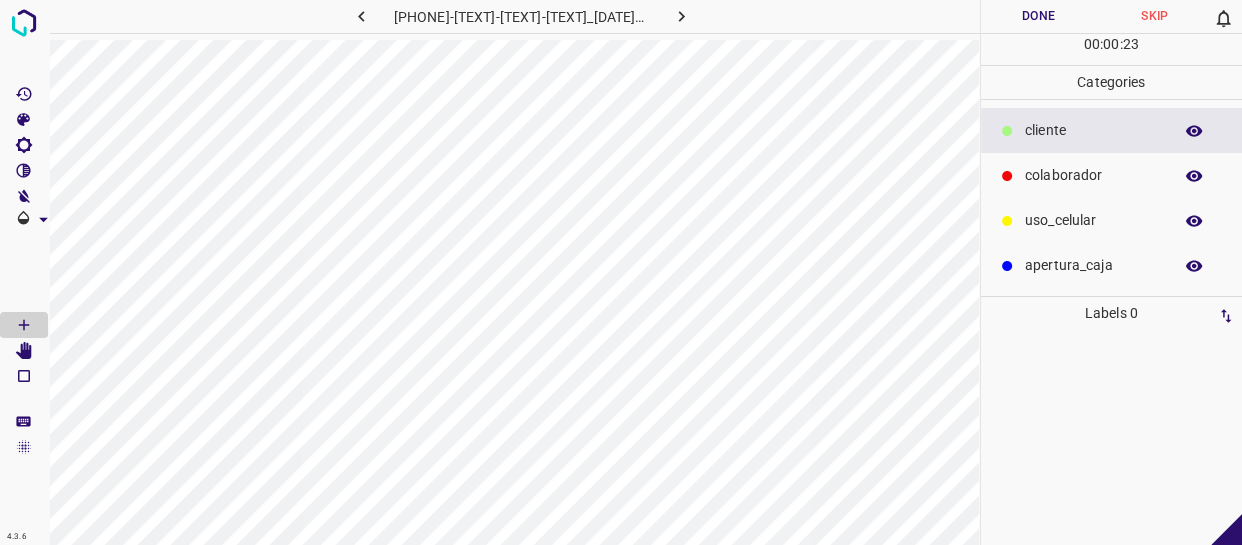 click on "colaborador" at bounding box center (1093, 130) 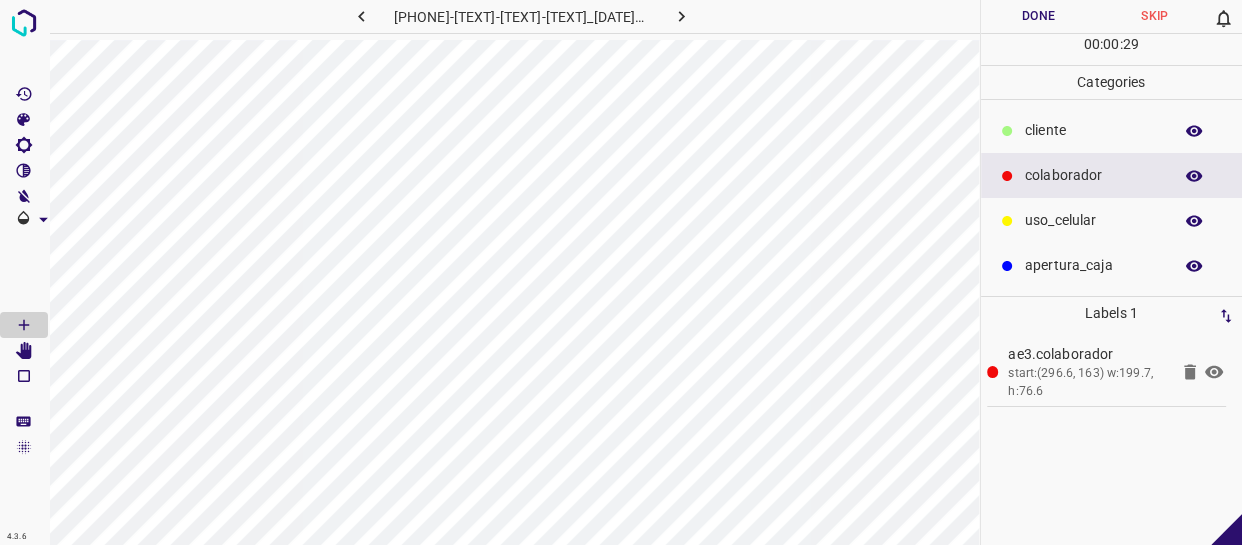 click on "​​cliente" at bounding box center (1093, 130) 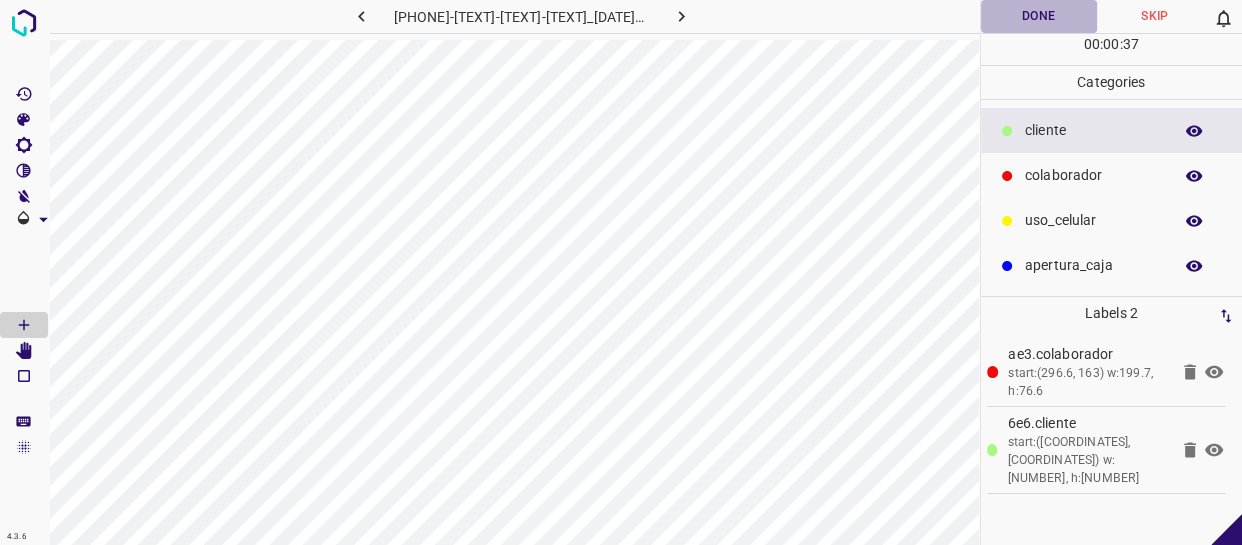 click on "Done" at bounding box center [1039, 16] 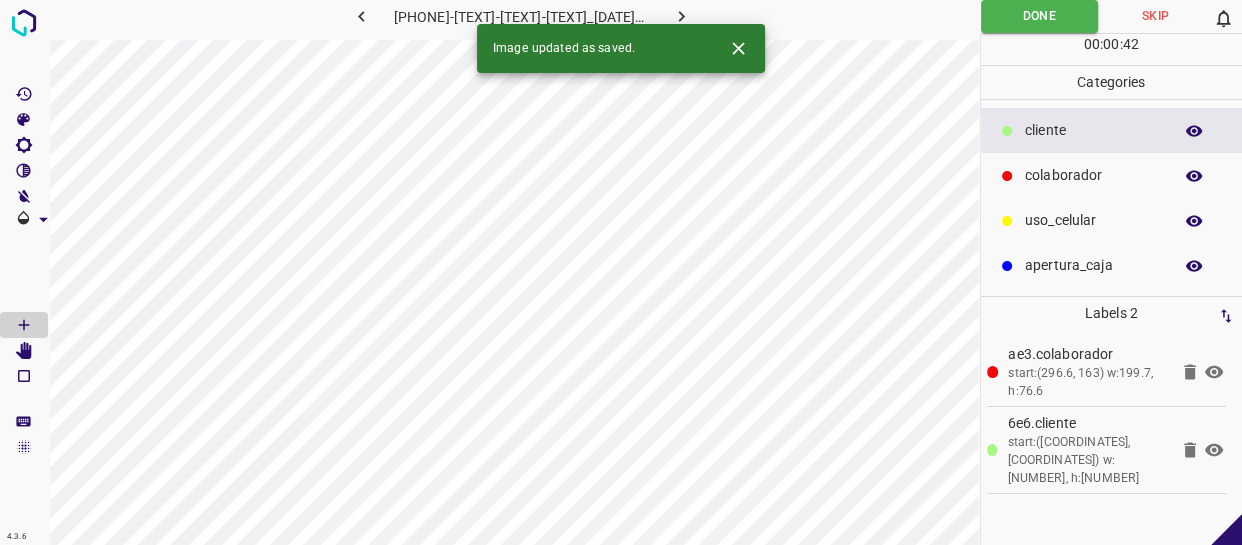click at bounding box center (681, 16) 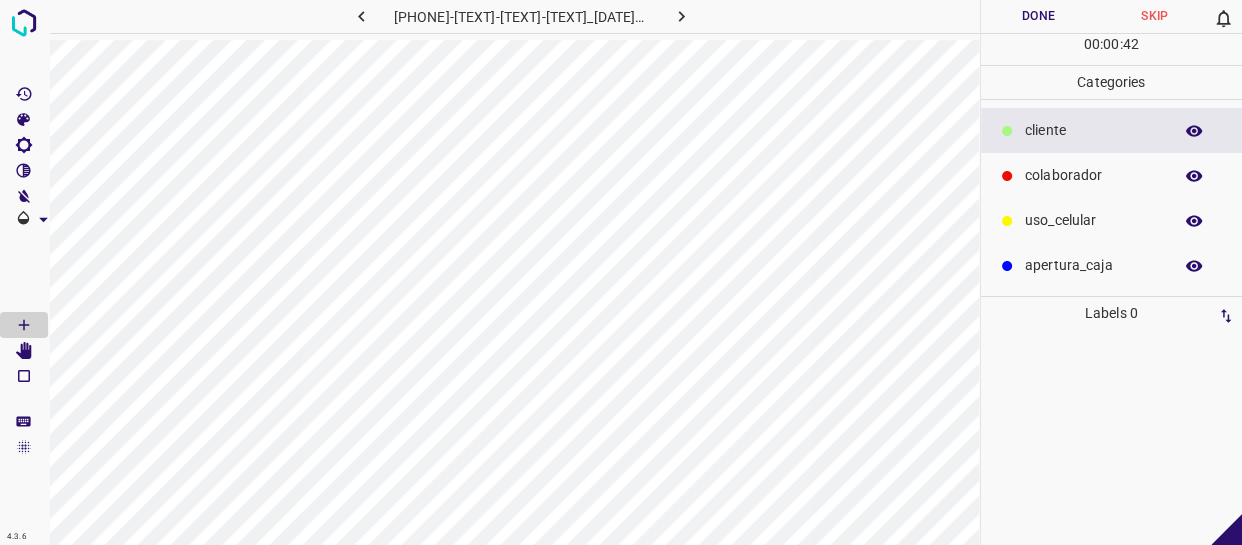 drag, startPoint x: 1052, startPoint y: 180, endPoint x: 1039, endPoint y: 190, distance: 16.40122 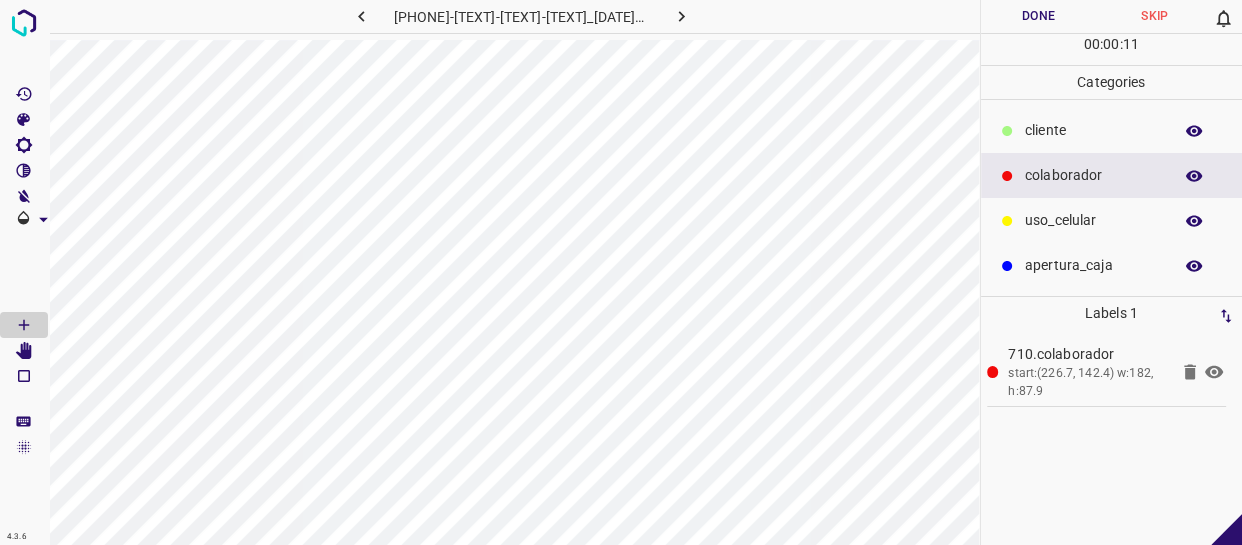 click on "​​cliente" at bounding box center [1093, 130] 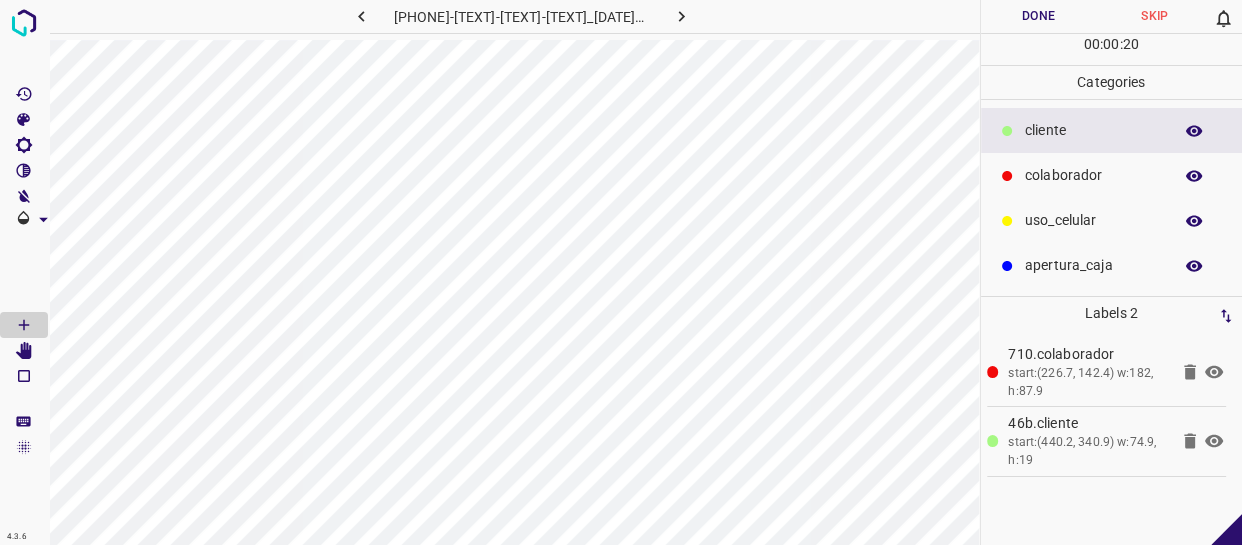 click on "Done" at bounding box center (1039, 16) 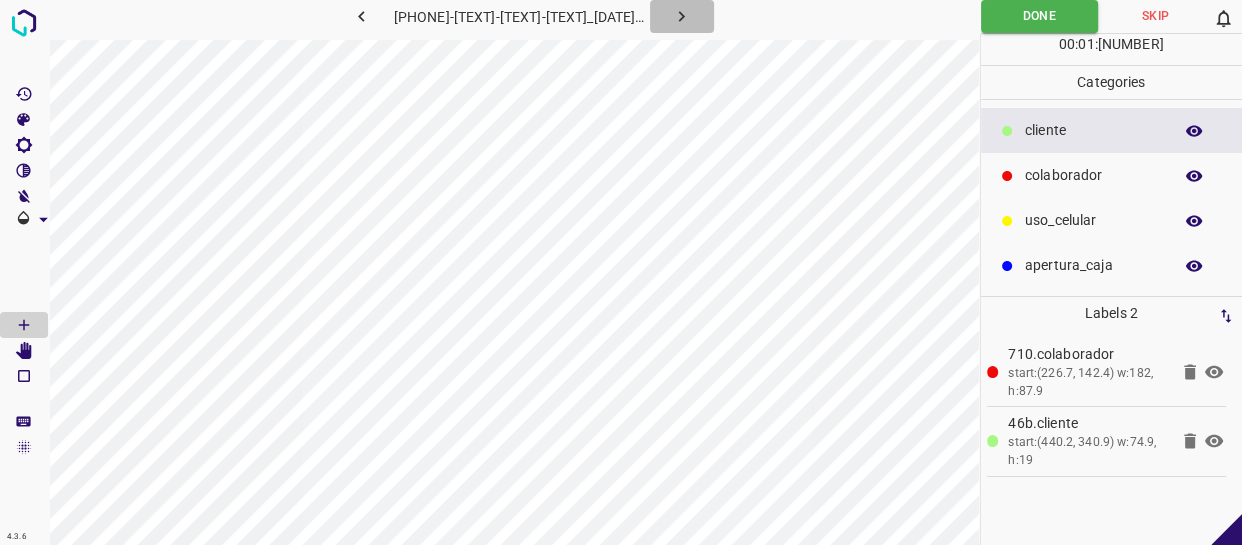 click at bounding box center (681, 16) 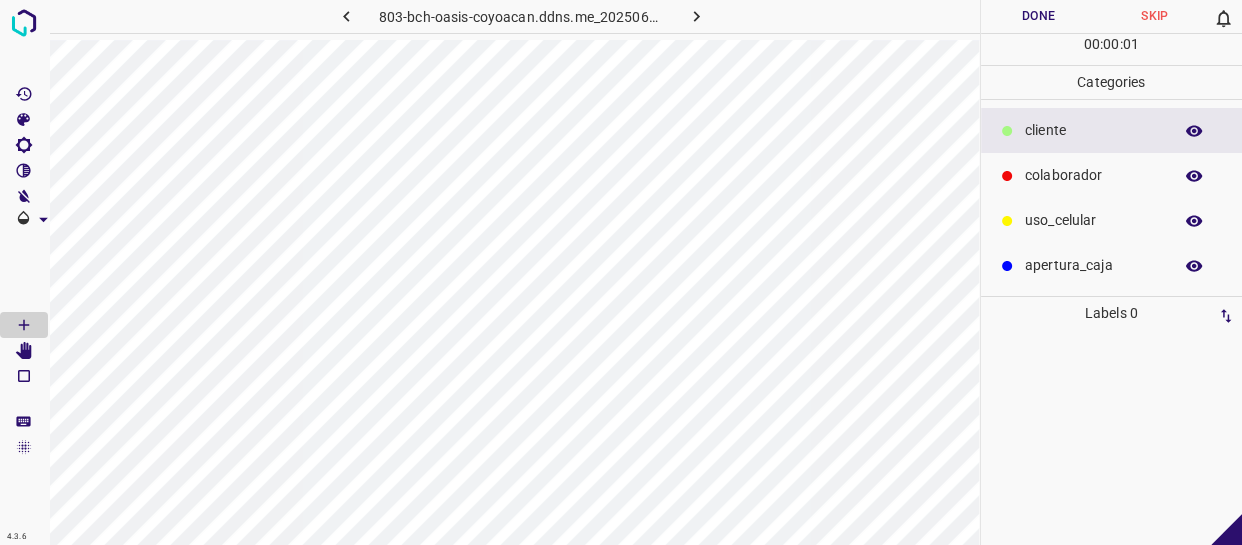 click on "colaborador" at bounding box center (1112, 175) 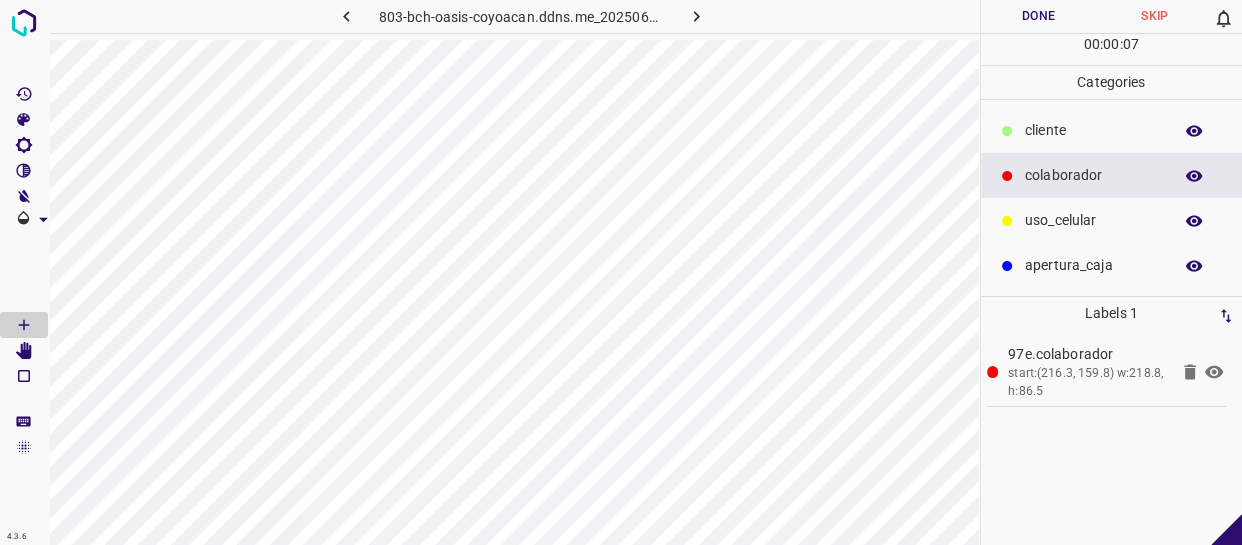 click on "​​cliente" at bounding box center (1112, 130) 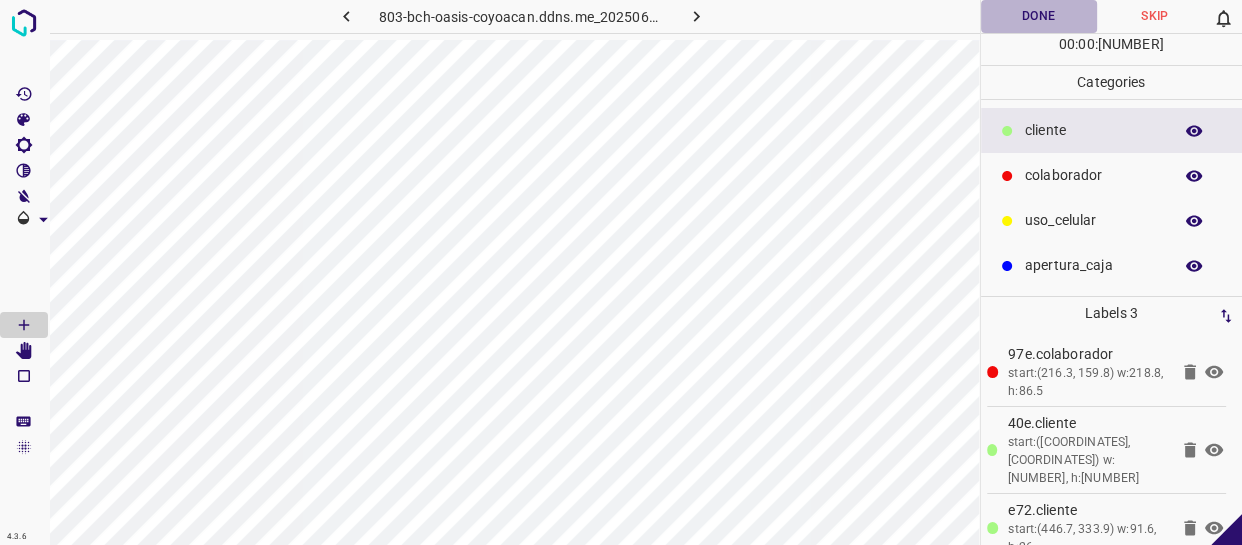 click on "Done" at bounding box center [1039, 16] 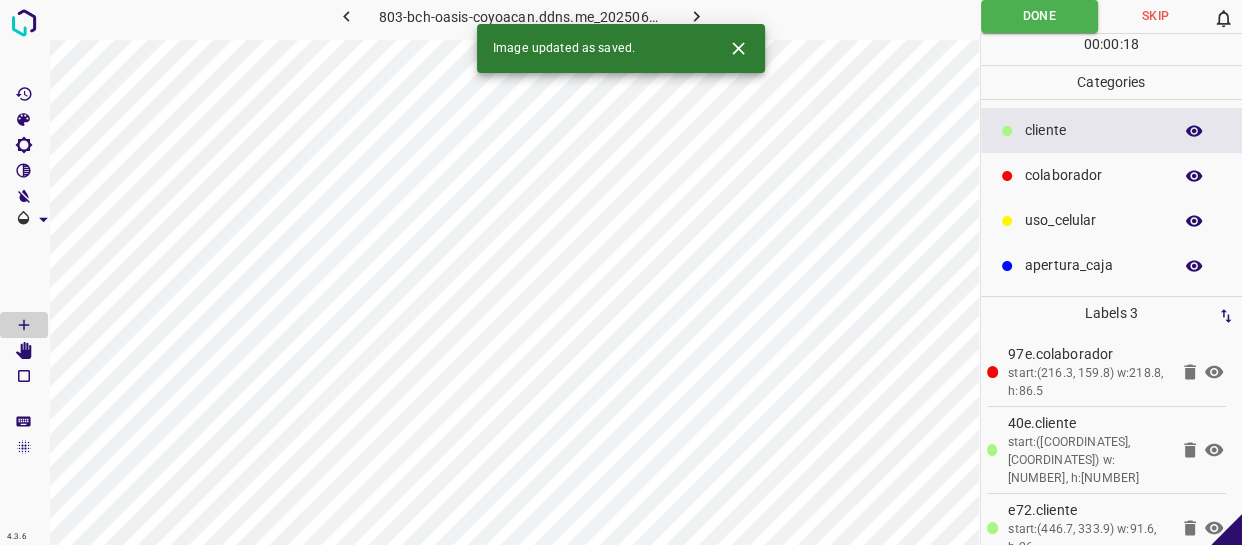 drag, startPoint x: 690, startPoint y: 24, endPoint x: 699, endPoint y: 5, distance: 21.023796 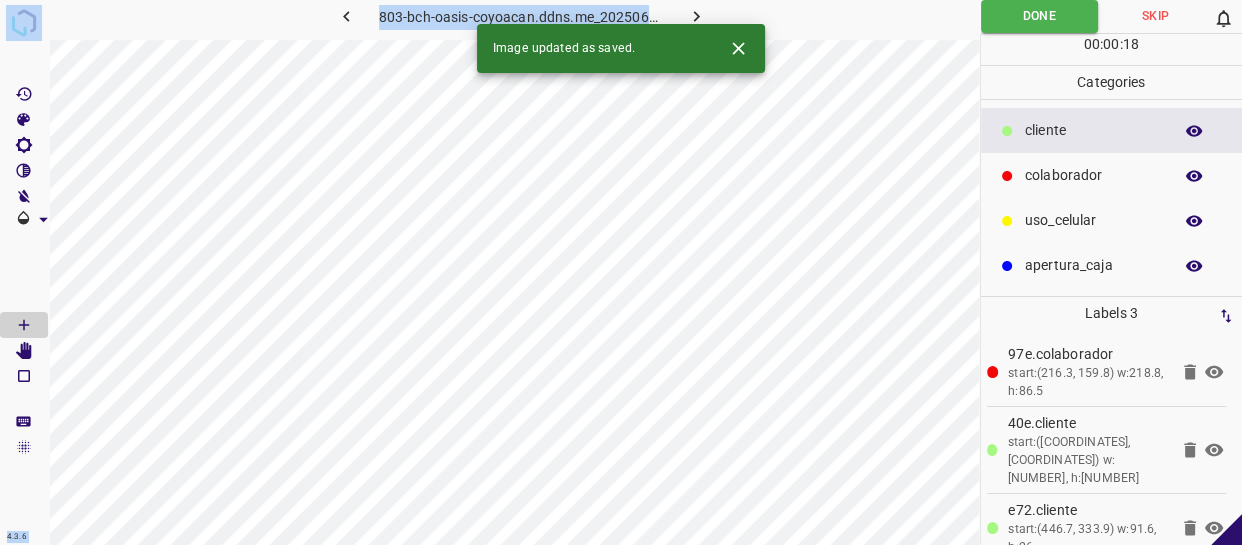 click at bounding box center [697, 16] 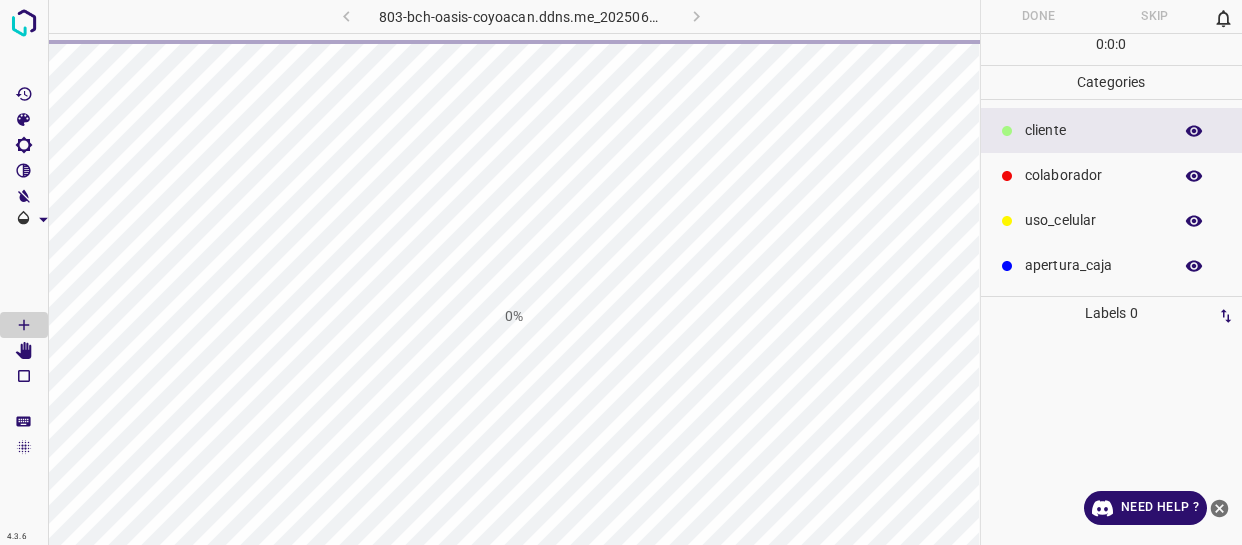 scroll, scrollTop: 0, scrollLeft: 0, axis: both 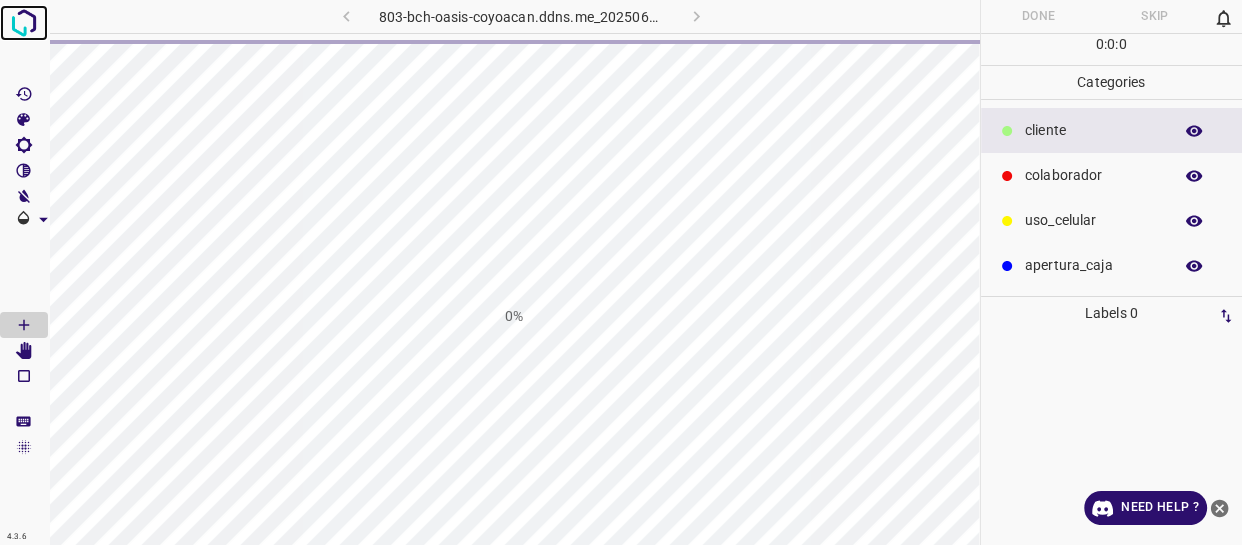 click at bounding box center [24, 23] 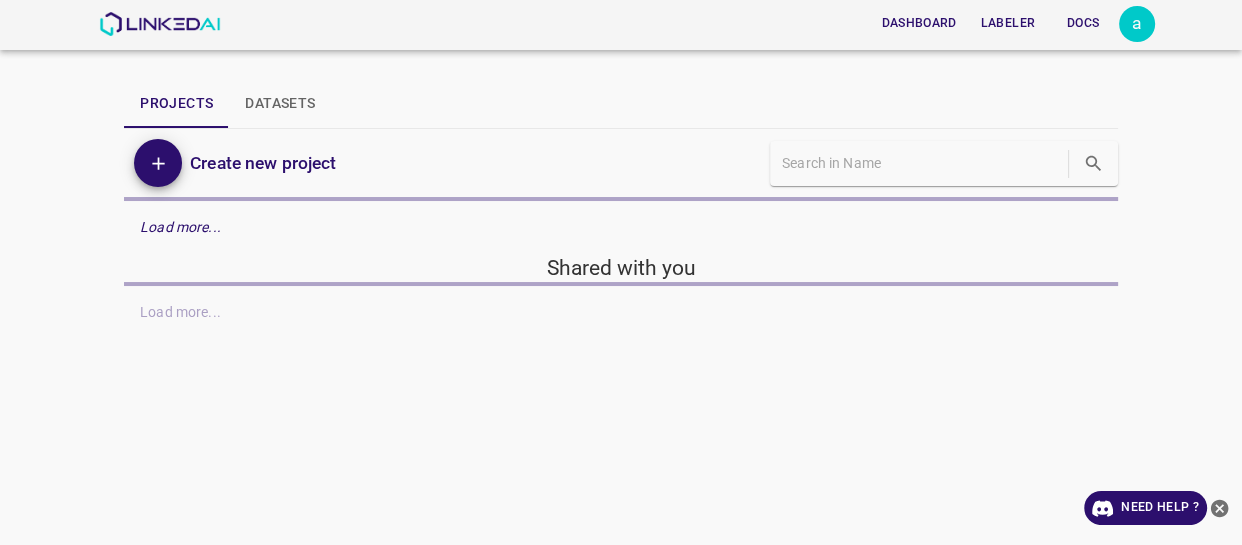 click on "a" at bounding box center [1137, 24] 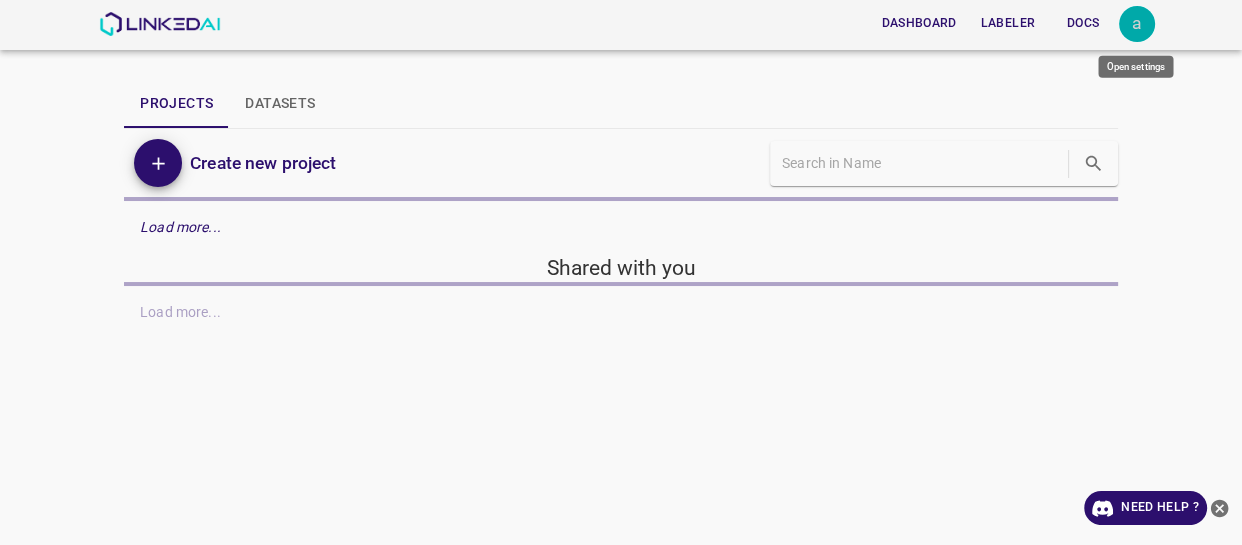 click on "a" at bounding box center (1137, 24) 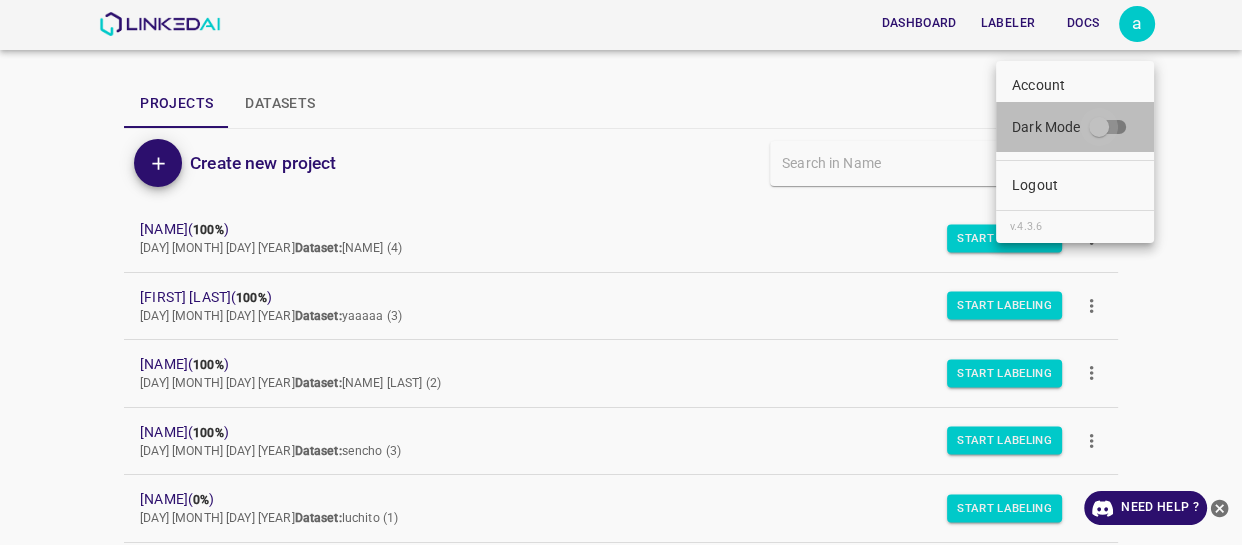 click on "Dark Mode" at bounding box center (1099, 131) 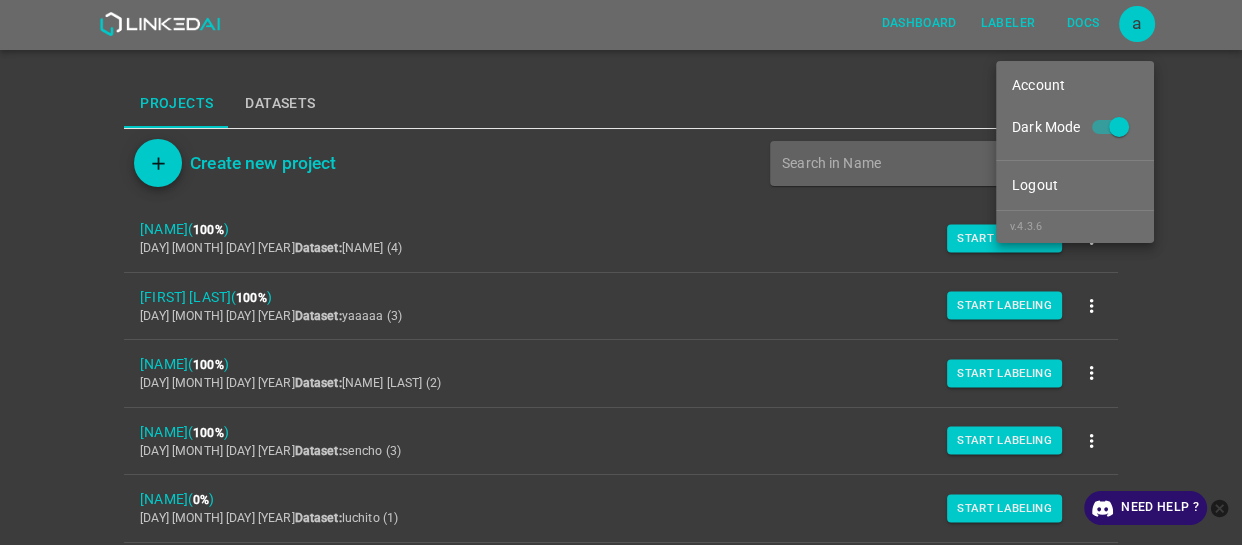 click at bounding box center (621, 272) 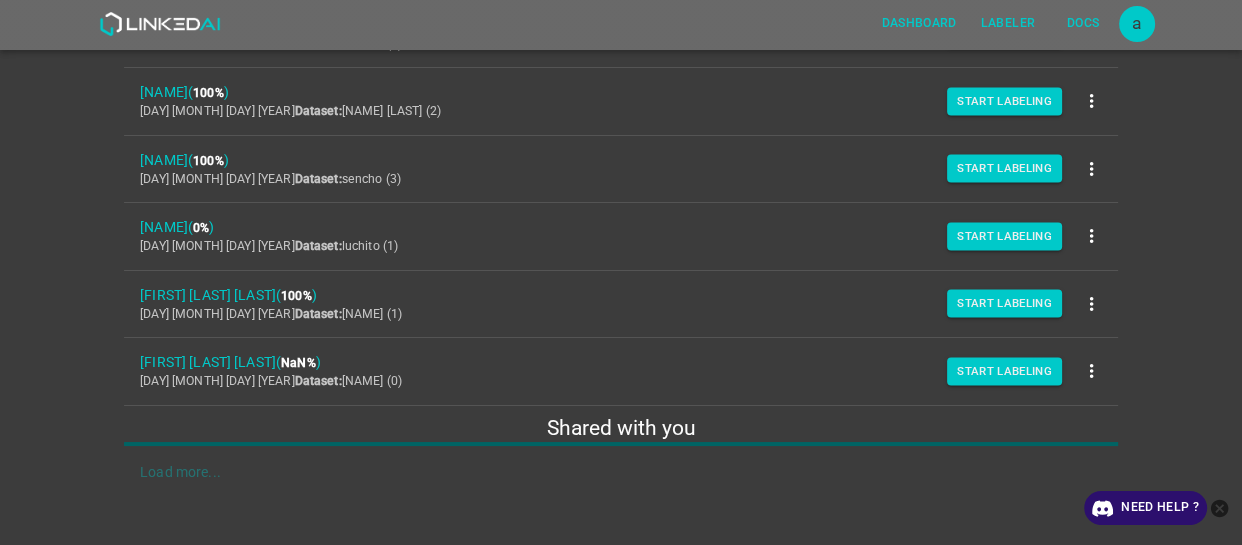 scroll, scrollTop: 285, scrollLeft: 0, axis: vertical 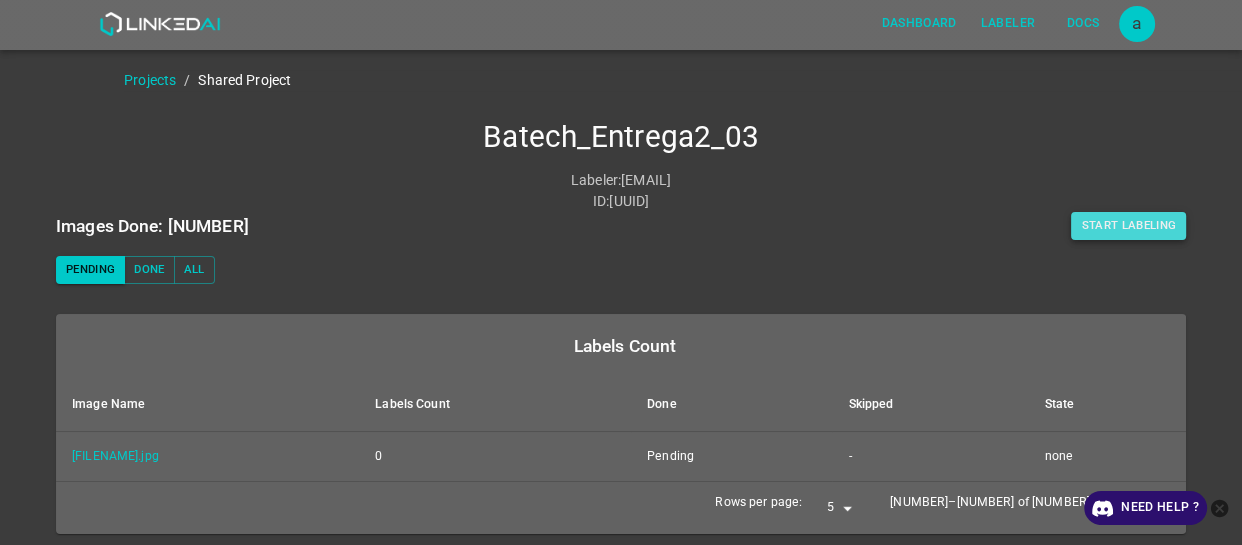 click on "Start Labeling" at bounding box center [1128, 226] 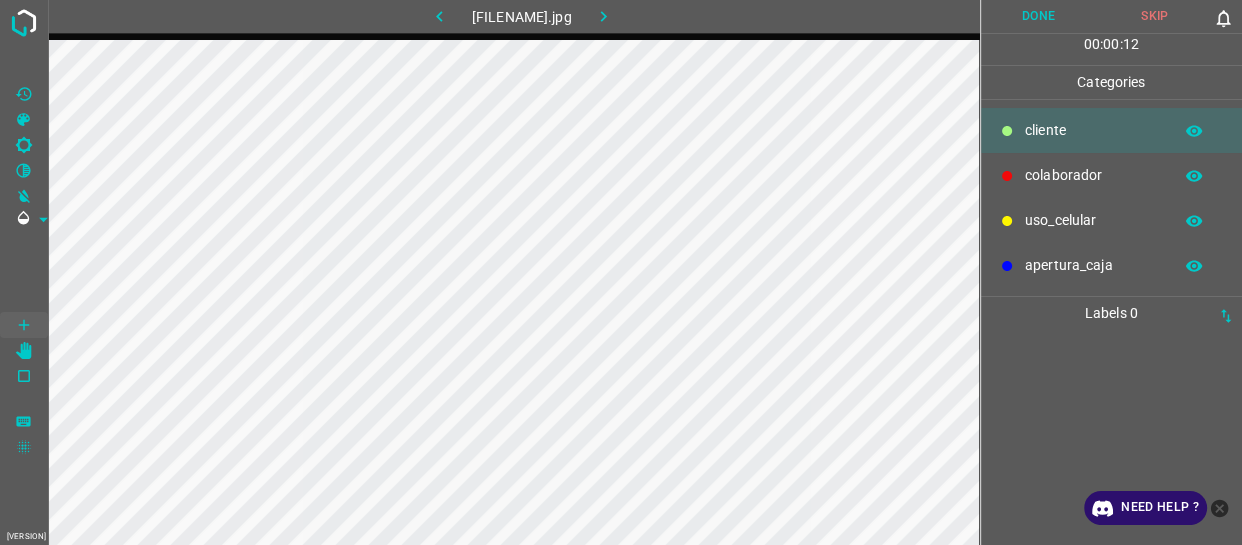click on "colaborador" at bounding box center [1112, 175] 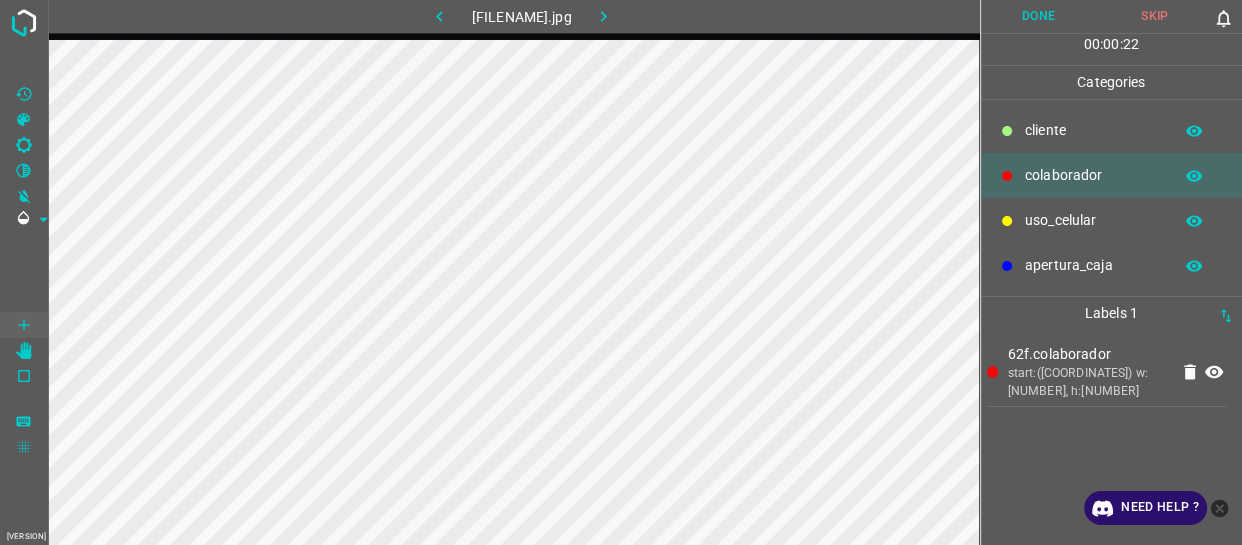 click on "​​cliente" at bounding box center [1112, 130] 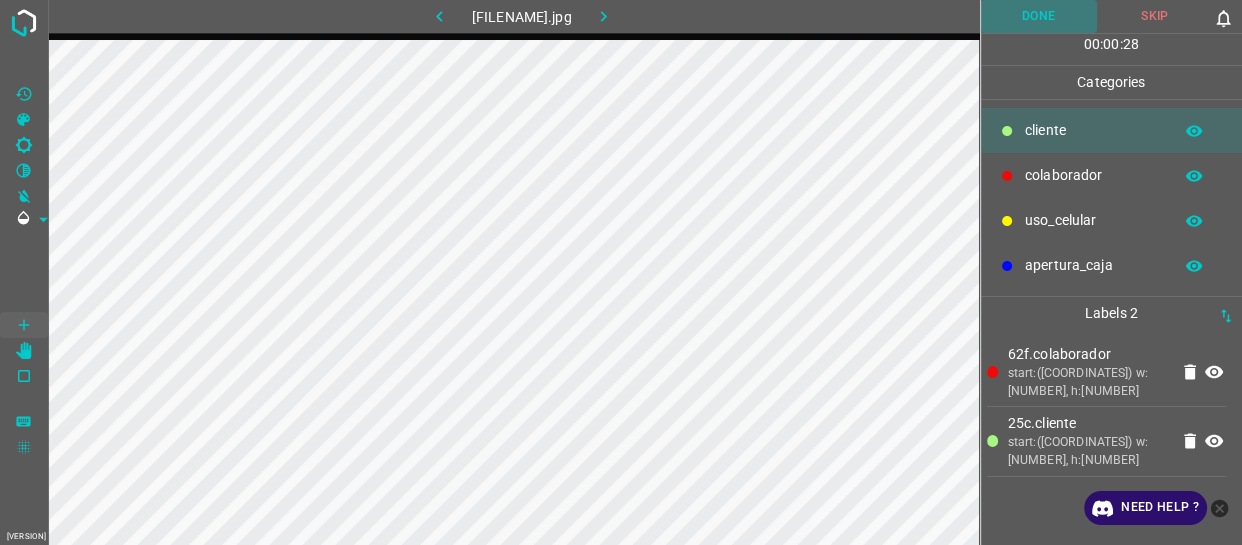 click on "Done" at bounding box center [1039, 16] 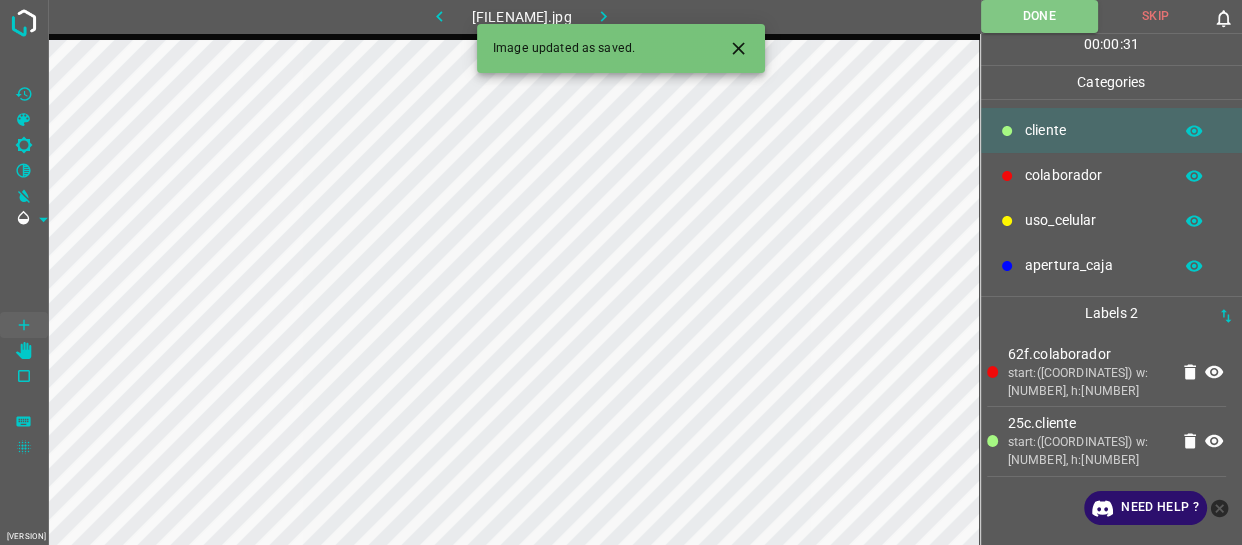 click at bounding box center [603, 16] 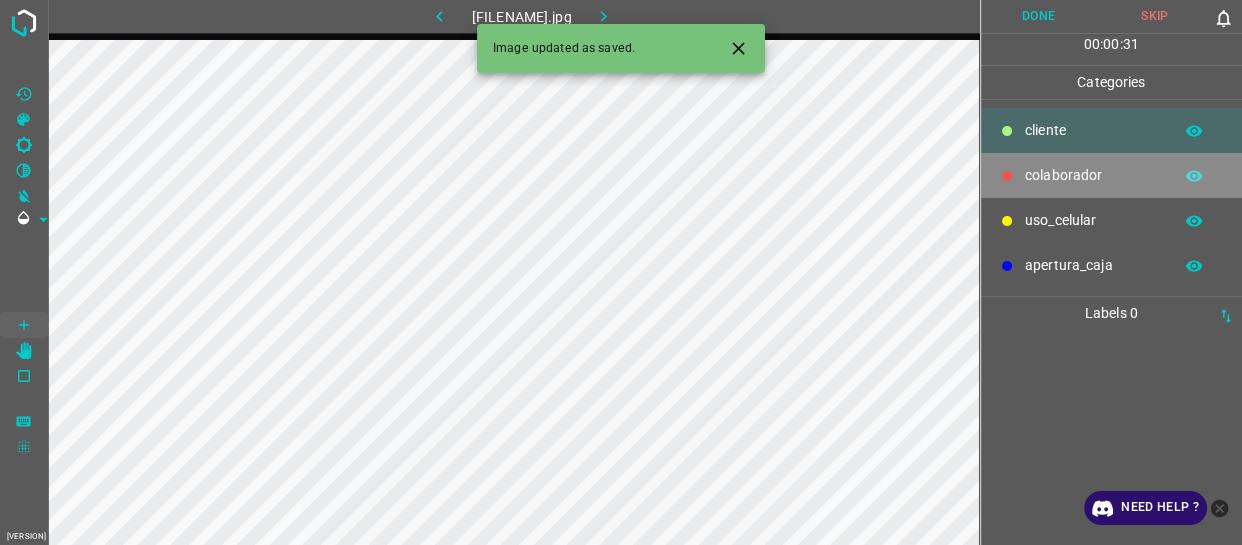 click on "colaborador" at bounding box center [1112, 175] 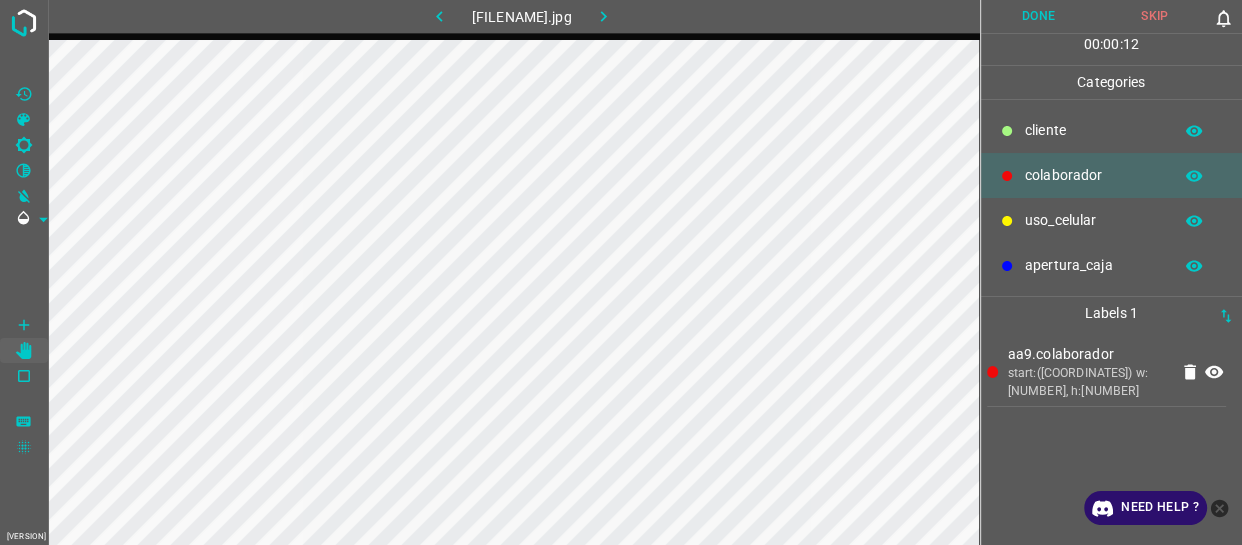 drag, startPoint x: 1057, startPoint y: 131, endPoint x: 979, endPoint y: 177, distance: 90.55385 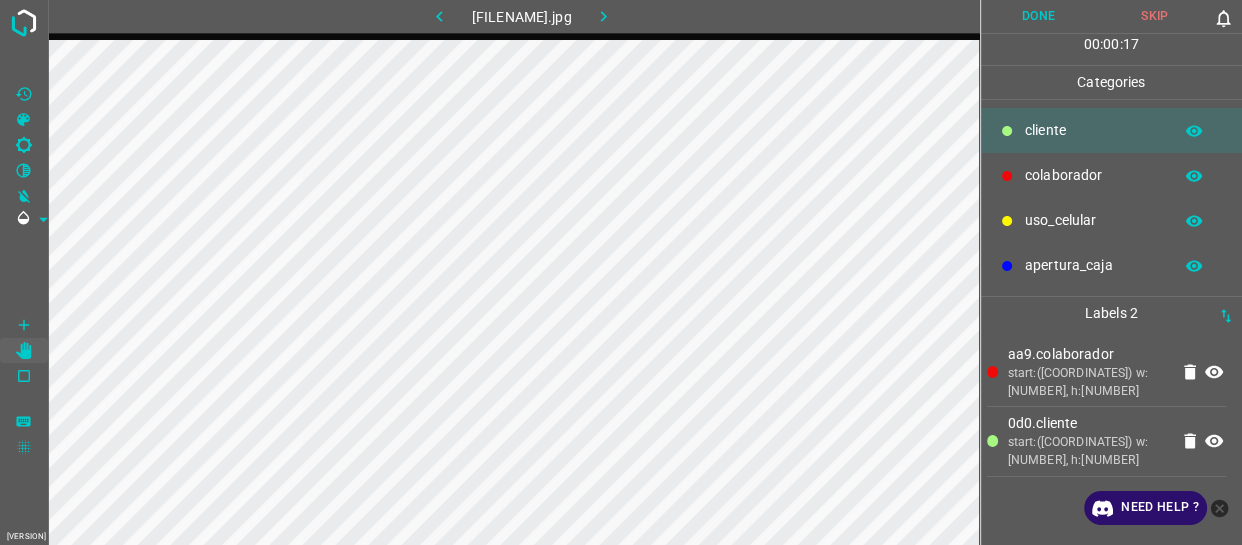 click on "Done" at bounding box center (1039, 16) 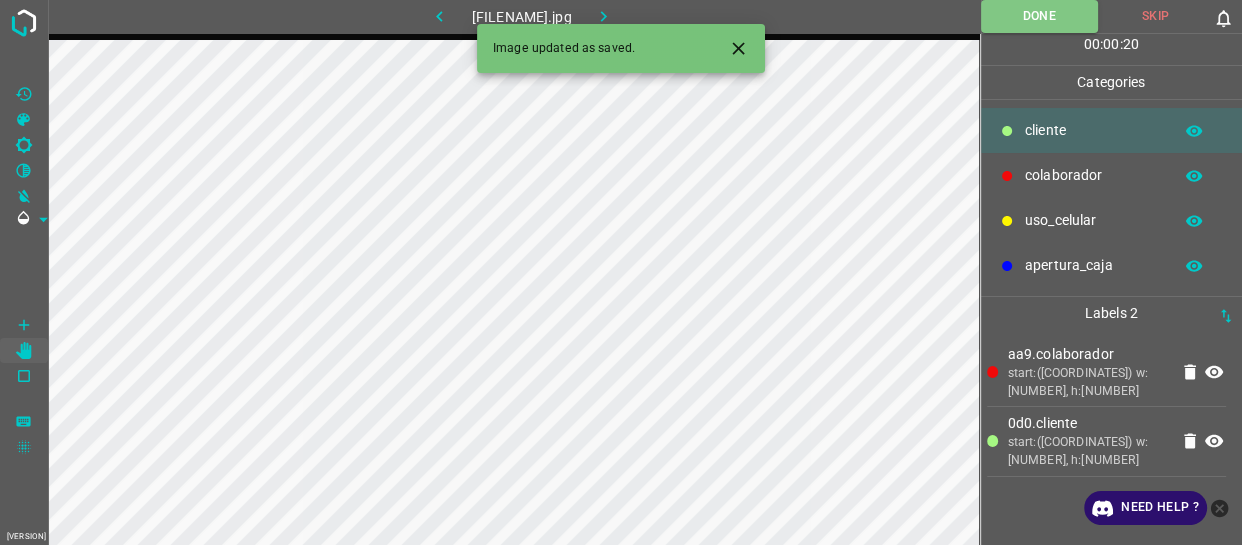 click at bounding box center [603, 16] 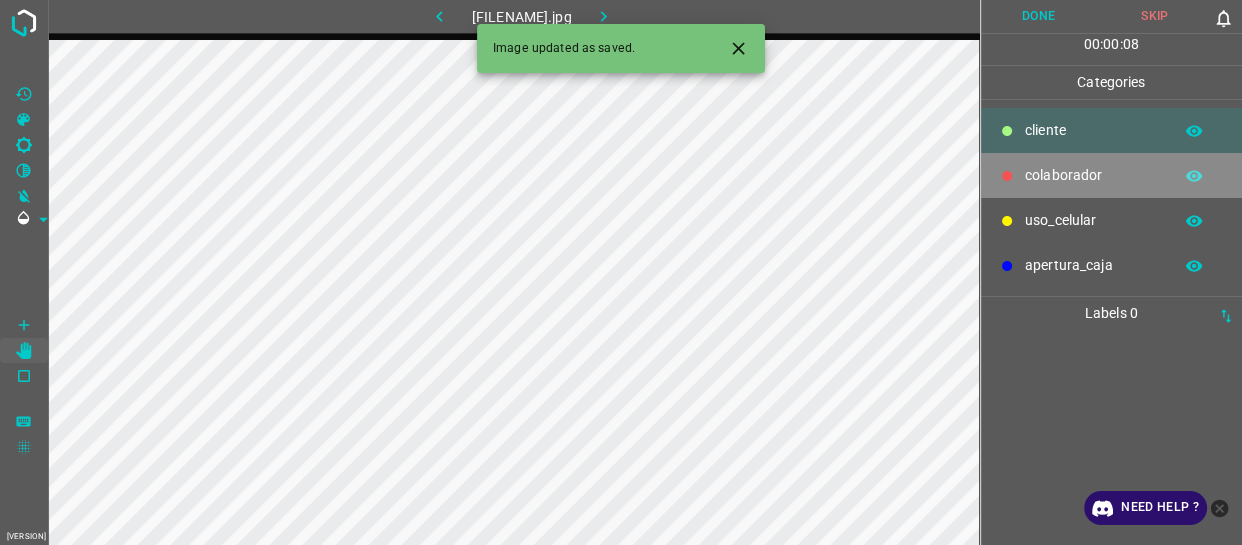 drag, startPoint x: 1031, startPoint y: 176, endPoint x: 987, endPoint y: 174, distance: 44.04543 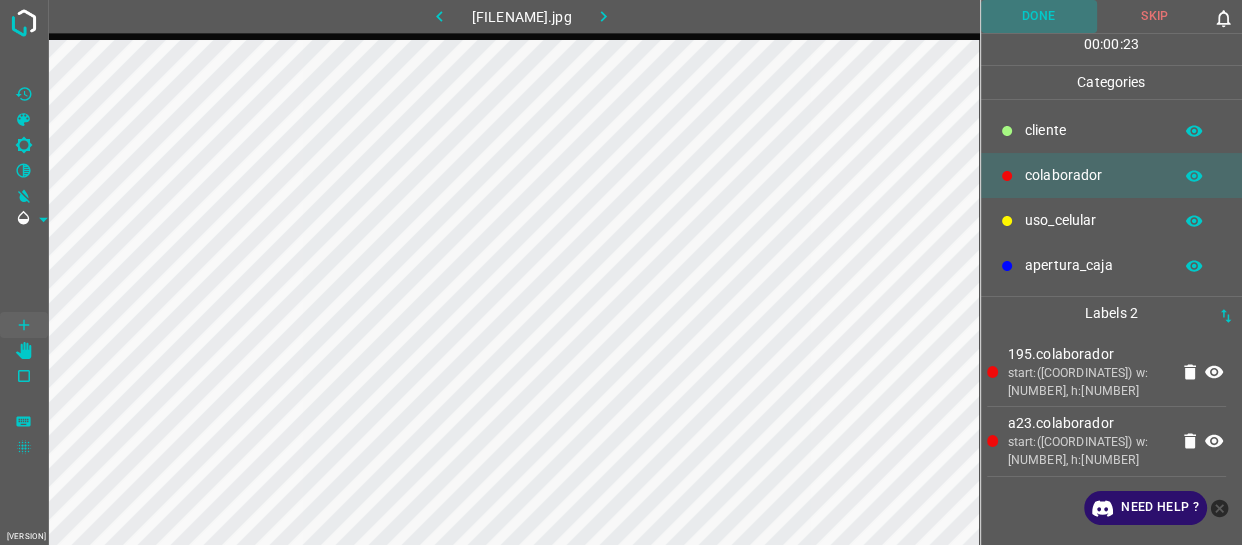 click on "Done" at bounding box center (1039, 16) 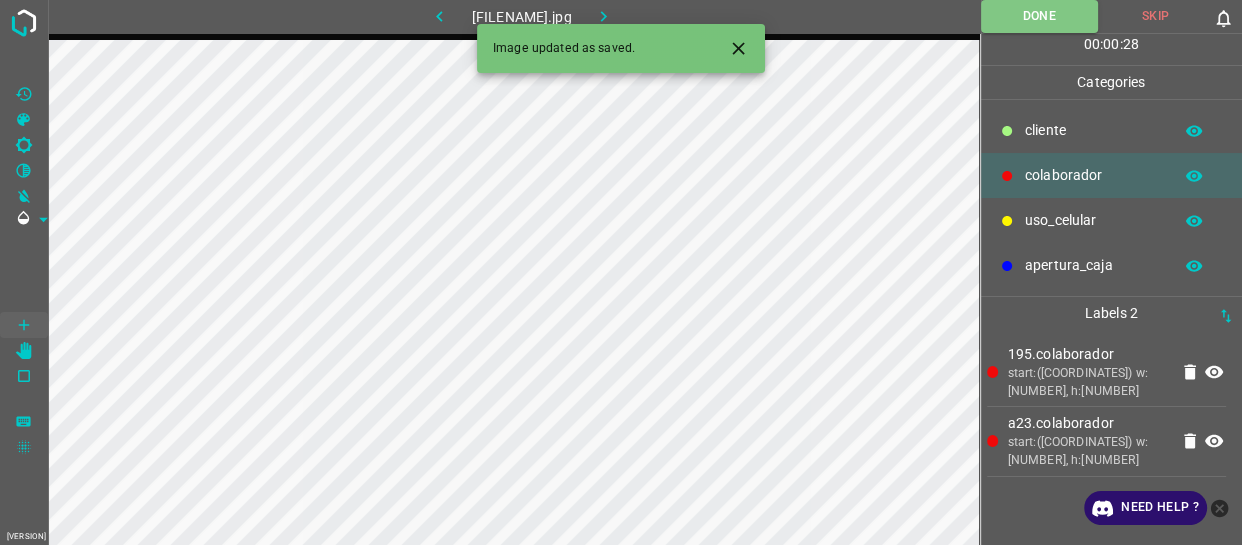 click at bounding box center (604, 16) 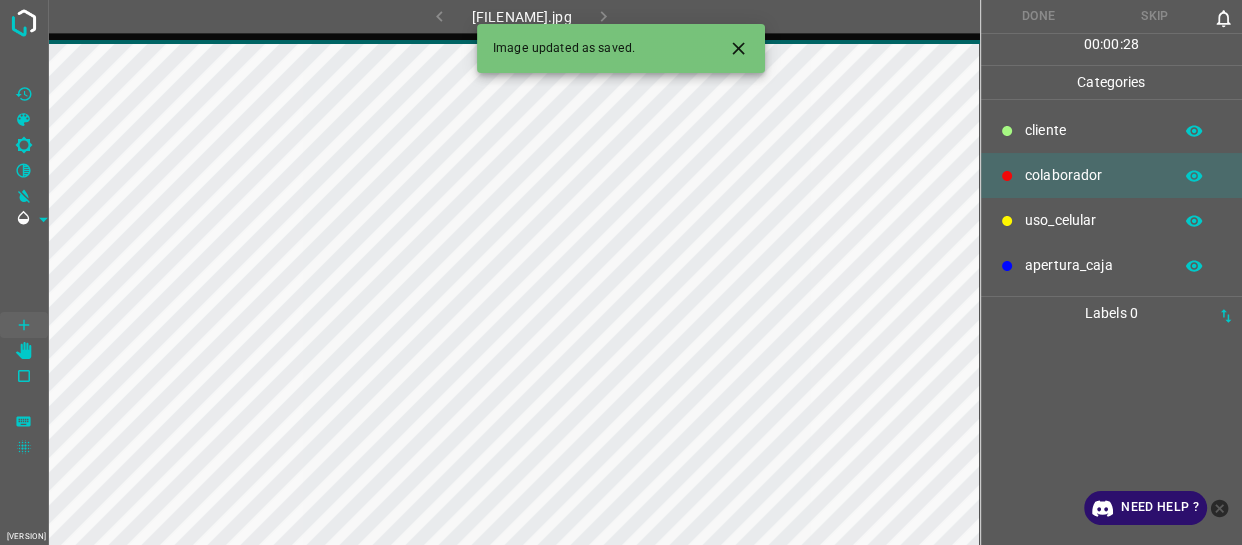 click on "colaborador" at bounding box center (1093, 175) 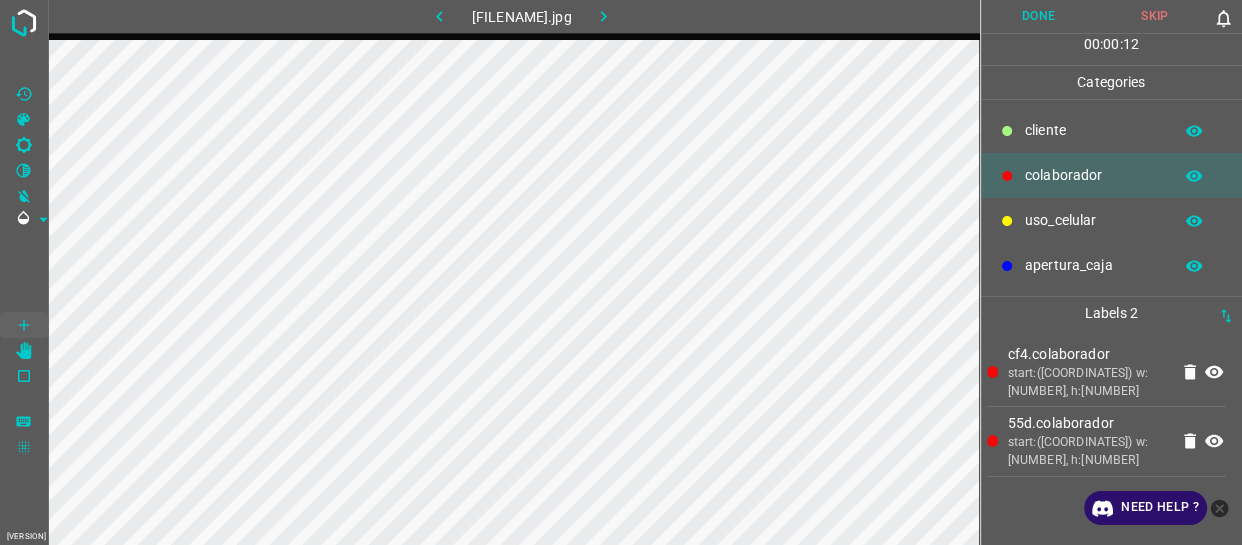 click on "Done" at bounding box center (1039, 16) 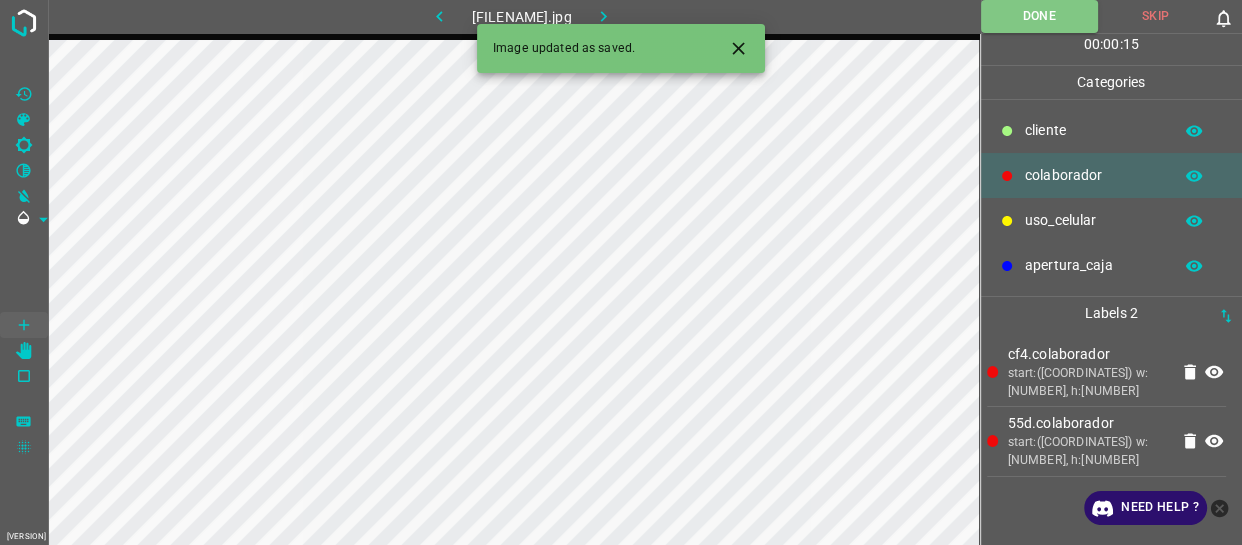 click at bounding box center [604, 16] 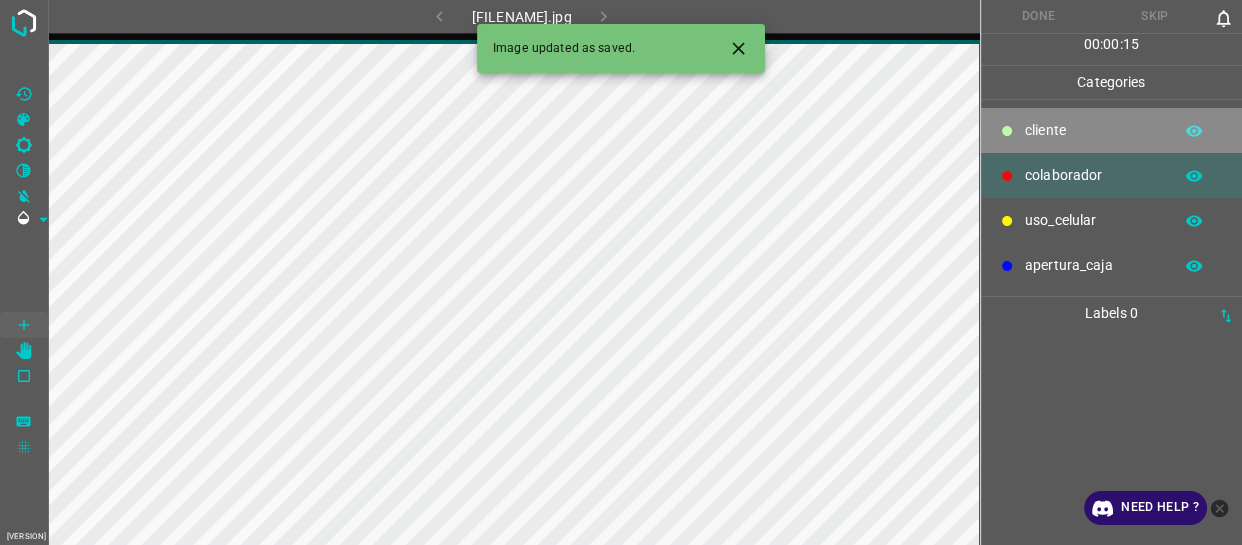 drag, startPoint x: 1081, startPoint y: 121, endPoint x: 986, endPoint y: 167, distance: 105.550934 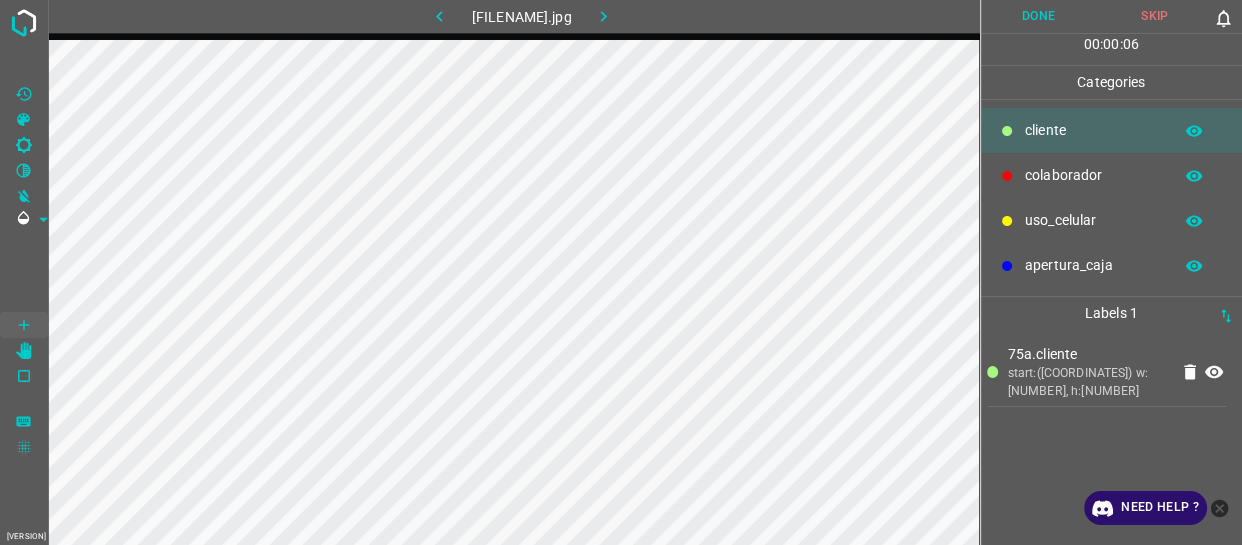 click on "​​cliente" at bounding box center (1112, 130) 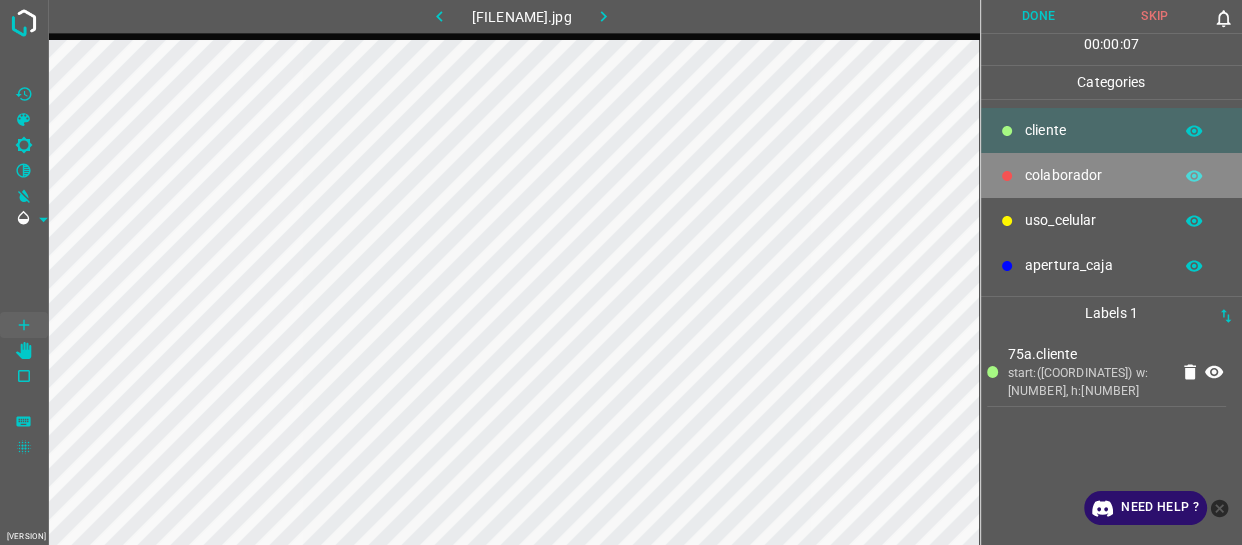 click on "colaborador" at bounding box center [1093, 130] 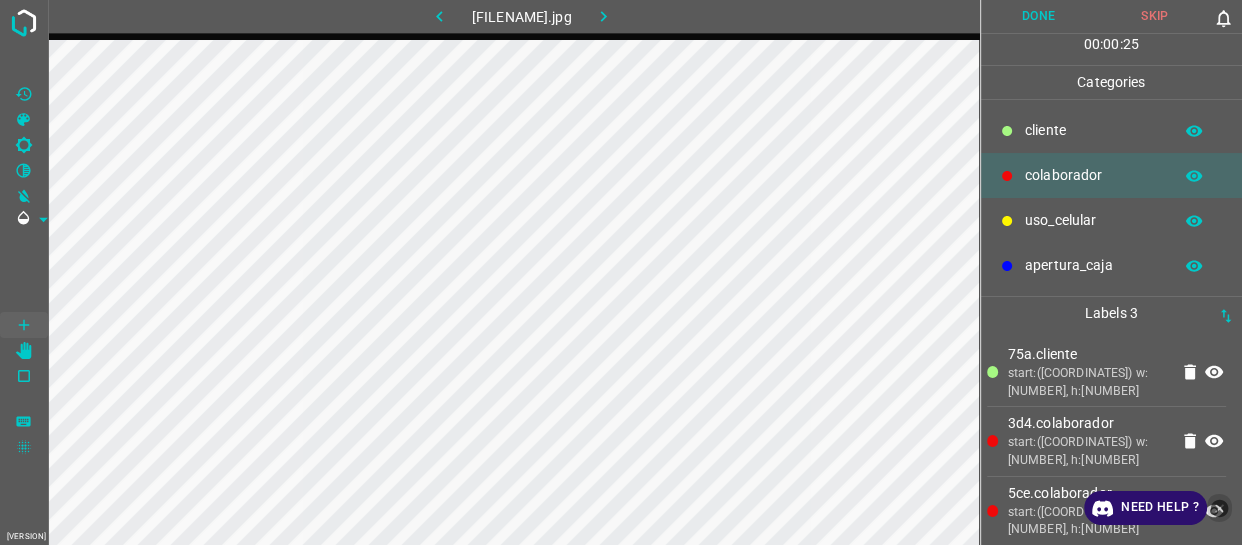click at bounding box center (1220, 508) 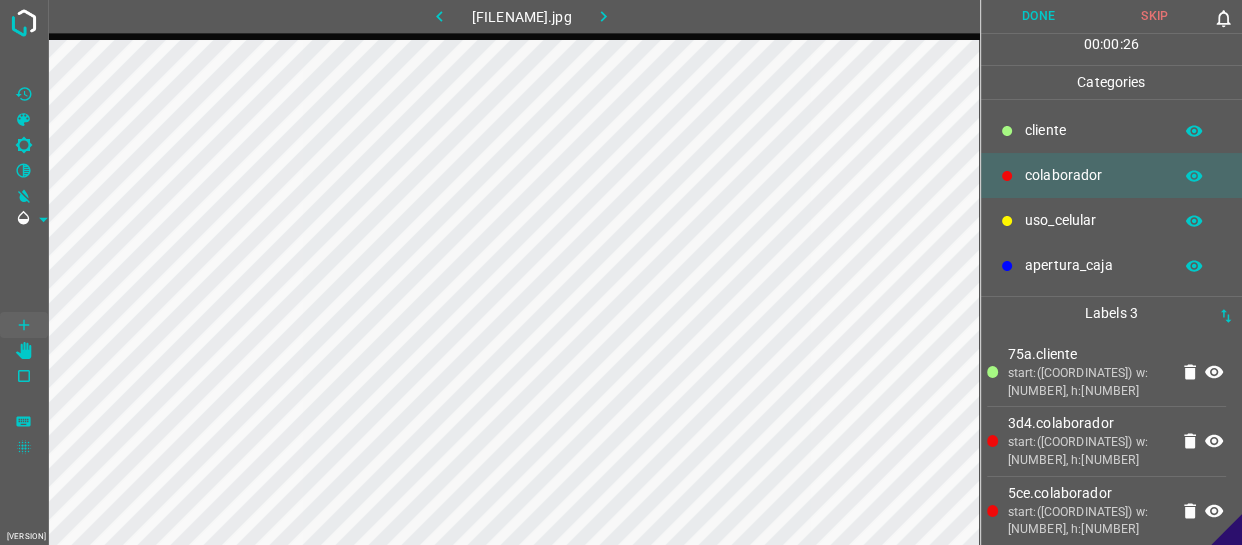 click on "Done" at bounding box center (1039, 16) 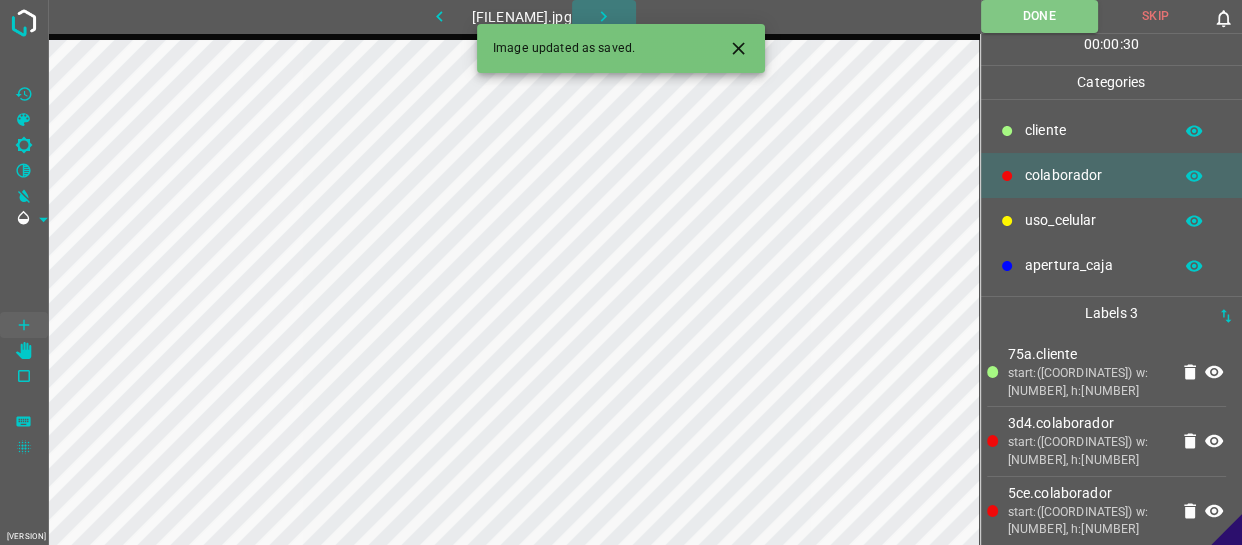click at bounding box center (603, 16) 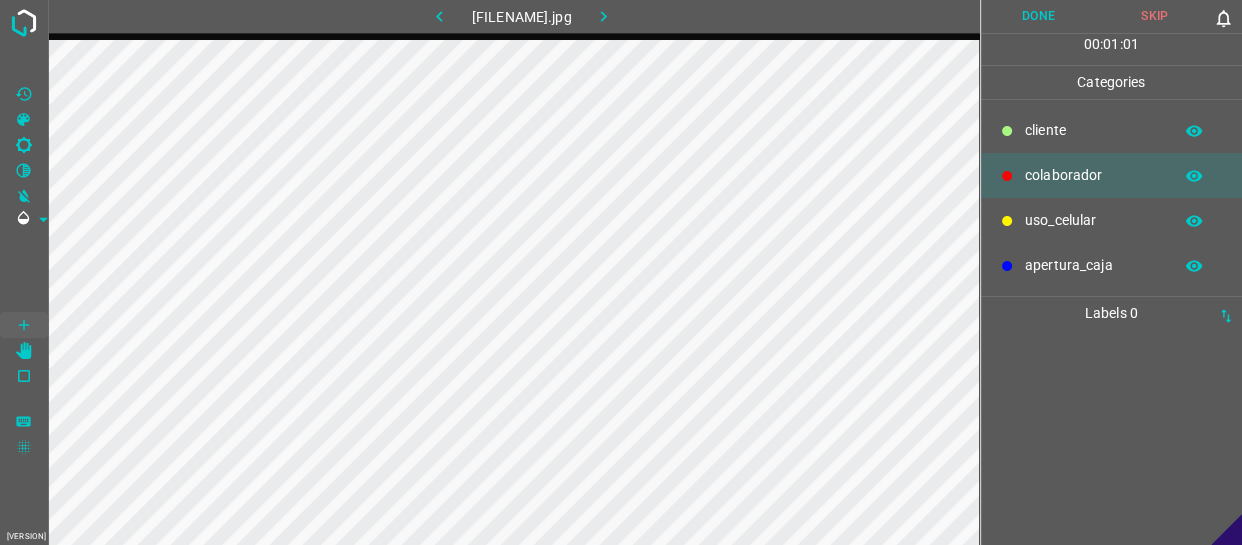 click on "​​cliente" at bounding box center (1093, 130) 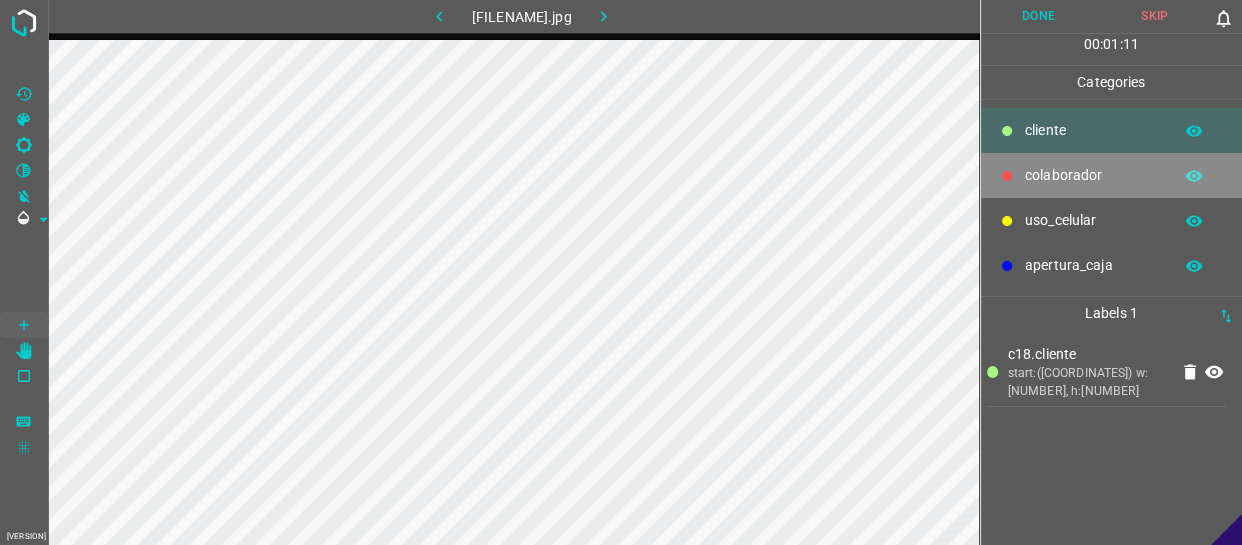 click on "colaborador" at bounding box center (1093, 130) 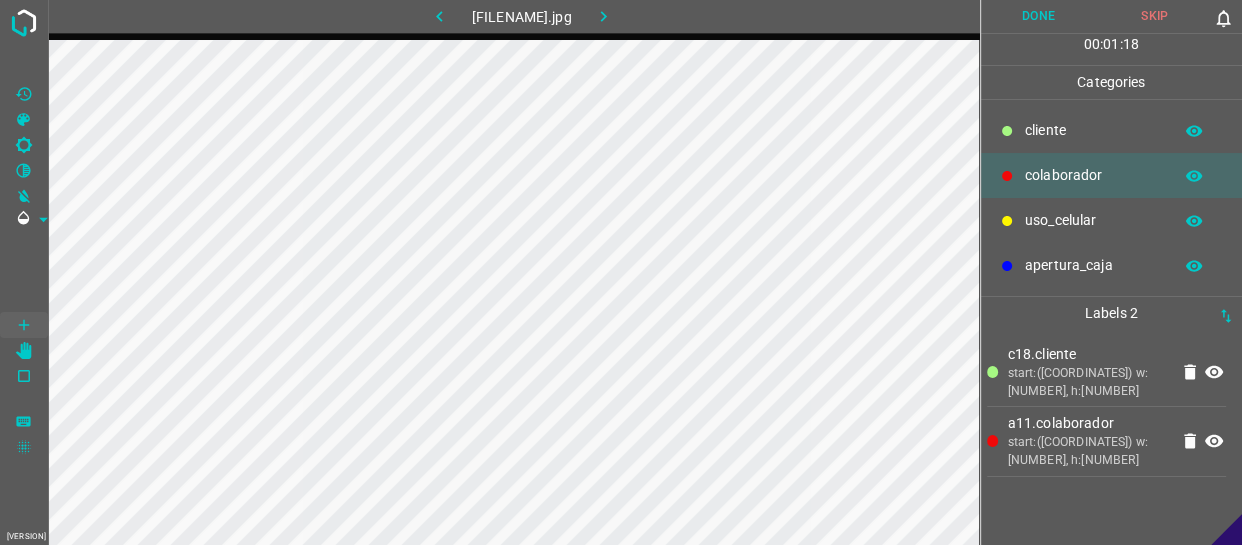 drag, startPoint x: 1070, startPoint y: 22, endPoint x: 1063, endPoint y: 50, distance: 28.86174 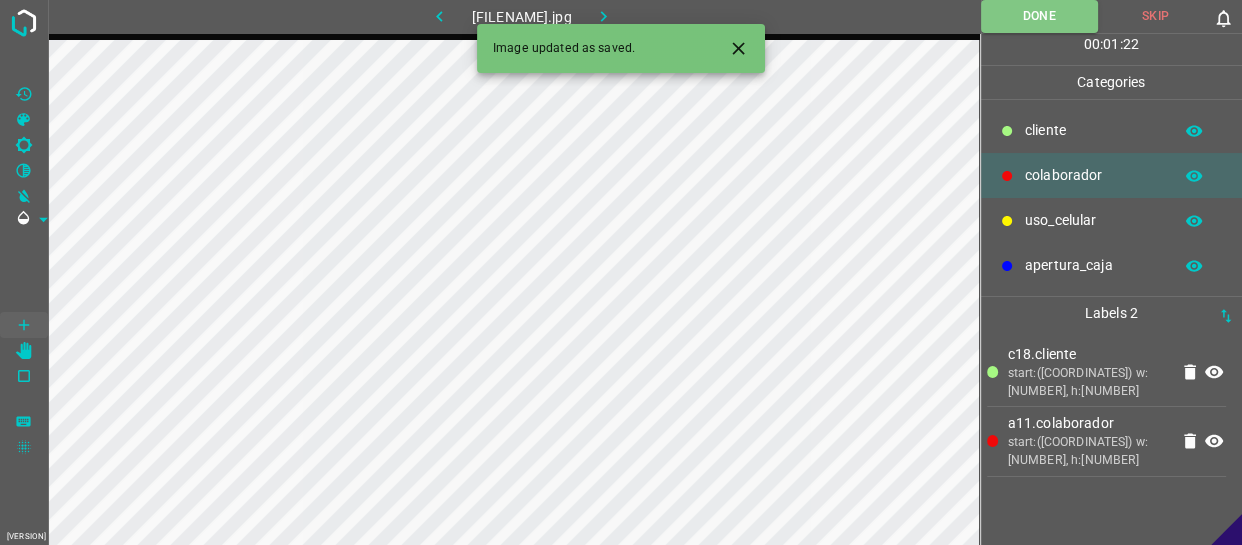 click at bounding box center (603, 16) 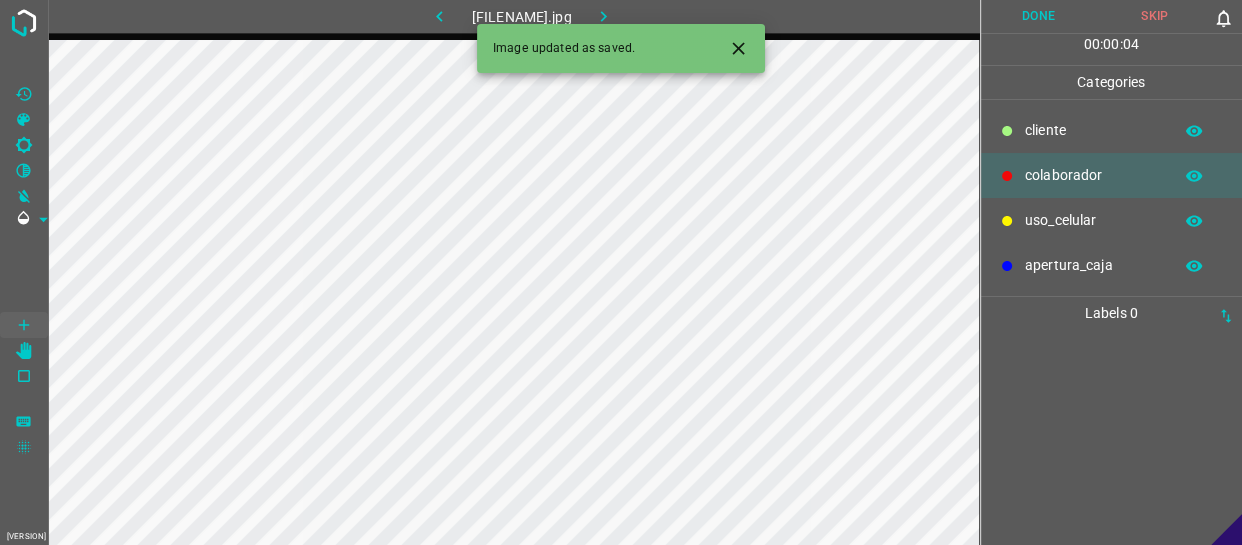click on "colaborador" at bounding box center (1093, 175) 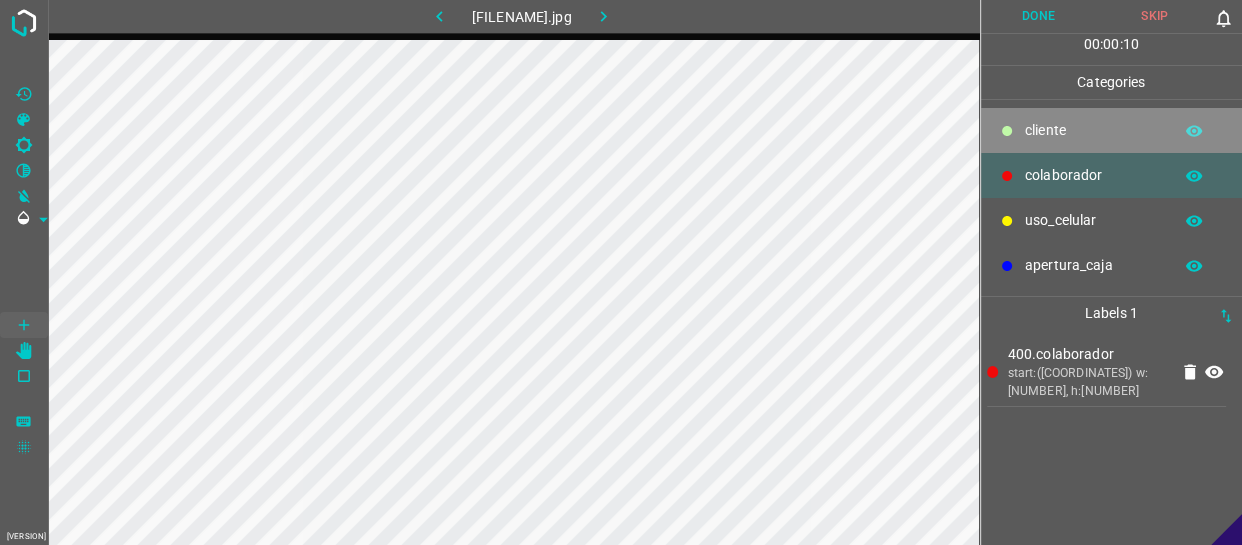 click on "​​cliente" at bounding box center [1093, 130] 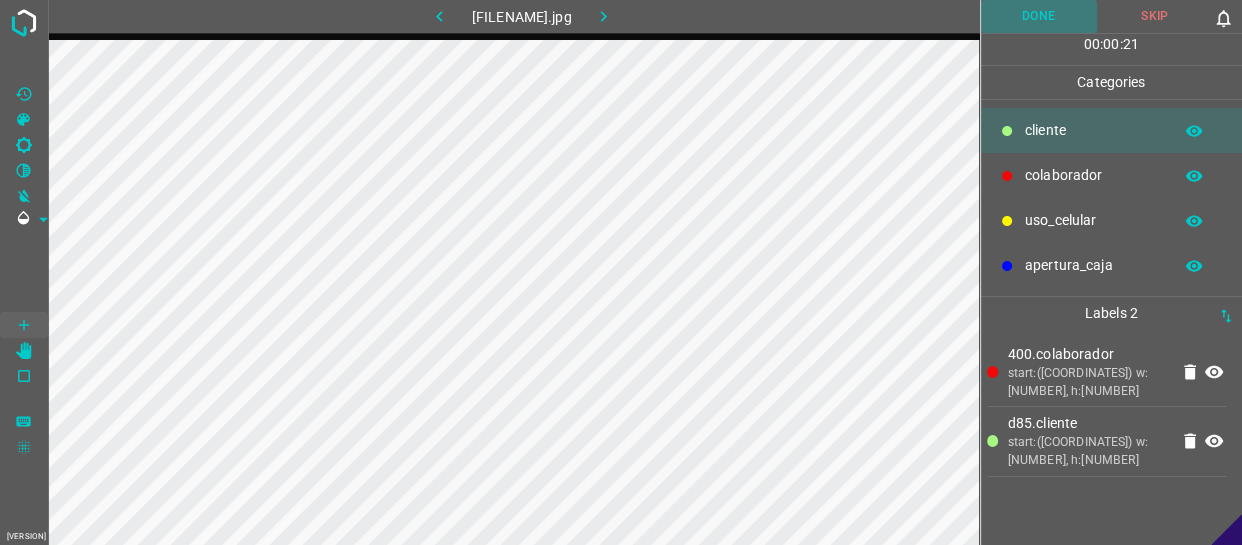 click on "Done" at bounding box center [1039, 16] 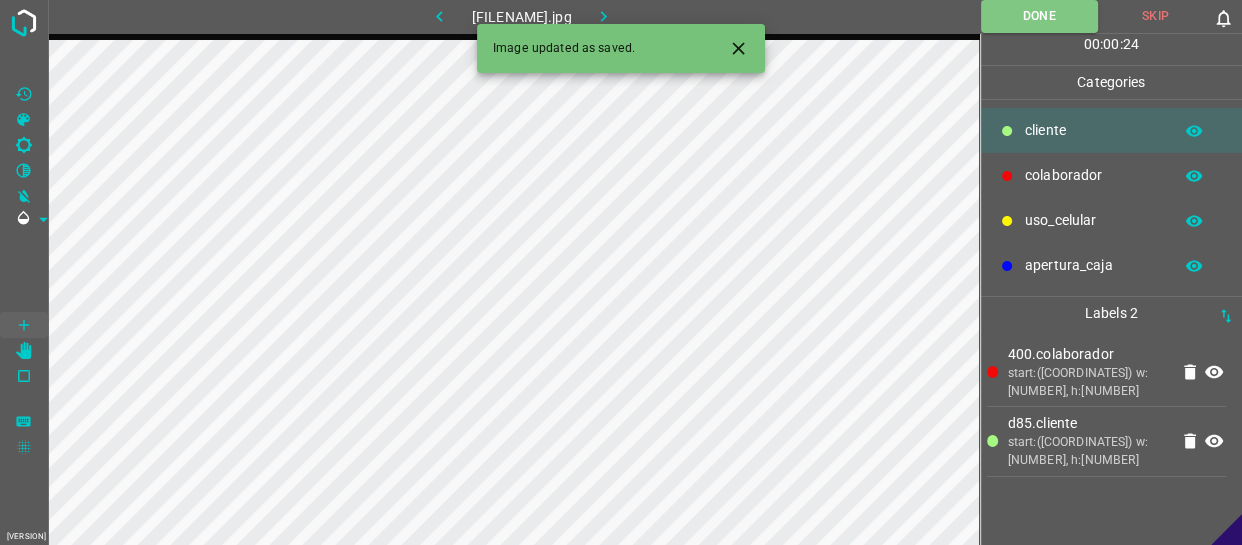 click at bounding box center [603, 16] 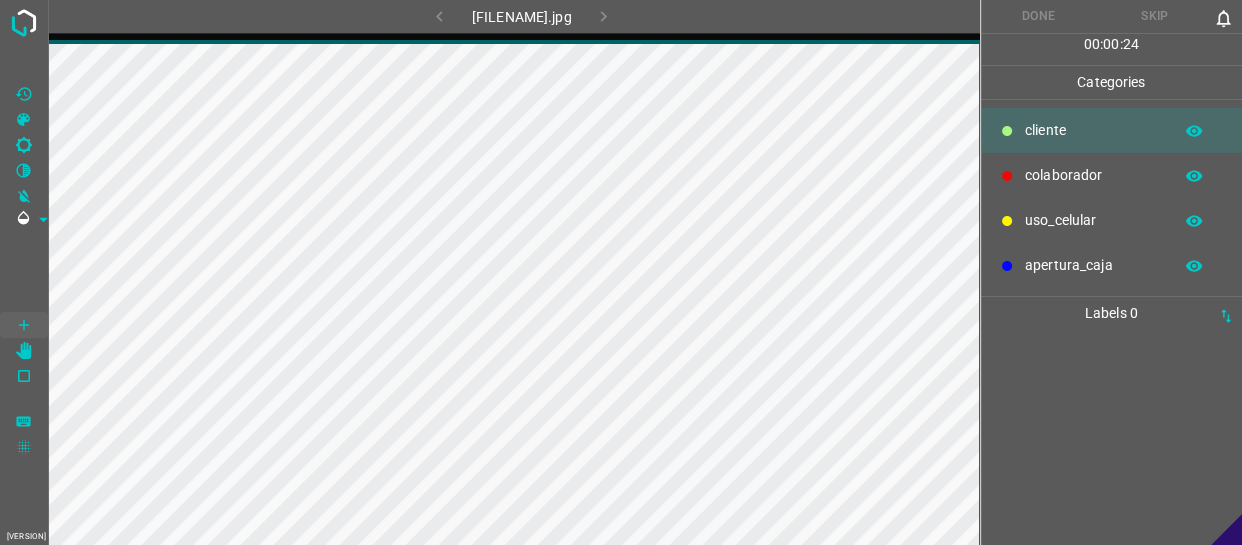 click on "​​cliente" at bounding box center [1093, 130] 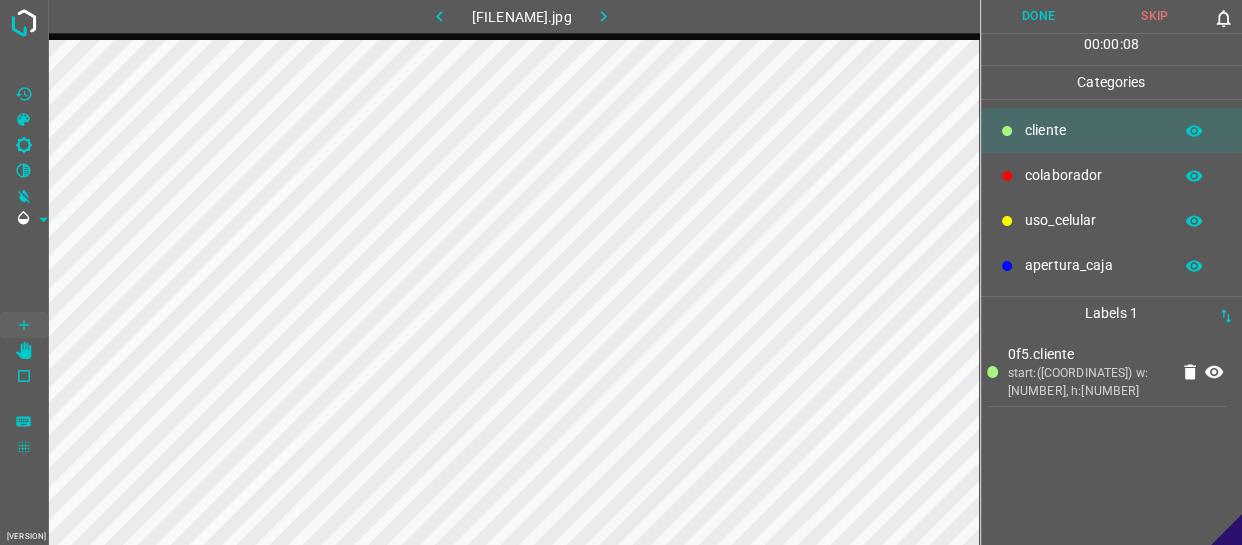 click on "colaborador" at bounding box center [1093, 130] 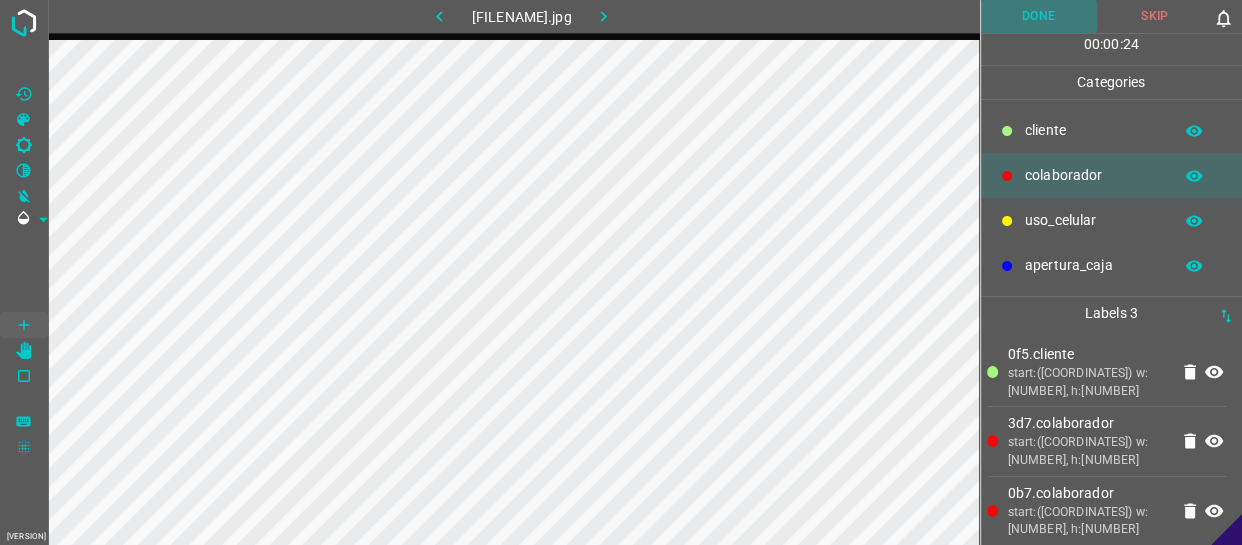 click on "Done" at bounding box center (1039, 16) 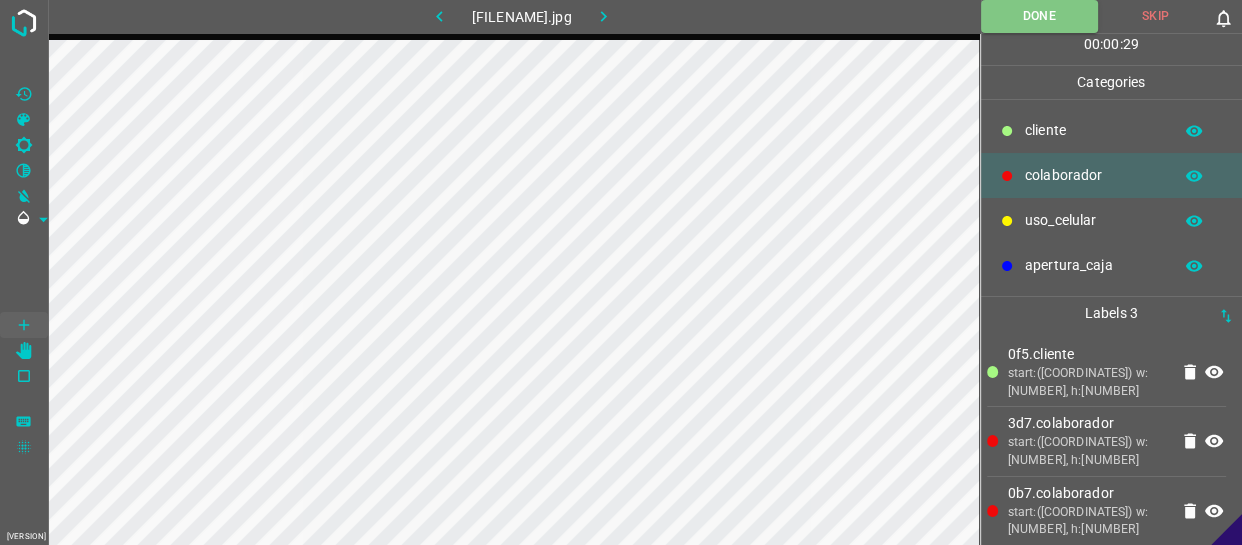 click at bounding box center [603, 16] 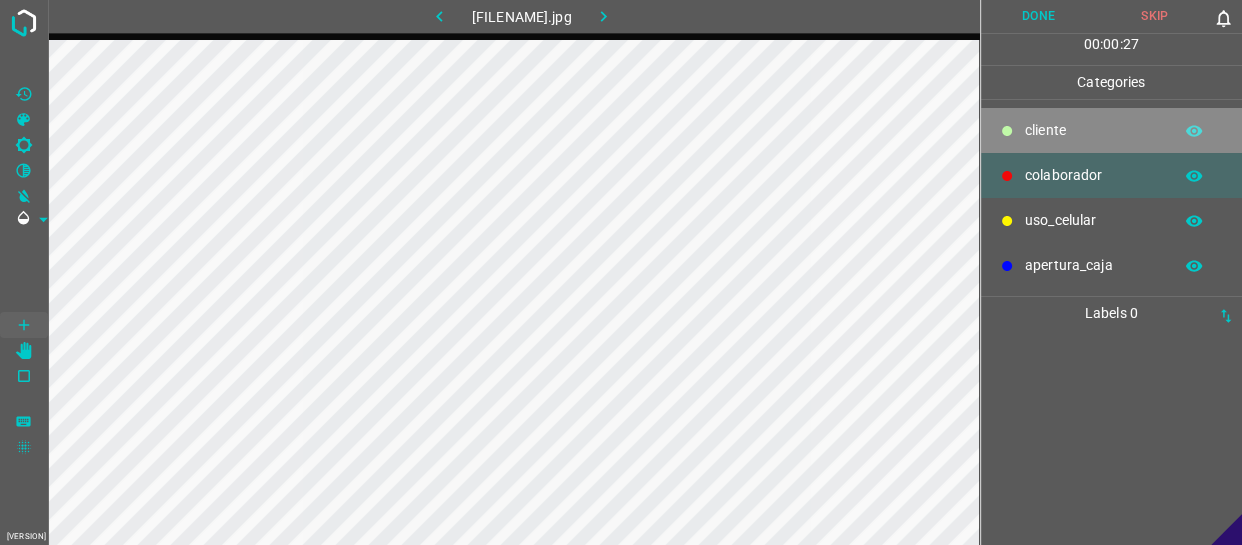 drag, startPoint x: 1113, startPoint y: 134, endPoint x: 1009, endPoint y: 135, distance: 104.00481 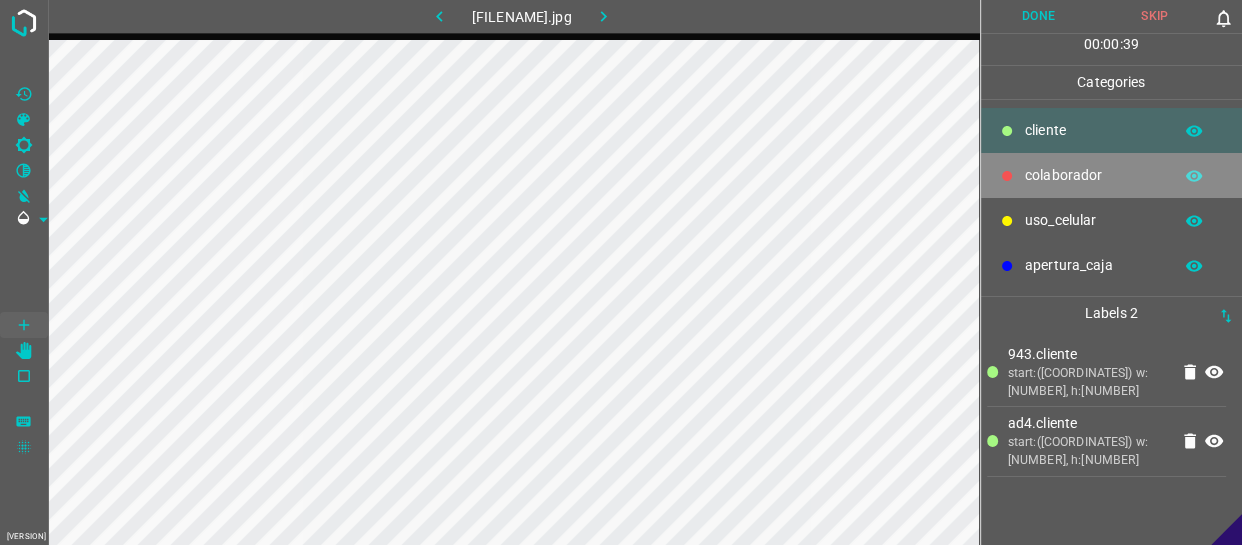 drag, startPoint x: 1077, startPoint y: 168, endPoint x: 997, endPoint y: 214, distance: 92.28217 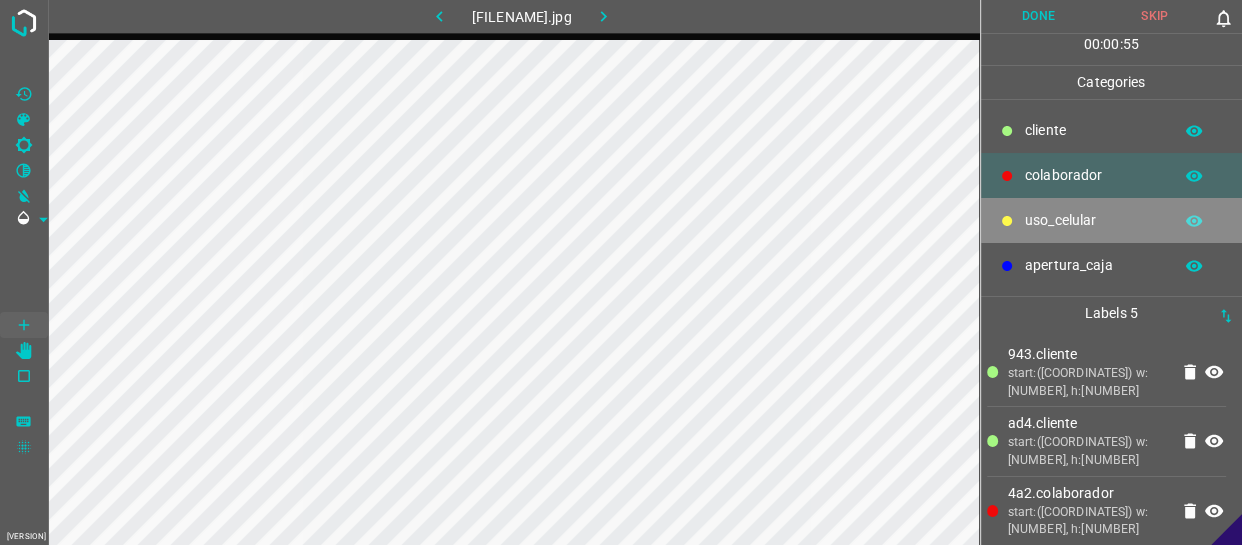 click on "uso_celular" at bounding box center (1093, 130) 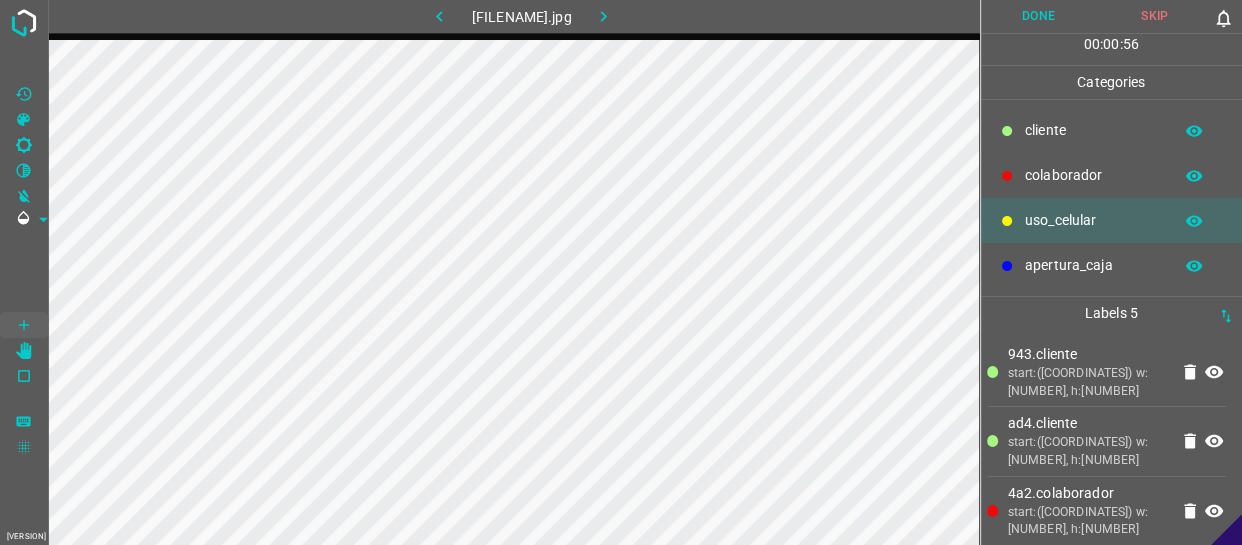 click at bounding box center (1194, 131) 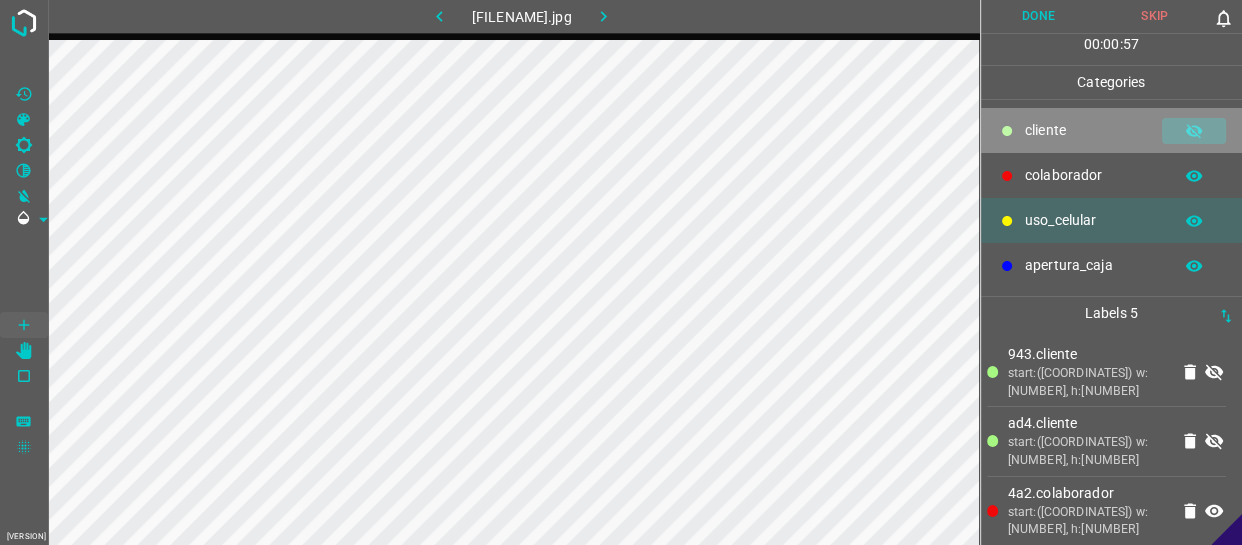 click at bounding box center [1194, 131] 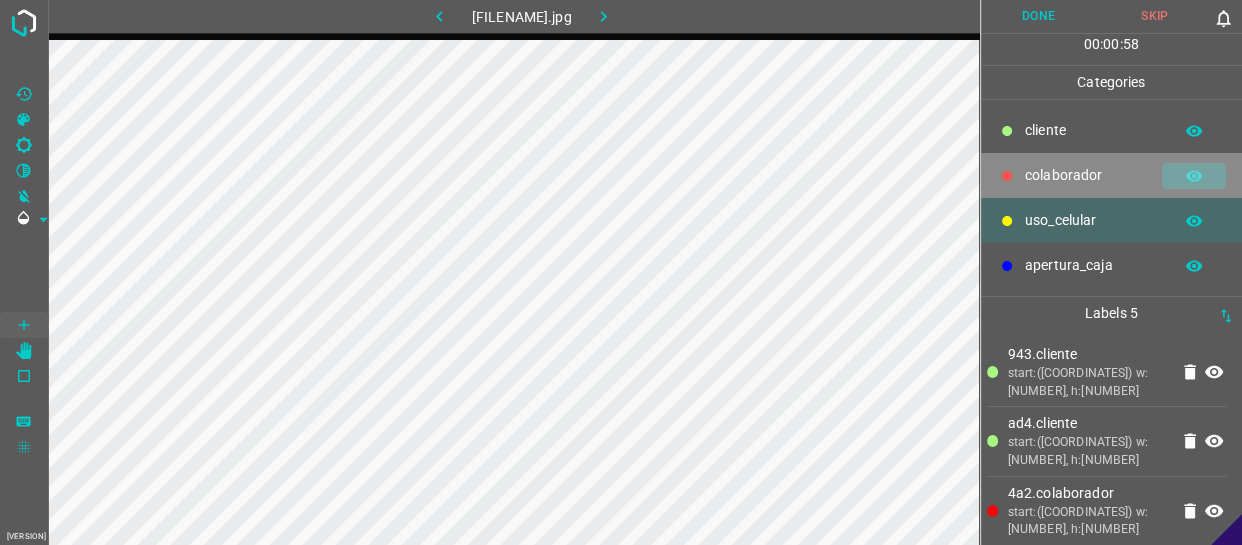 click at bounding box center (1194, 131) 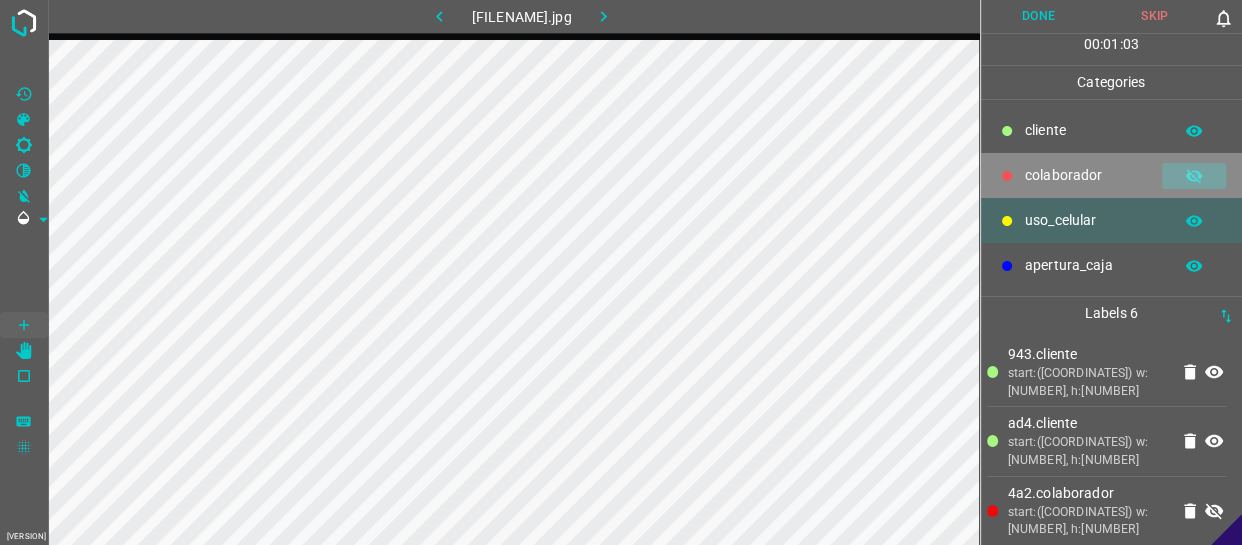 click at bounding box center [1194, 176] 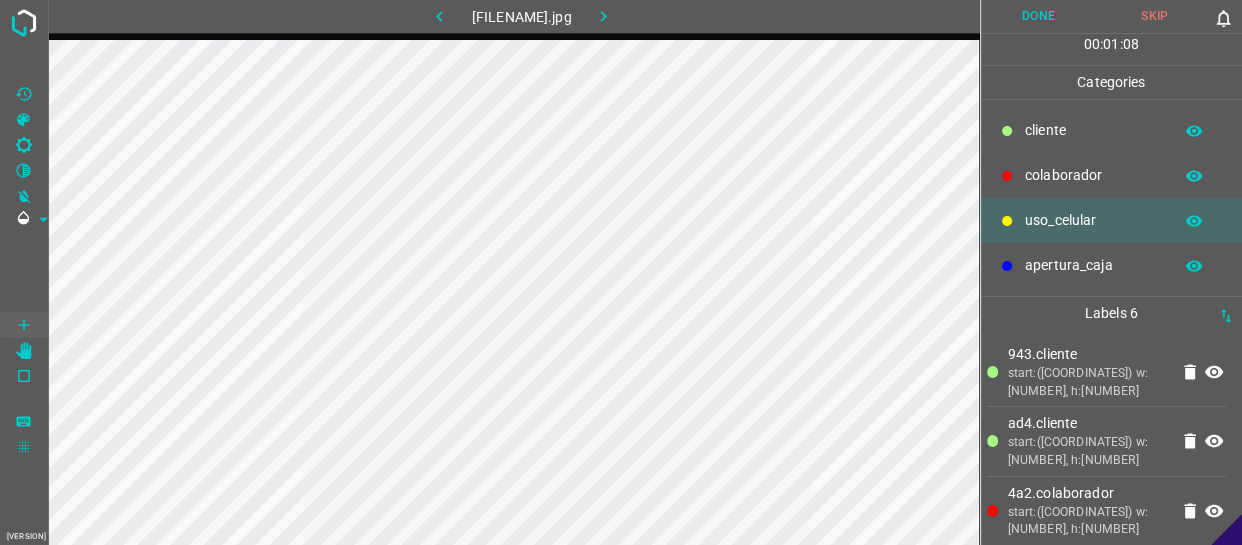 click on "Done" at bounding box center [1039, 16] 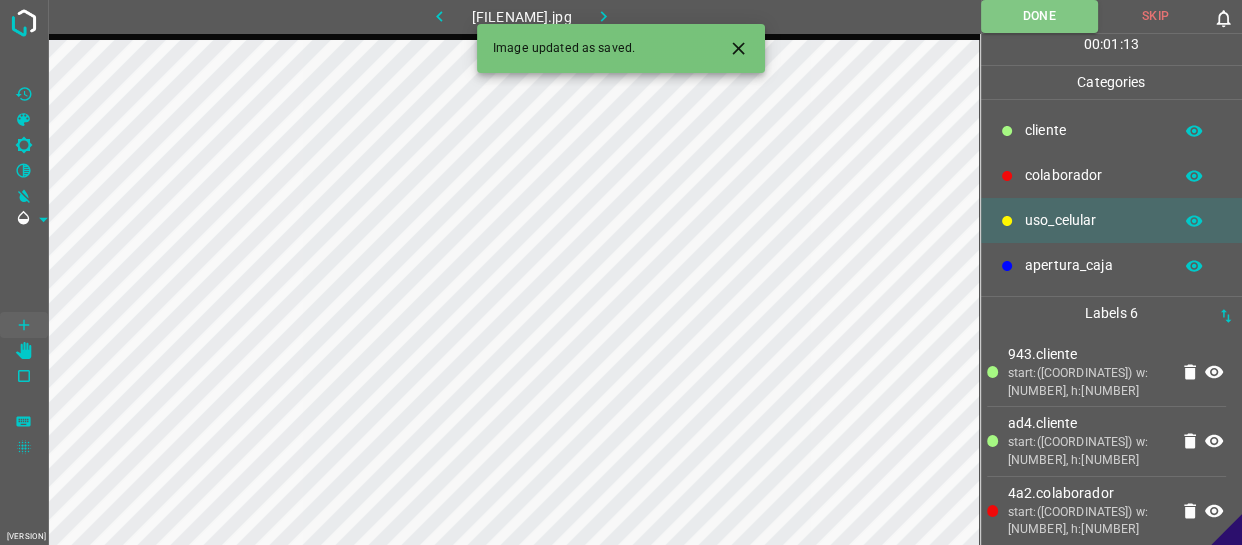 type 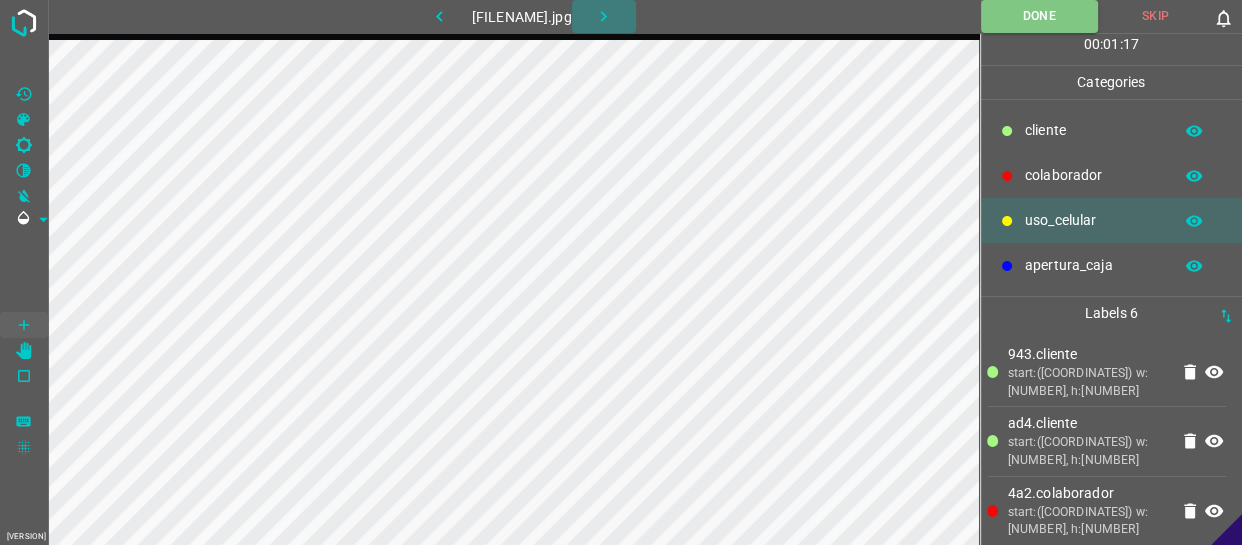click at bounding box center [603, 16] 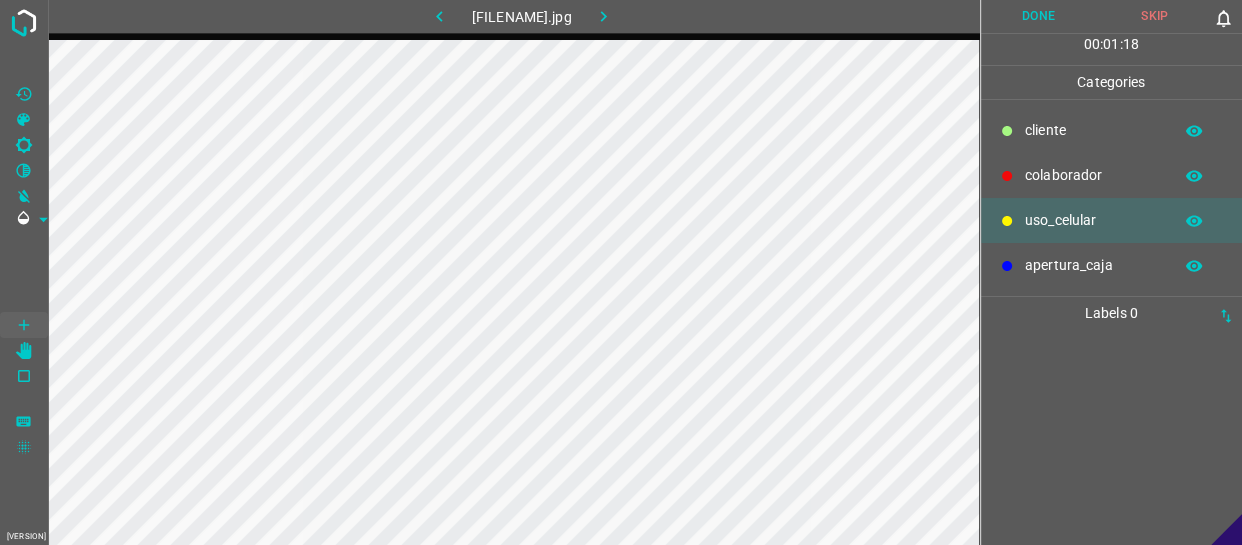 drag, startPoint x: 1039, startPoint y: 131, endPoint x: 989, endPoint y: 146, distance: 52.201534 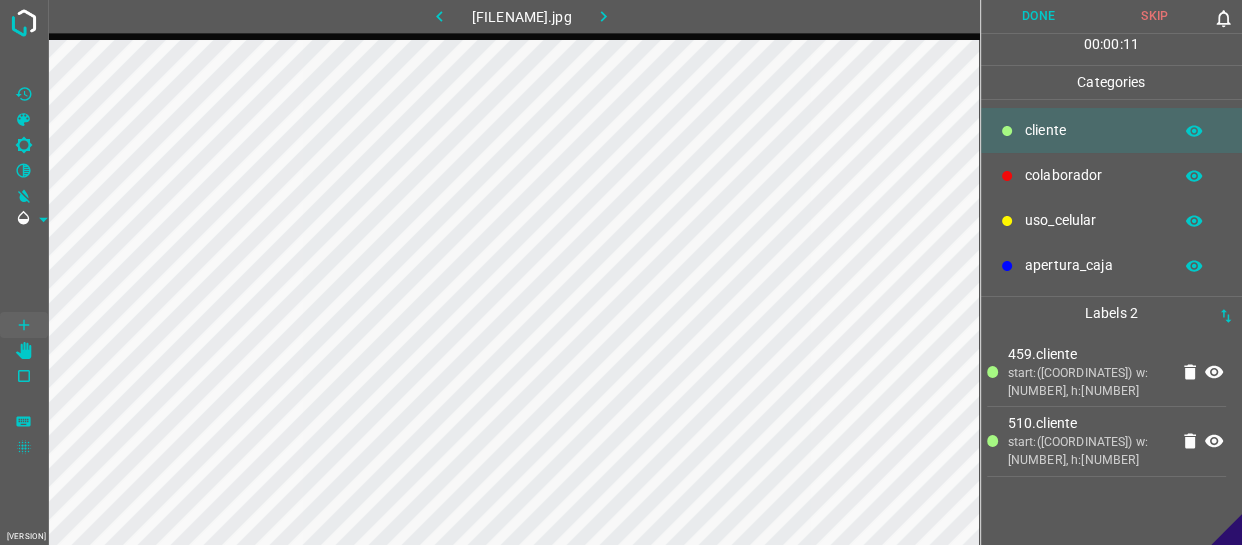 click on "colaborador" at bounding box center [1093, 130] 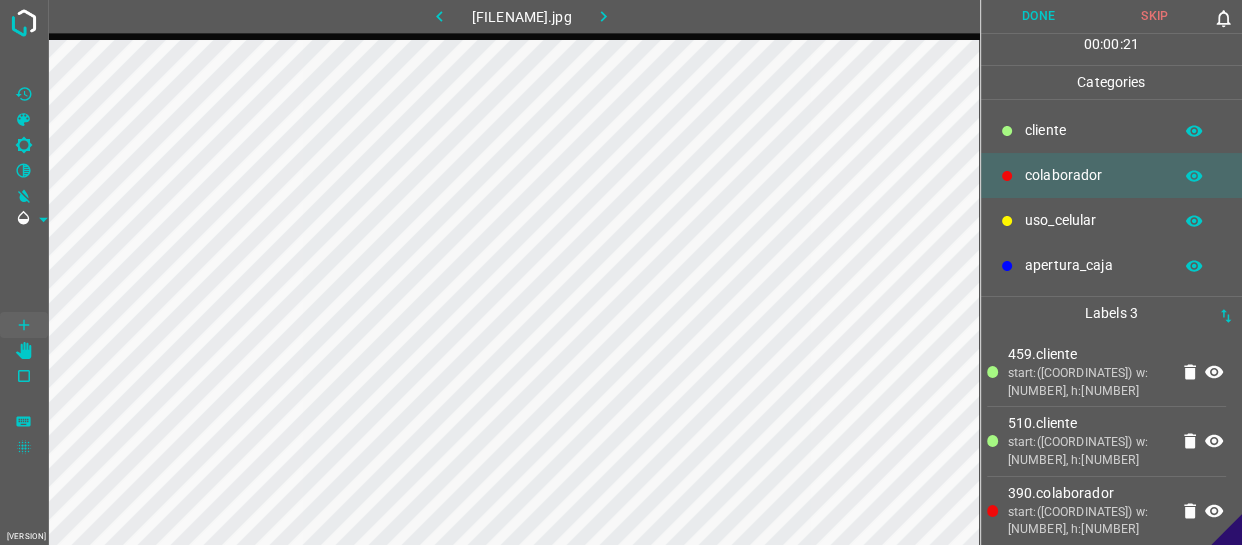 click on "​​cliente" at bounding box center (1093, 130) 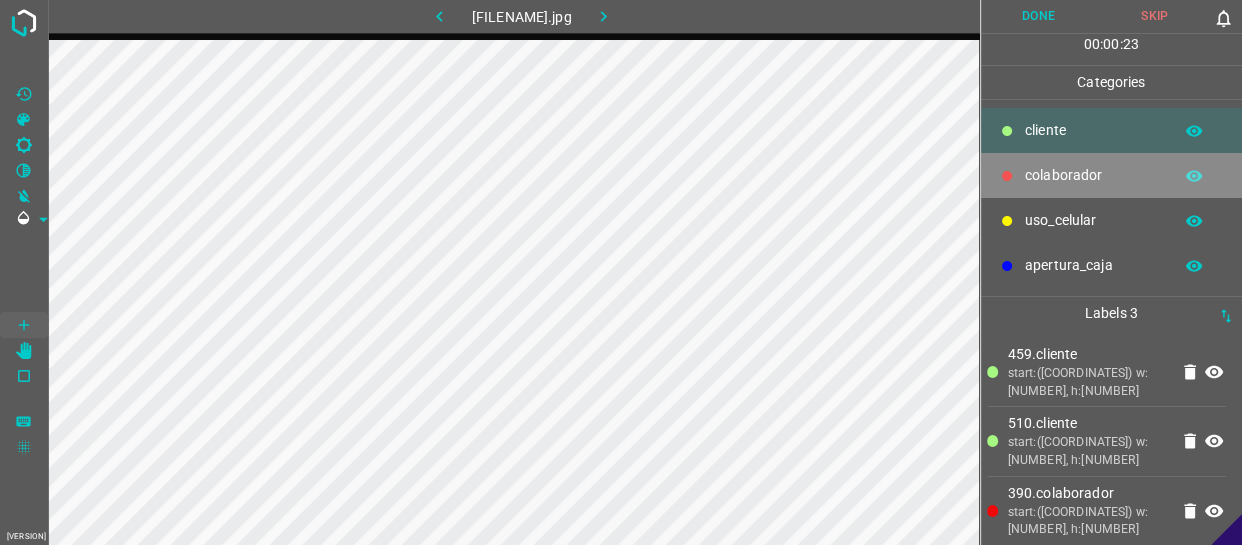 drag, startPoint x: 1070, startPoint y: 180, endPoint x: 979, endPoint y: 195, distance: 92.22798 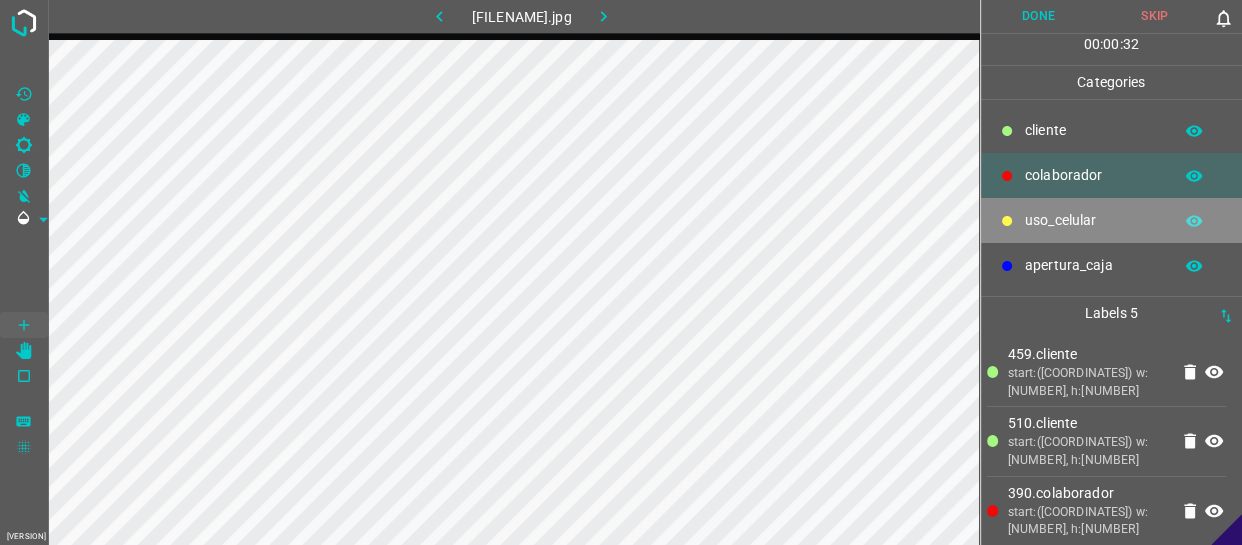 drag, startPoint x: 1080, startPoint y: 219, endPoint x: 988, endPoint y: 239, distance: 94.14882 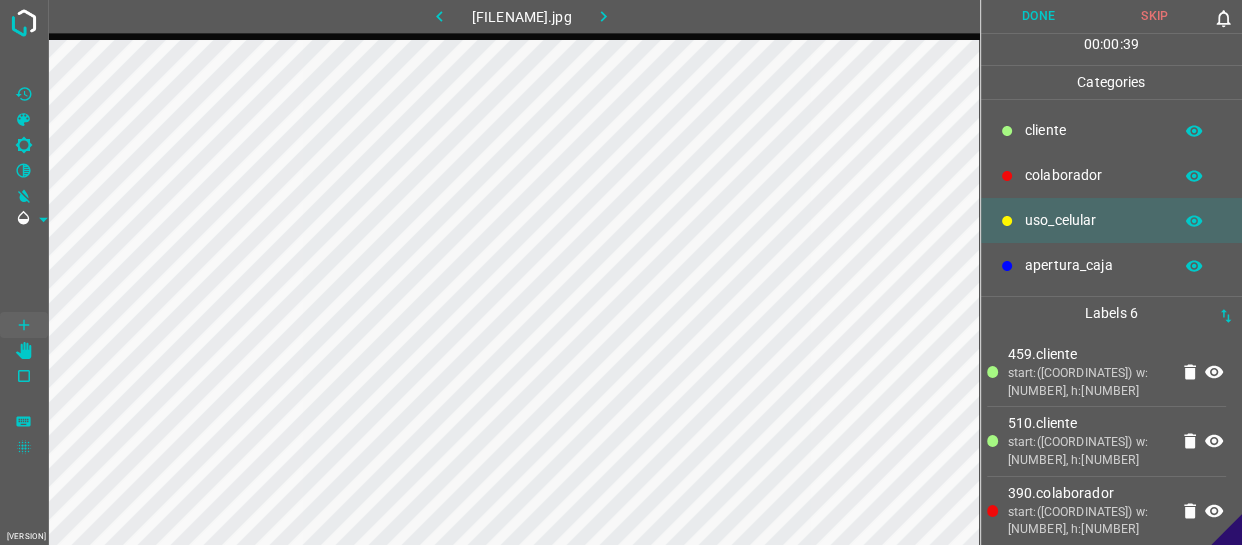 click on "Done" at bounding box center [1039, 16] 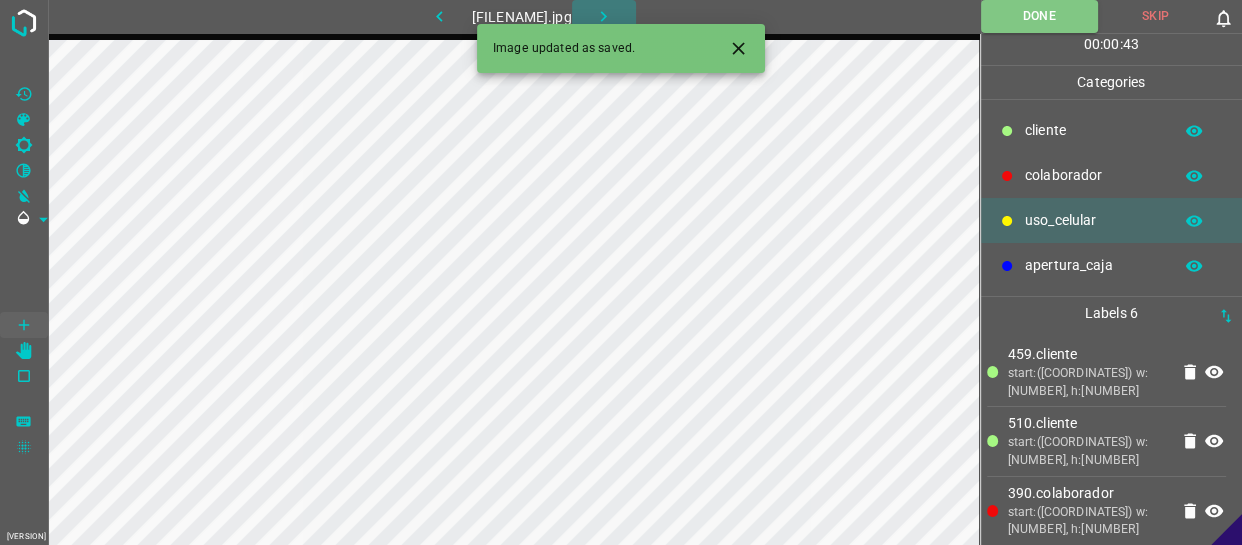 click at bounding box center [603, 16] 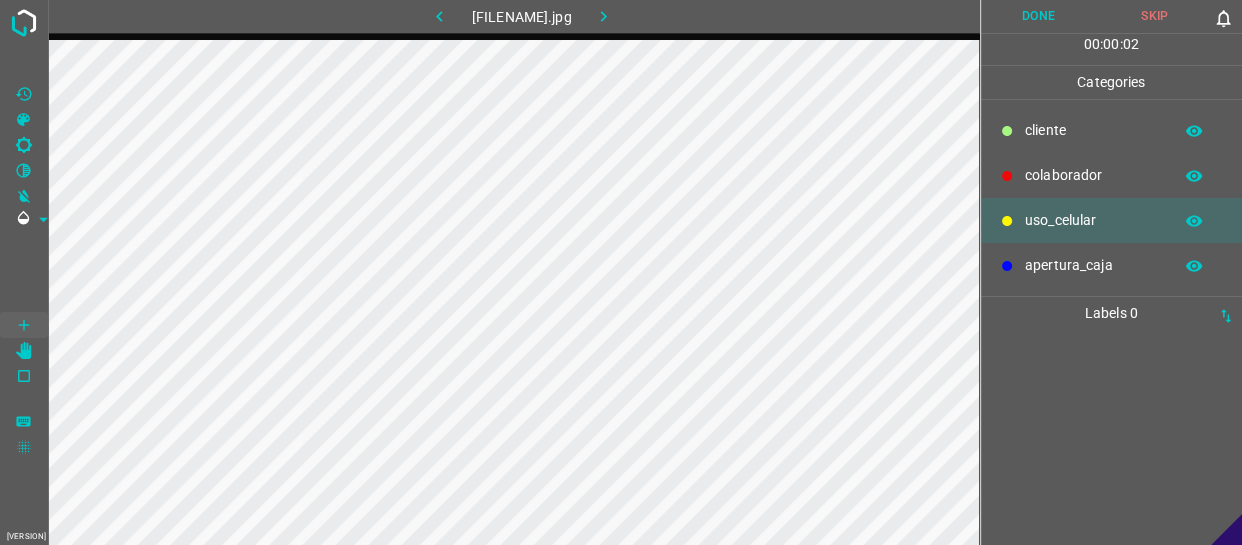 click on "​​cliente" at bounding box center (1093, 130) 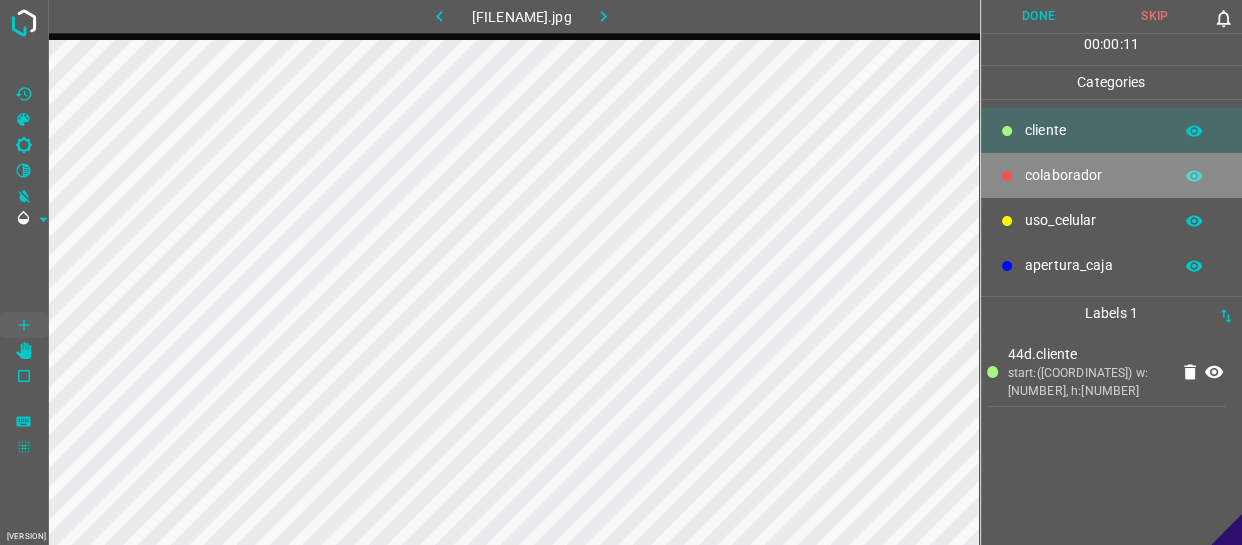 click on "colaborador" at bounding box center [1093, 130] 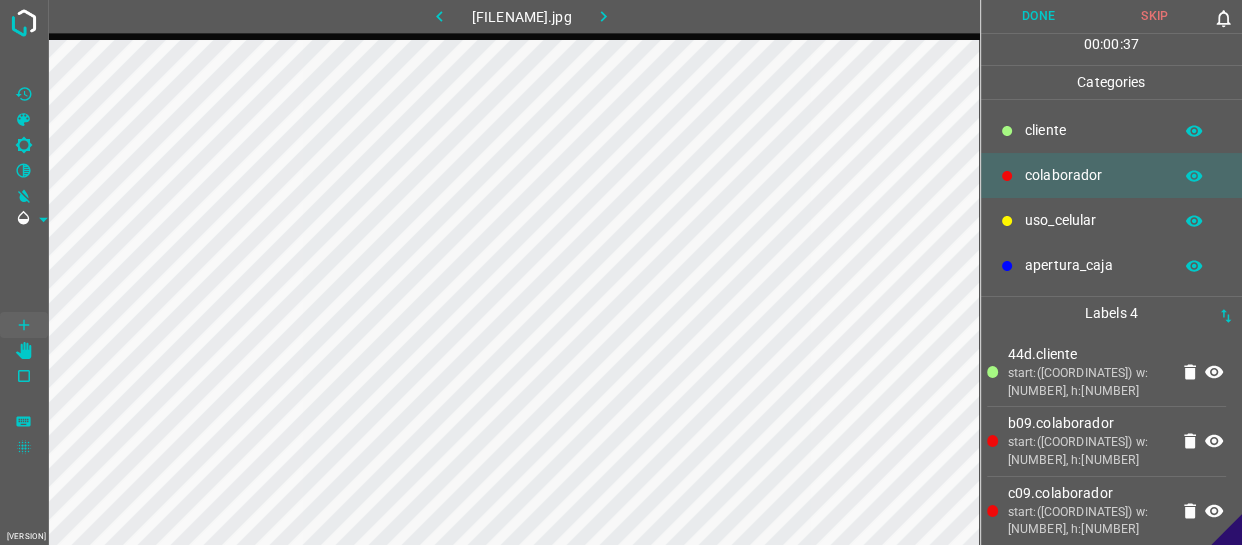 drag, startPoint x: 1080, startPoint y: 224, endPoint x: 1066, endPoint y: 226, distance: 14.142136 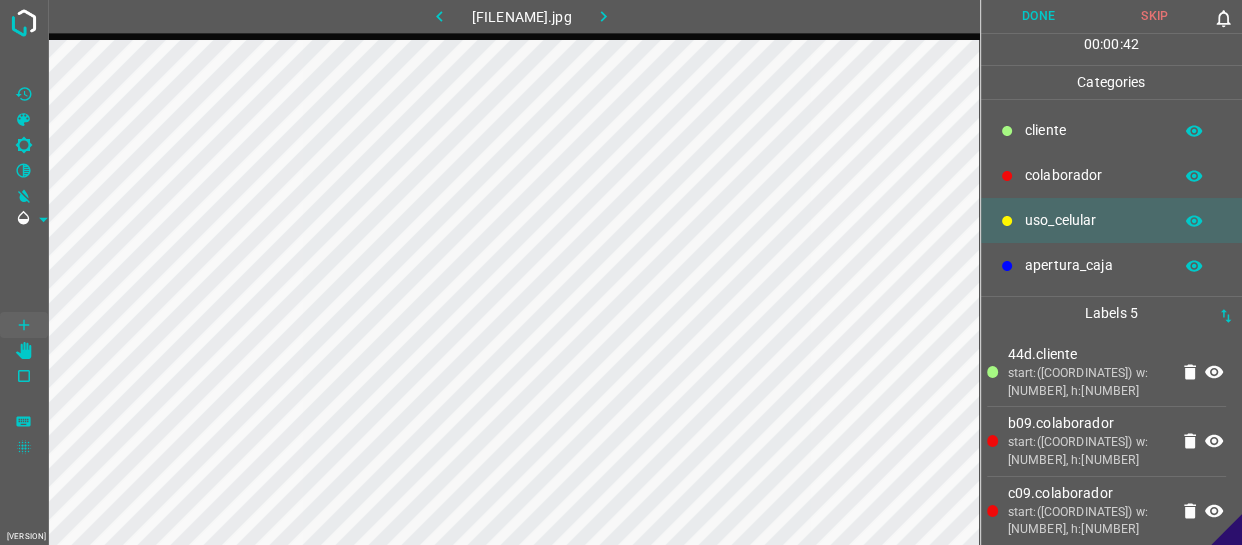 drag, startPoint x: 1057, startPoint y: 169, endPoint x: 1034, endPoint y: 179, distance: 25.079872 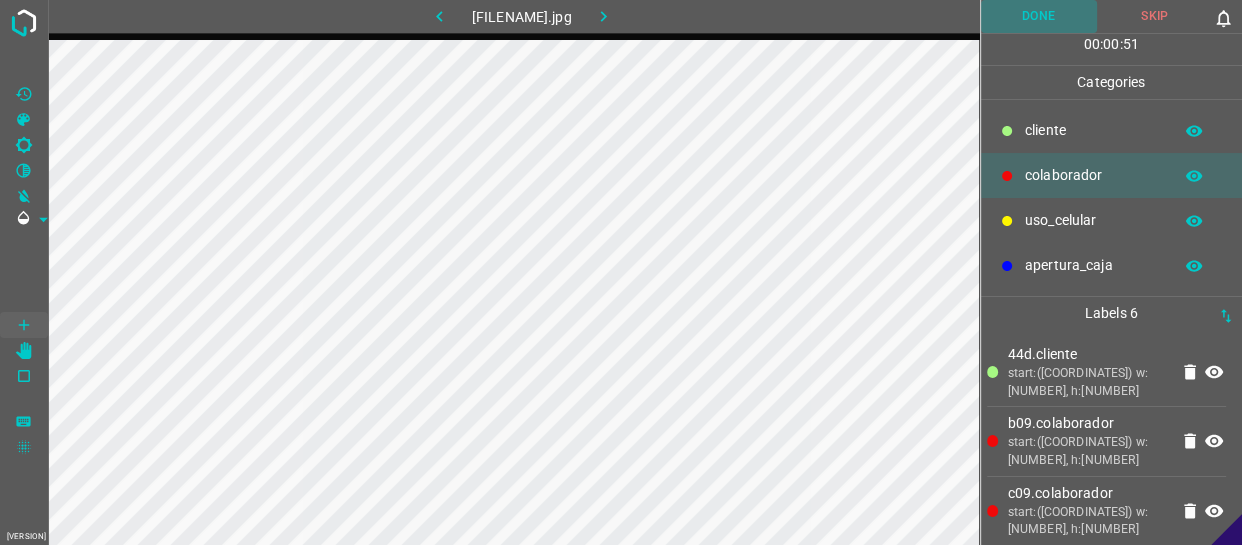 click on "Done" at bounding box center [1039, 16] 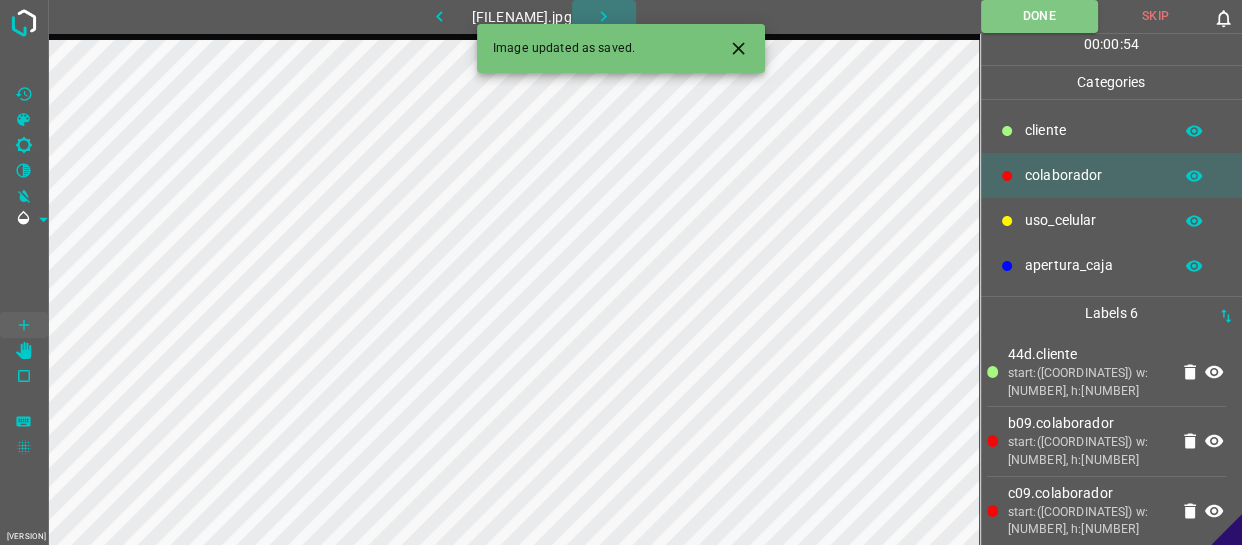 click at bounding box center [603, 16] 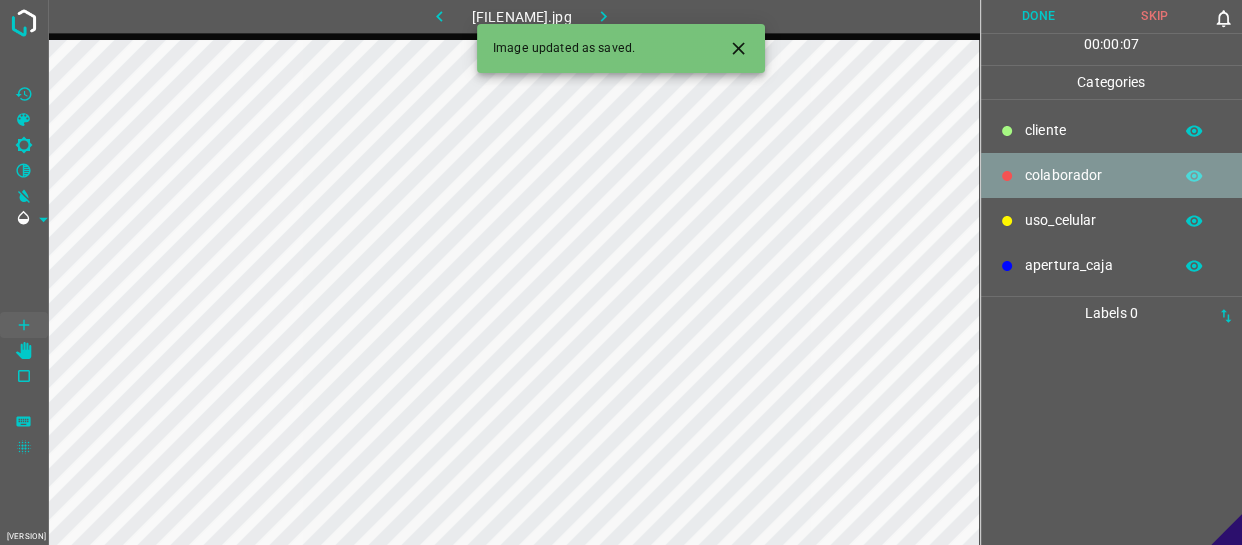 click on "colaborador" at bounding box center [1093, 175] 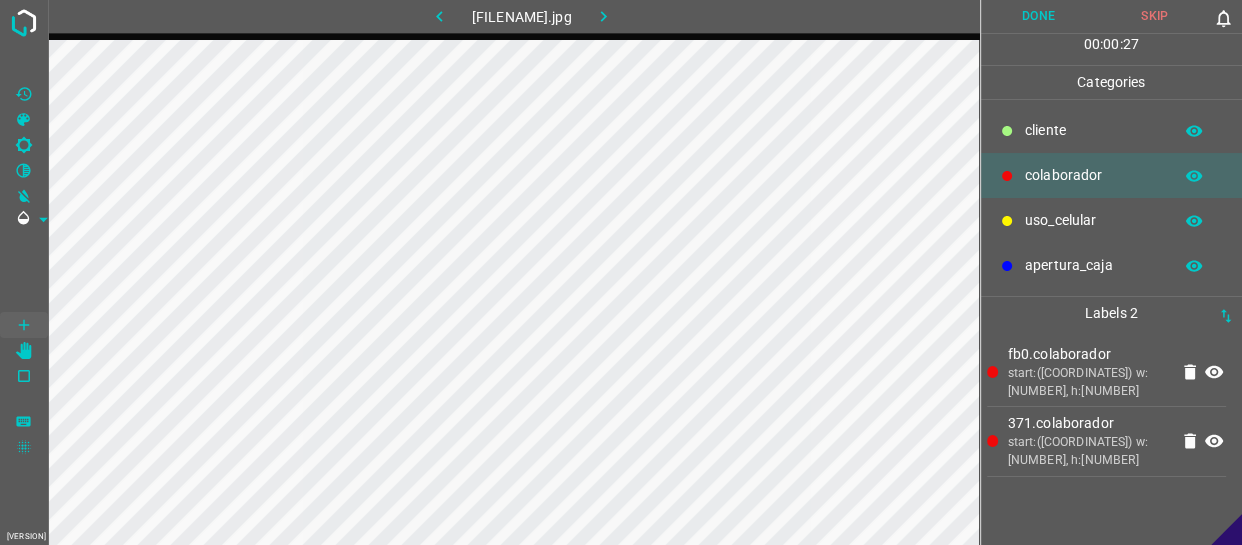 click on "Done" at bounding box center [1039, 16] 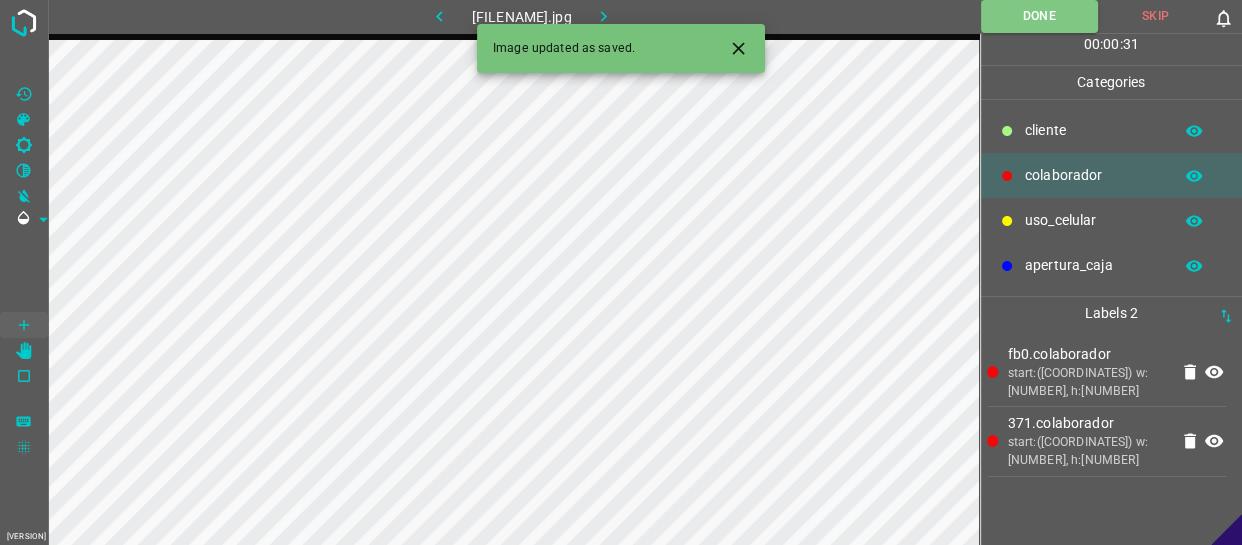 click at bounding box center [604, 16] 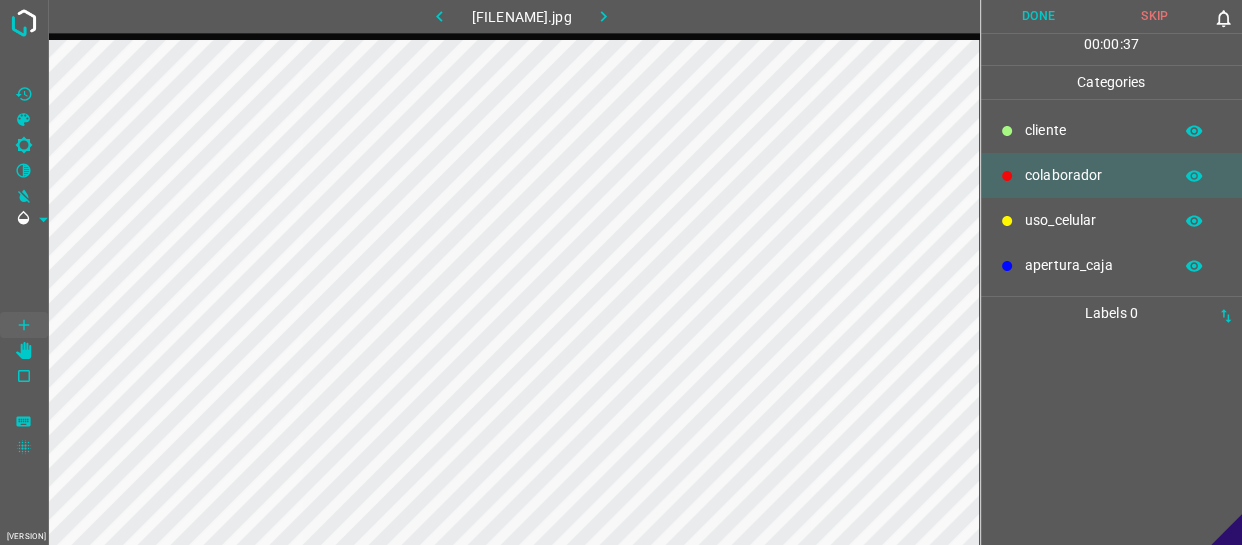 click on "colaborador" at bounding box center [1093, 175] 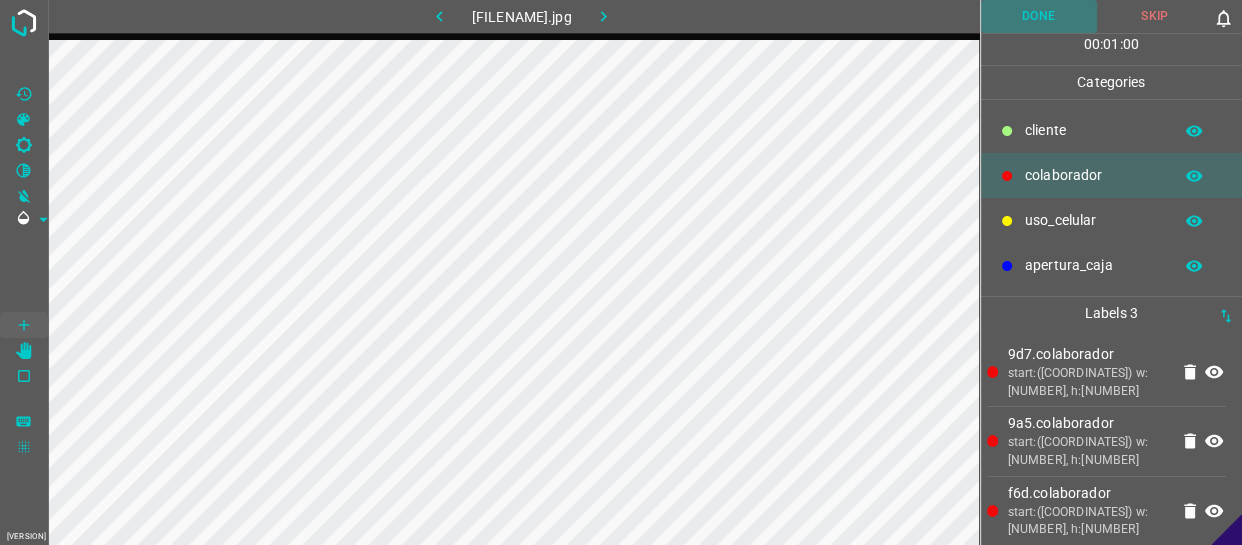 click on "Done" at bounding box center [1039, 16] 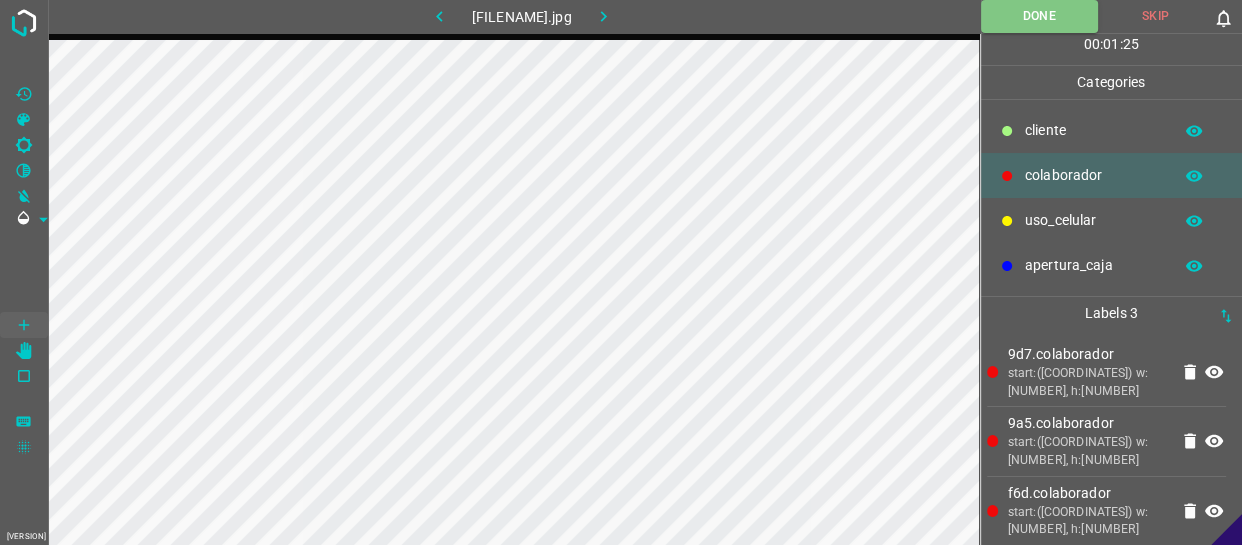 click at bounding box center (603, 16) 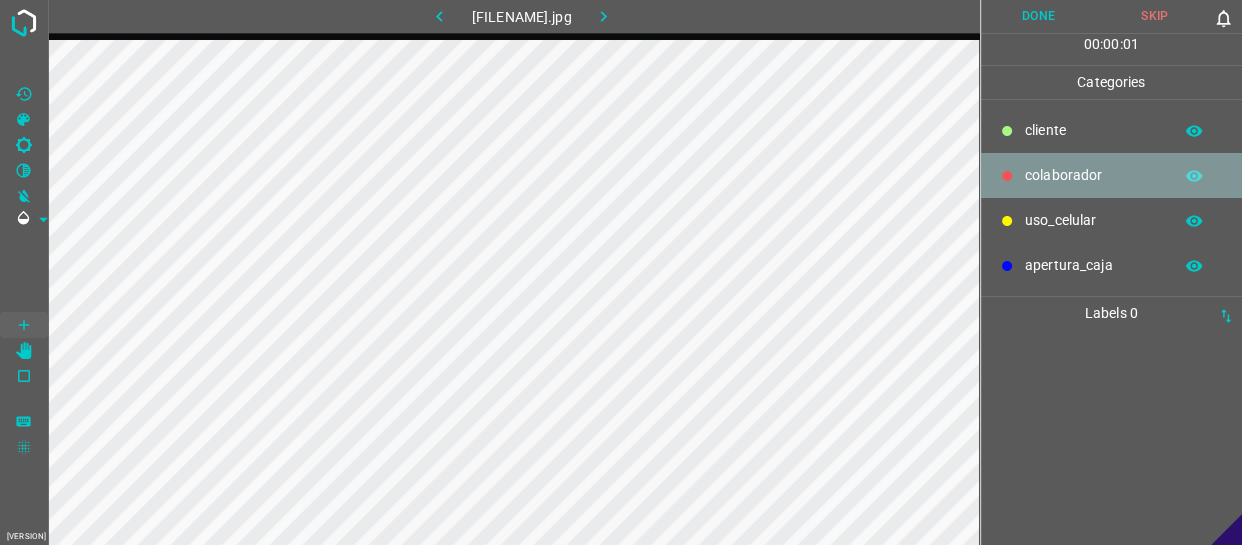 click on "colaborador" at bounding box center (1093, 175) 